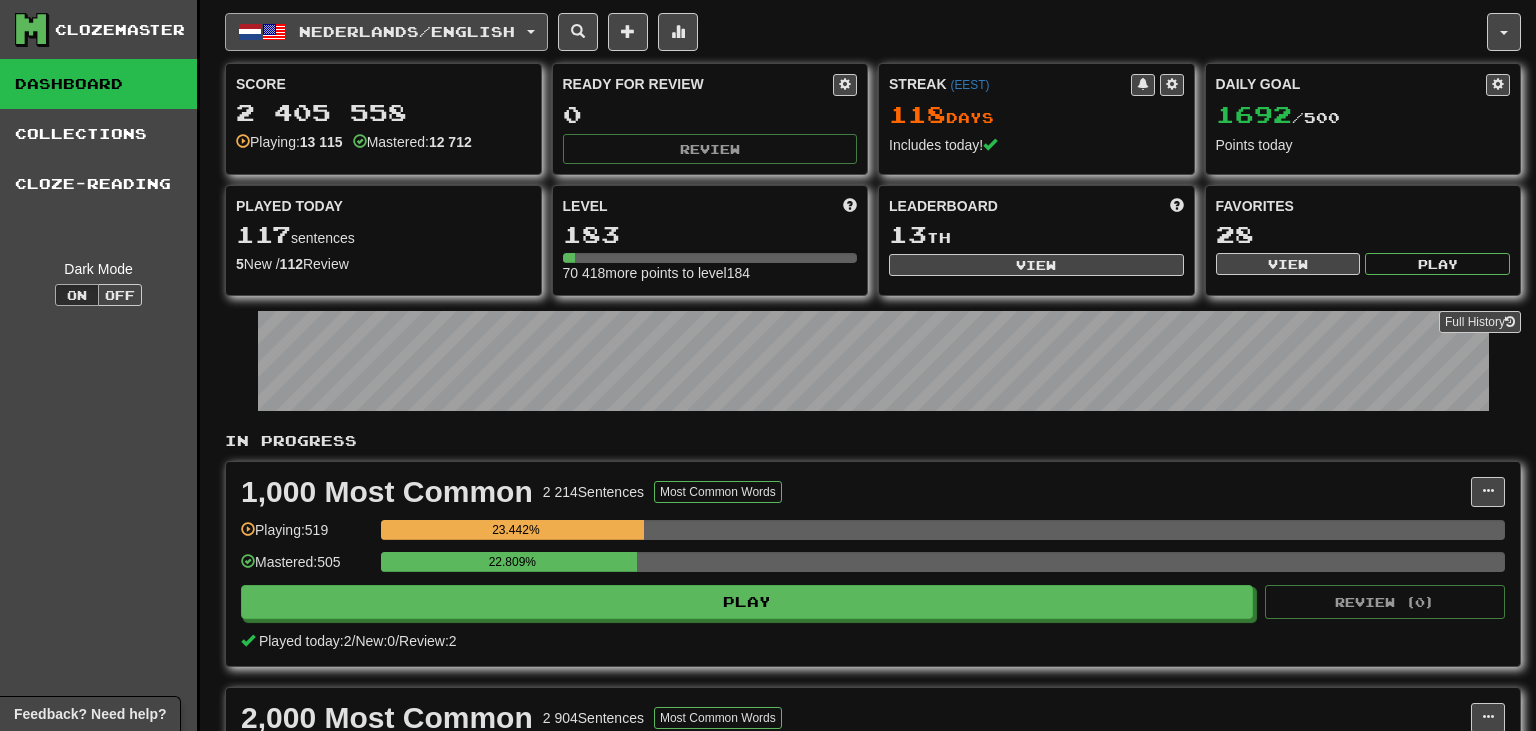 scroll, scrollTop: 0, scrollLeft: 0, axis: both 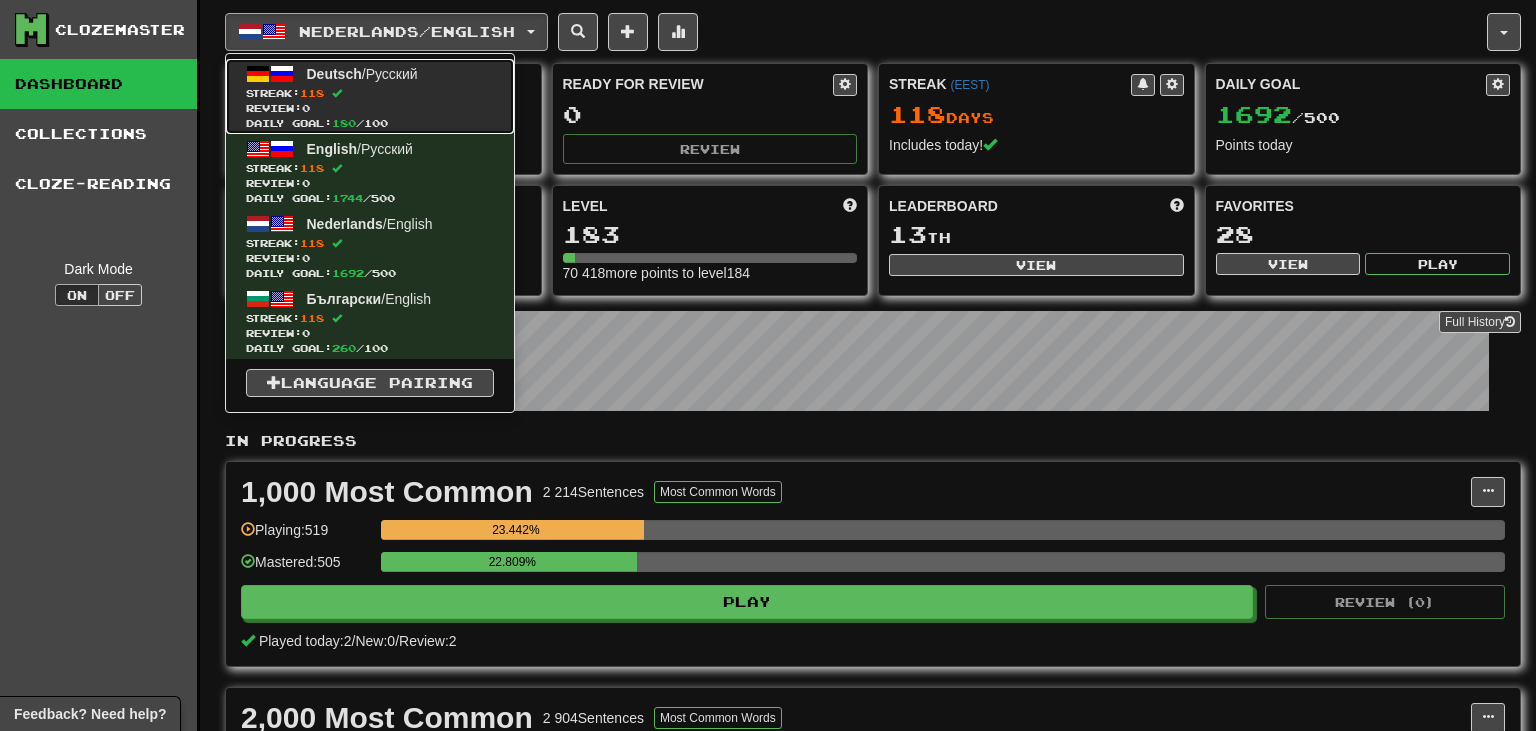 click on "Deutsch  /  Русский Streak:  118   Review:  0 Daily Goal:  180  /  100" at bounding box center (370, 96) 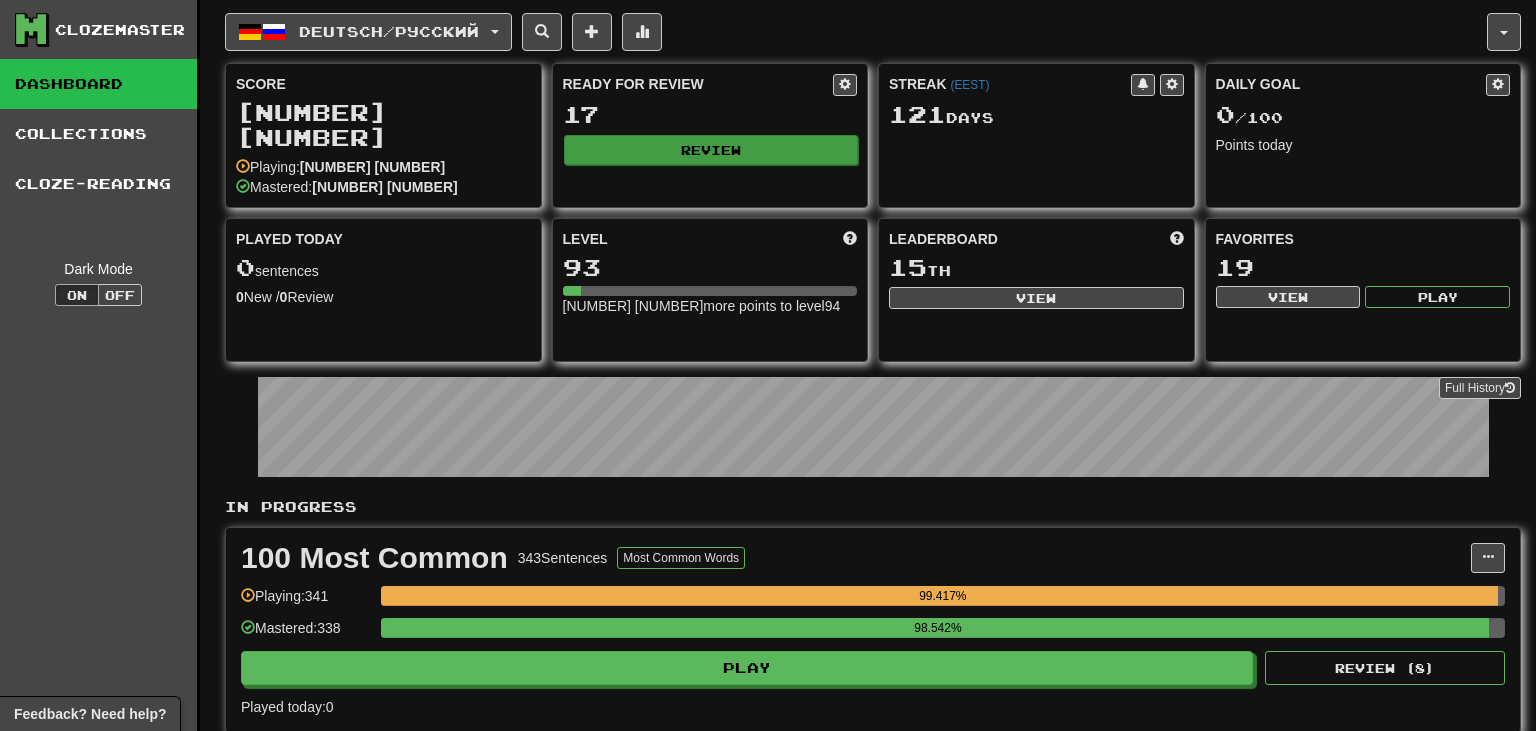 scroll, scrollTop: 0, scrollLeft: 0, axis: both 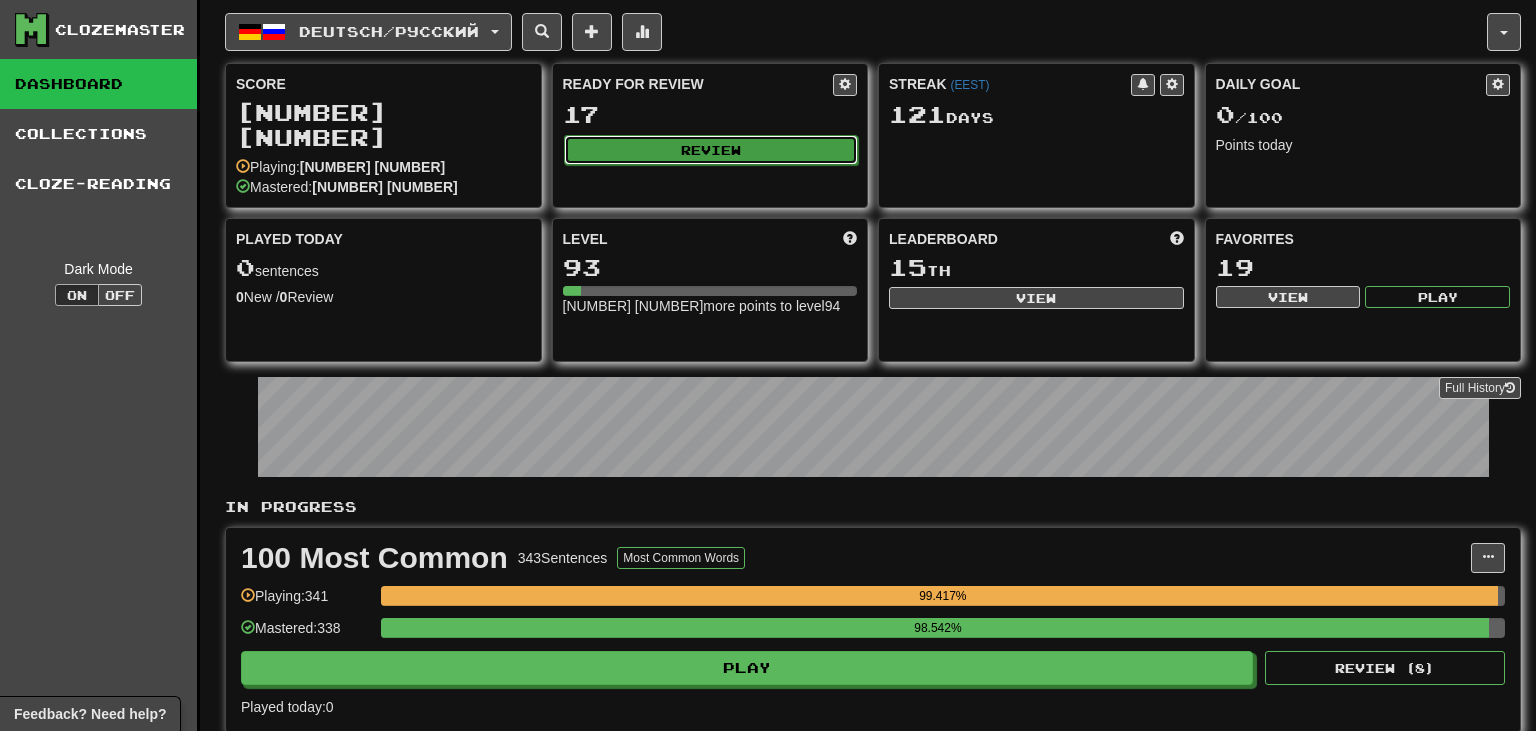 click on "Review" at bounding box center (711, 150) 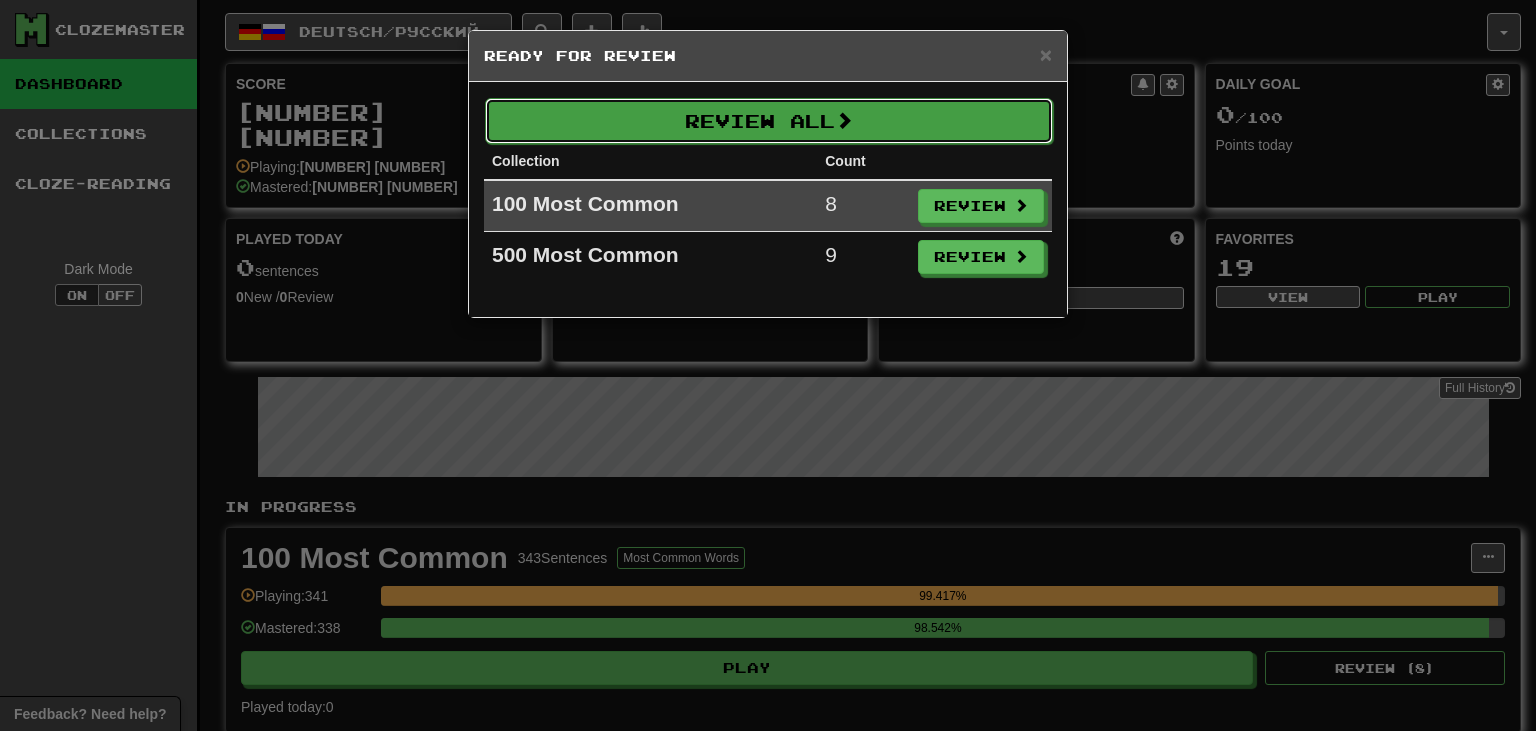 click on "Review All" at bounding box center [769, 121] 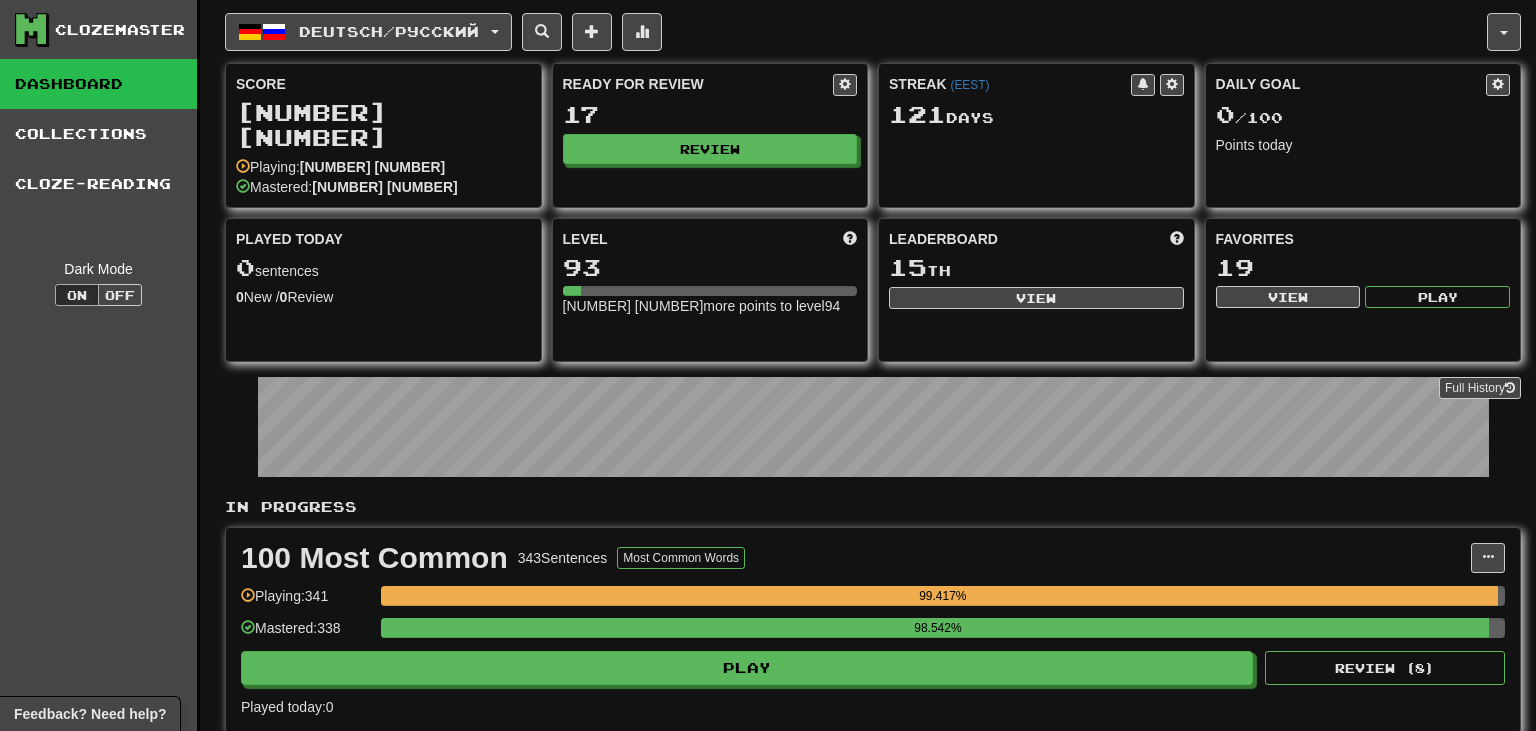 select on "**" 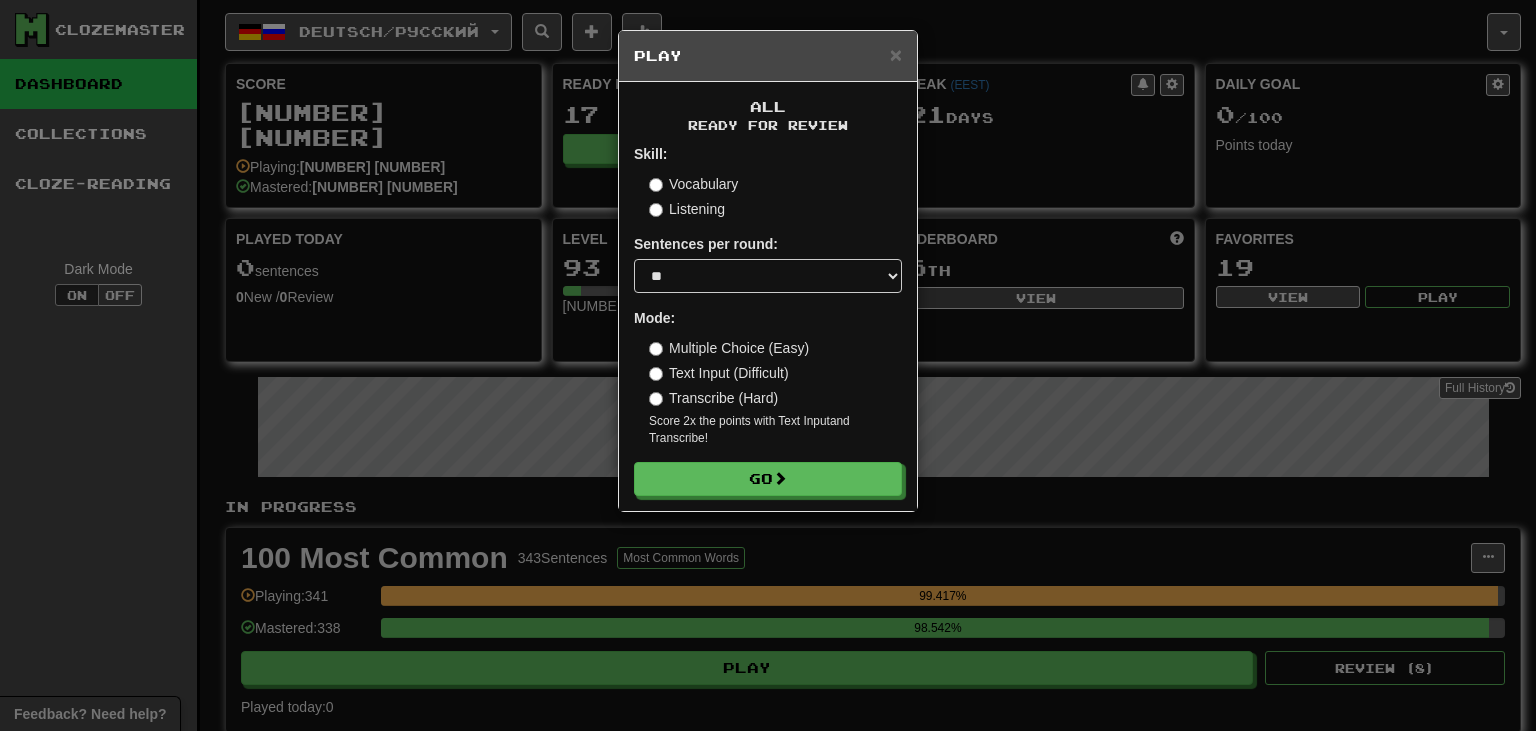 click on "Multiple Choice (Easy)" at bounding box center [729, 348] 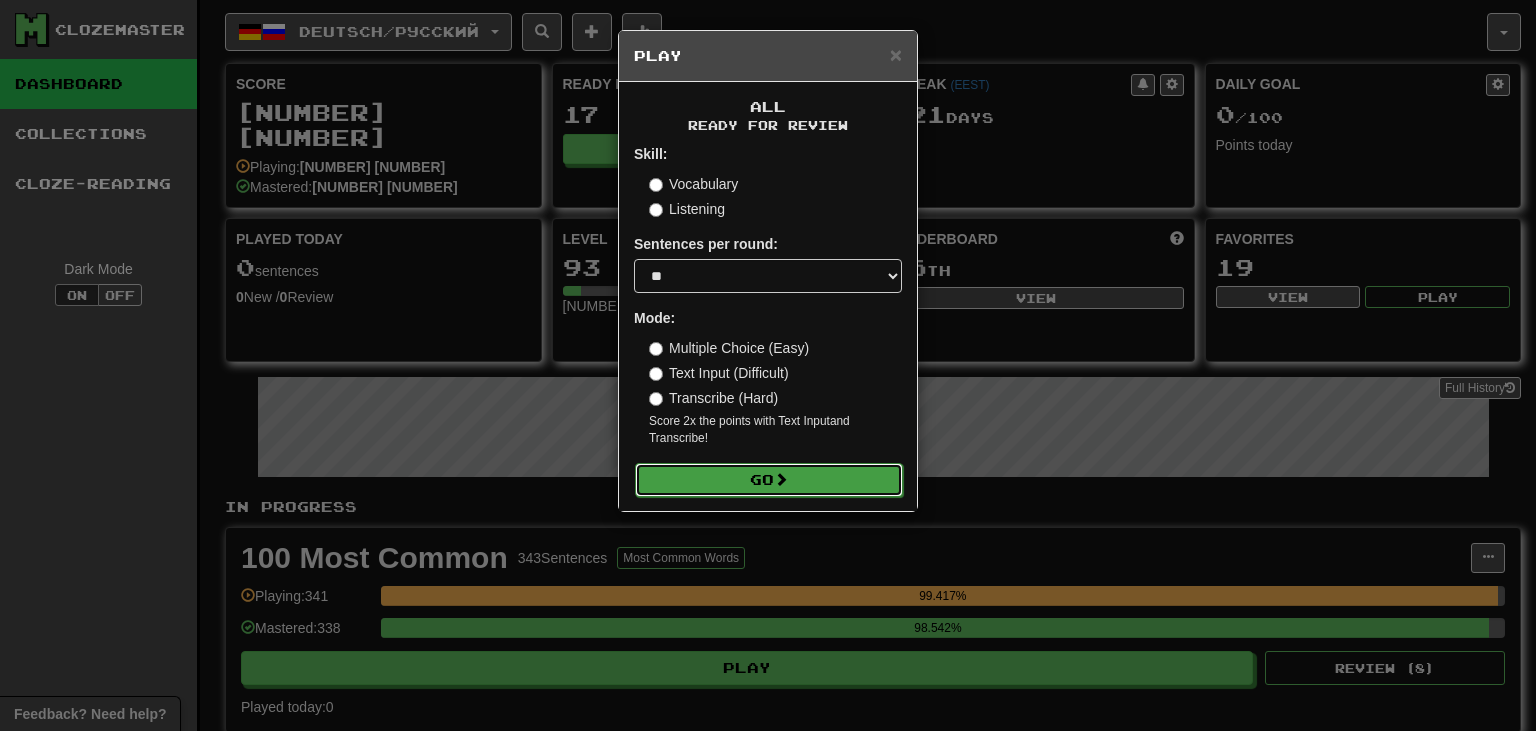 click on "Go" at bounding box center (769, 480) 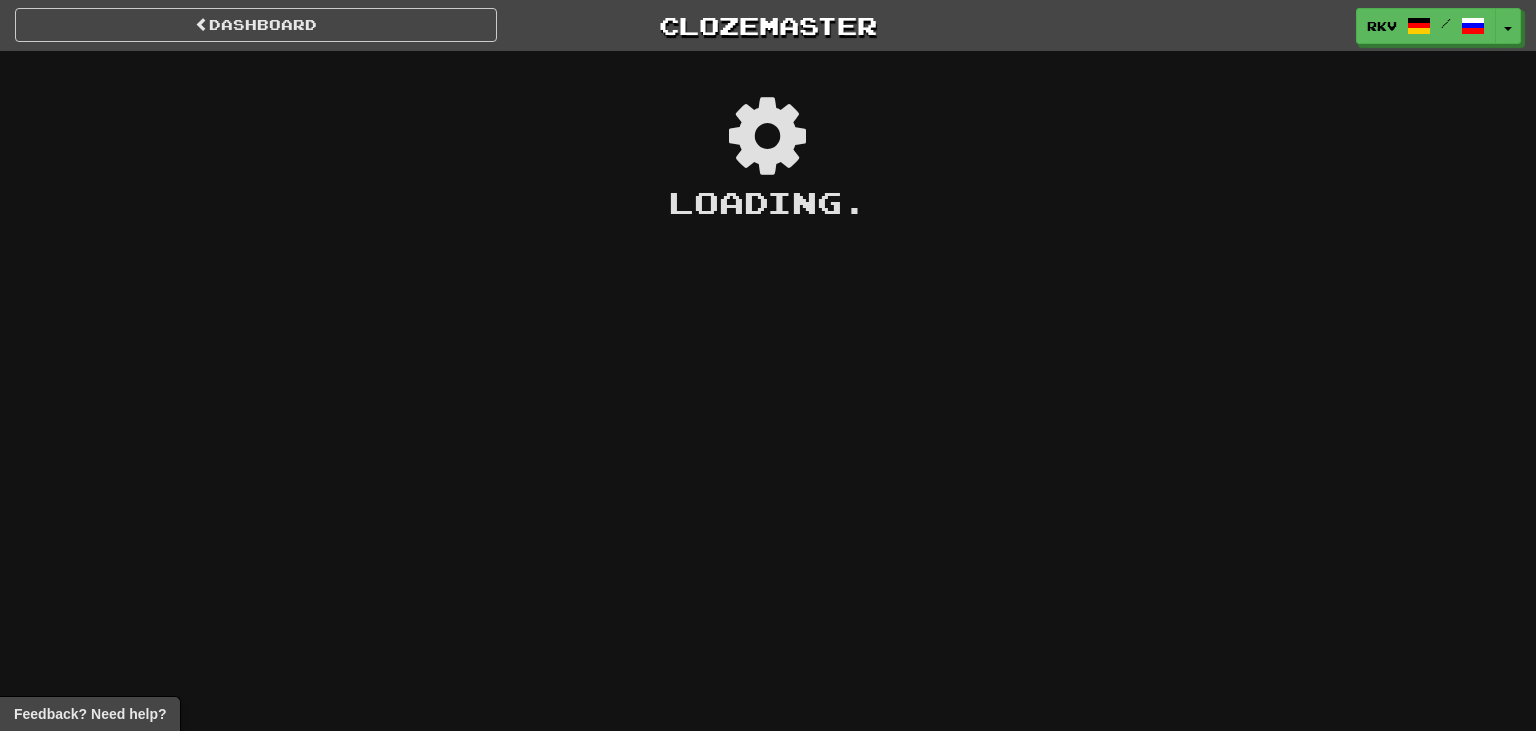 scroll, scrollTop: 0, scrollLeft: 0, axis: both 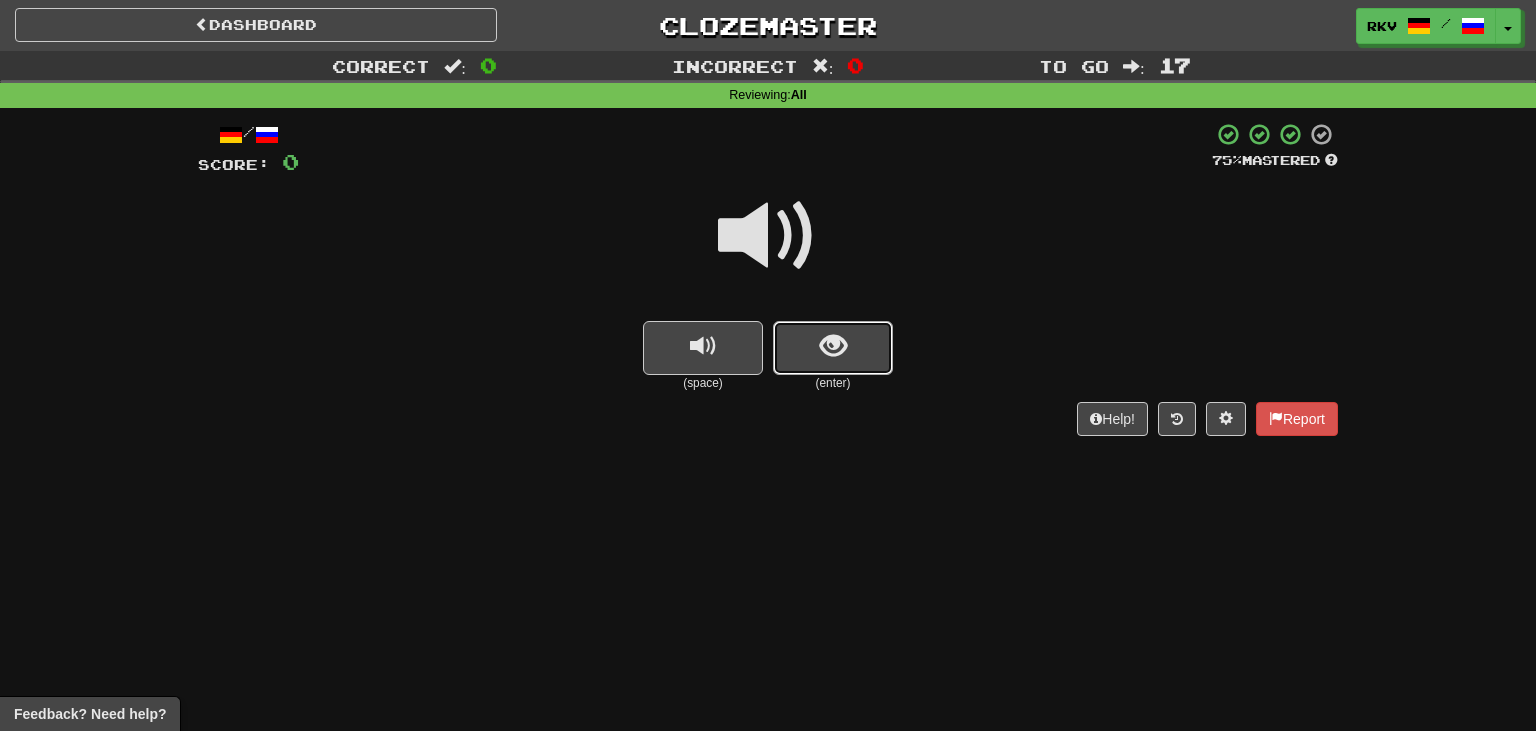 click at bounding box center [833, 348] 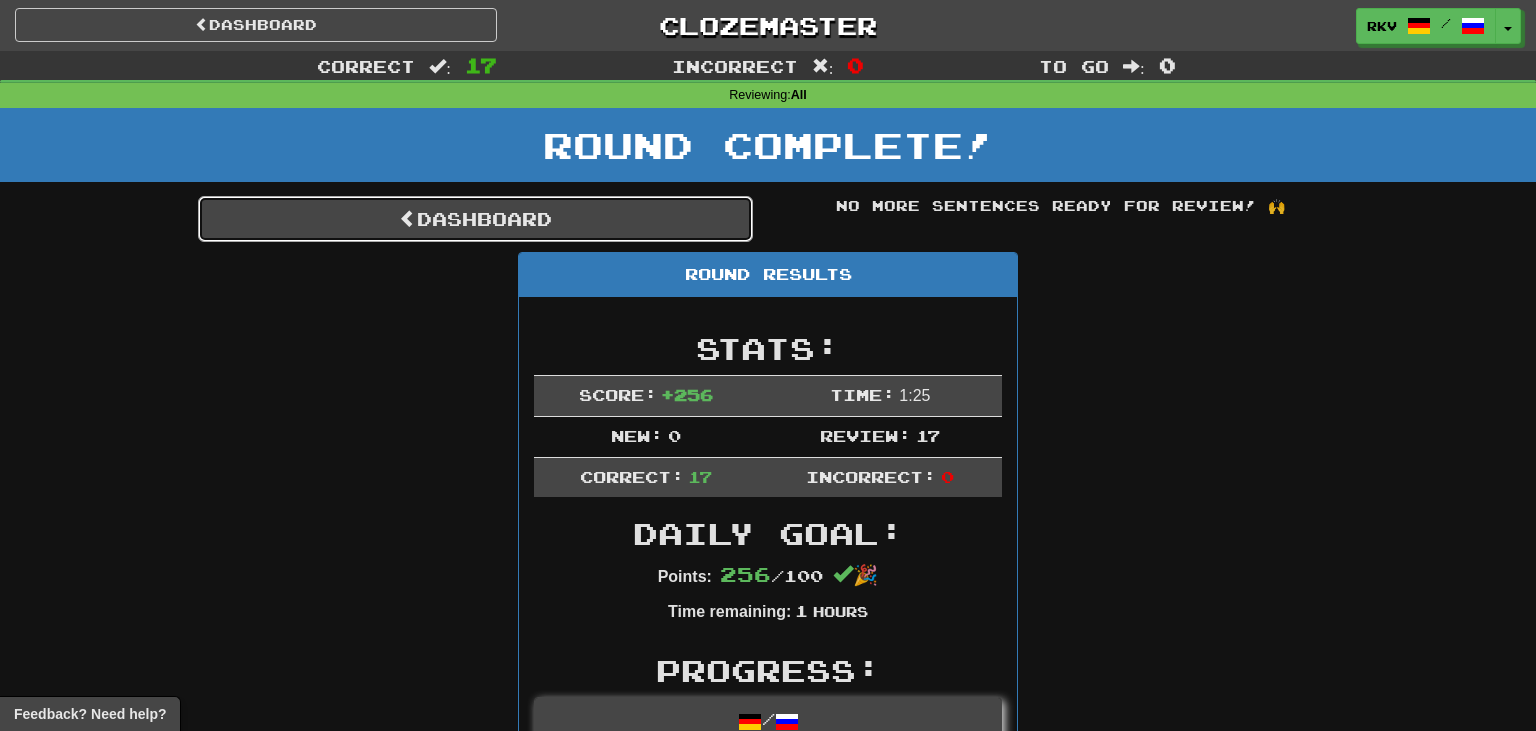 click on "Dashboard" at bounding box center (475, 219) 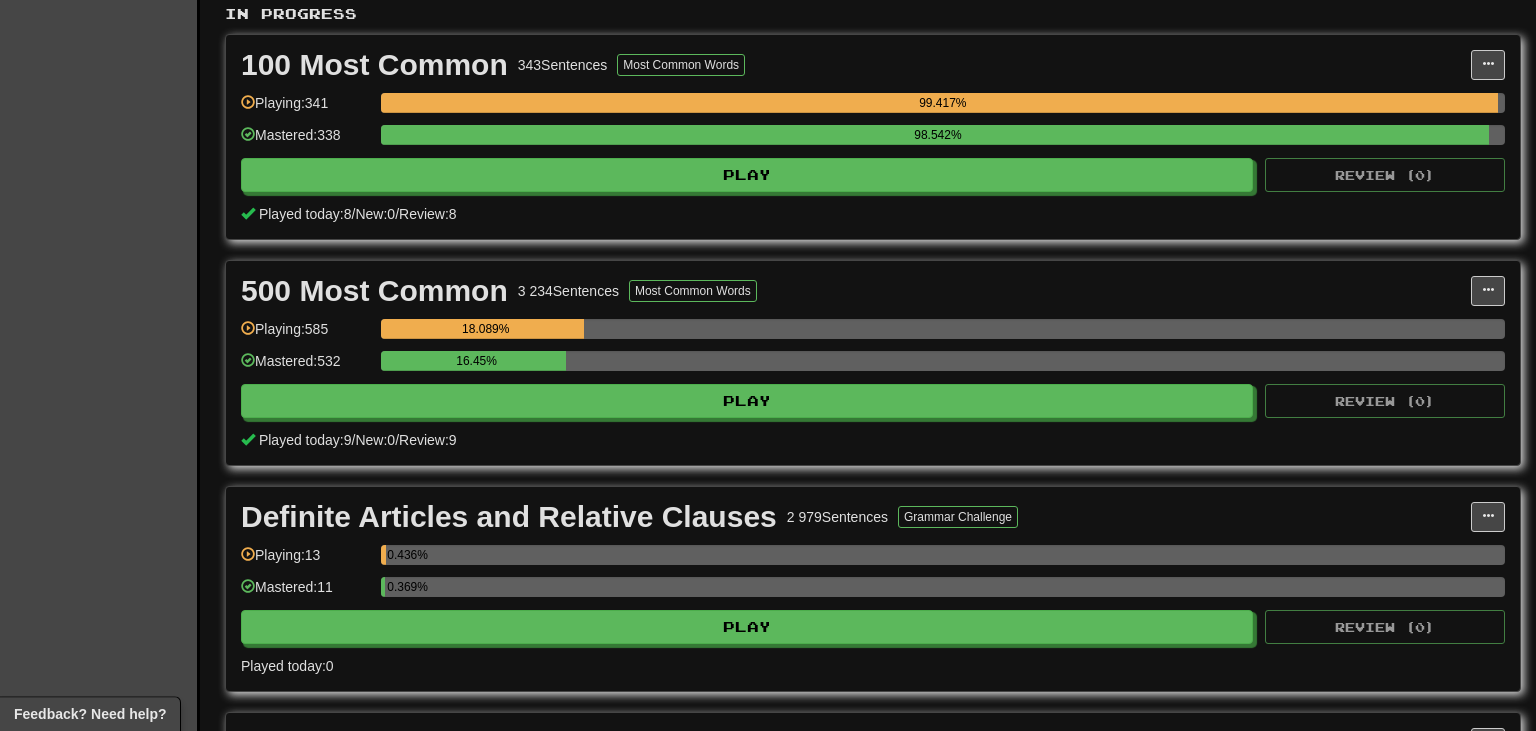 scroll, scrollTop: 440, scrollLeft: 0, axis: vertical 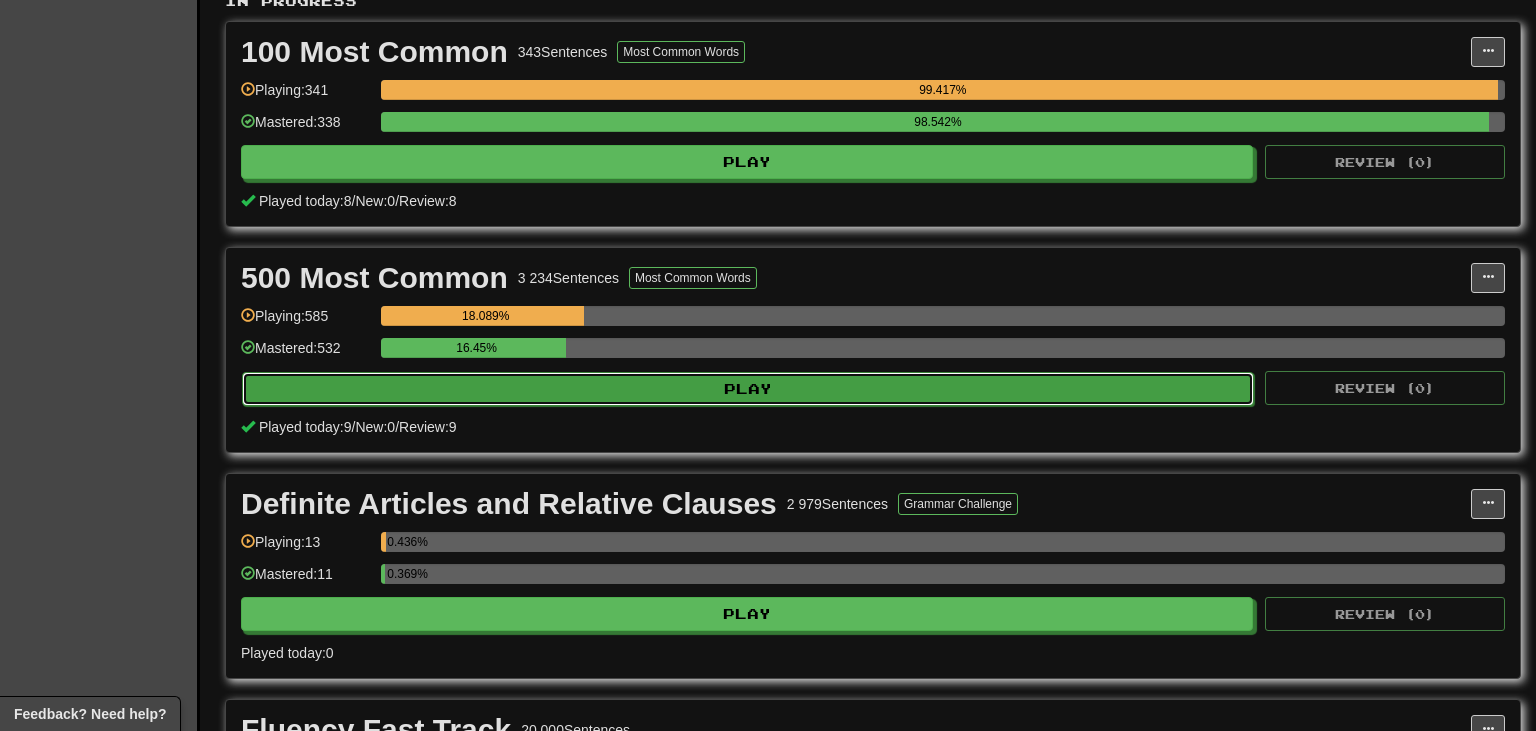 click on "Play" at bounding box center (748, 389) 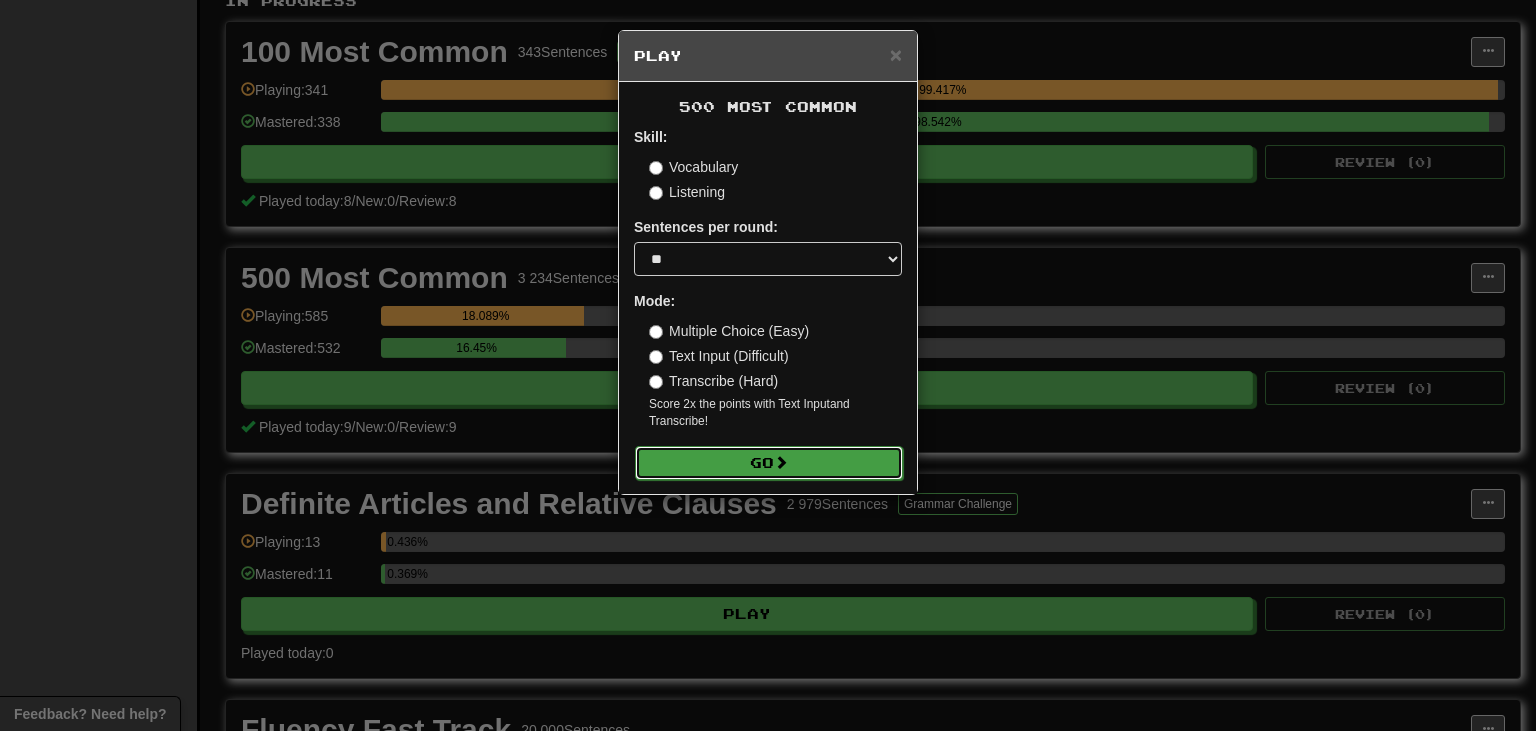 click on "Go" at bounding box center [769, 463] 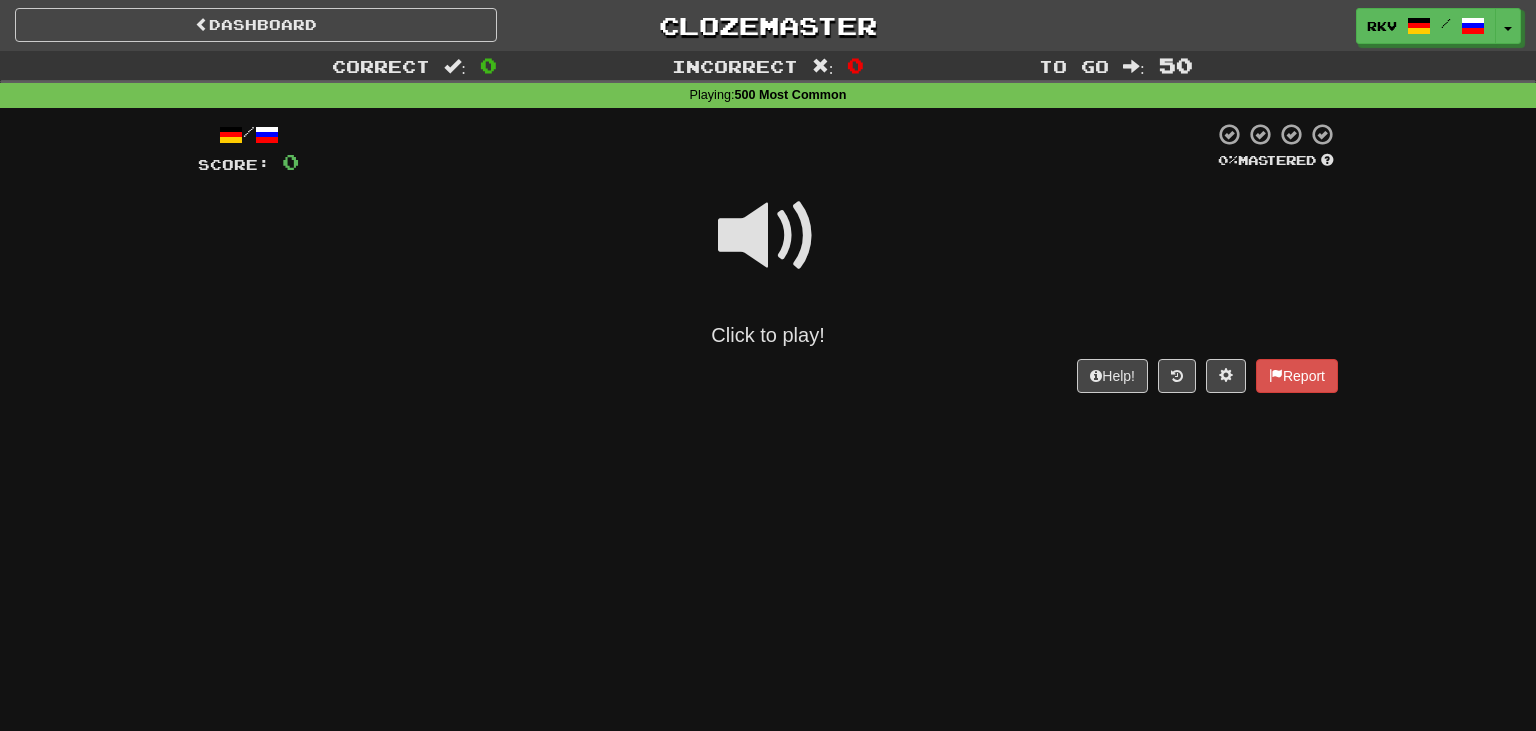 scroll, scrollTop: 0, scrollLeft: 0, axis: both 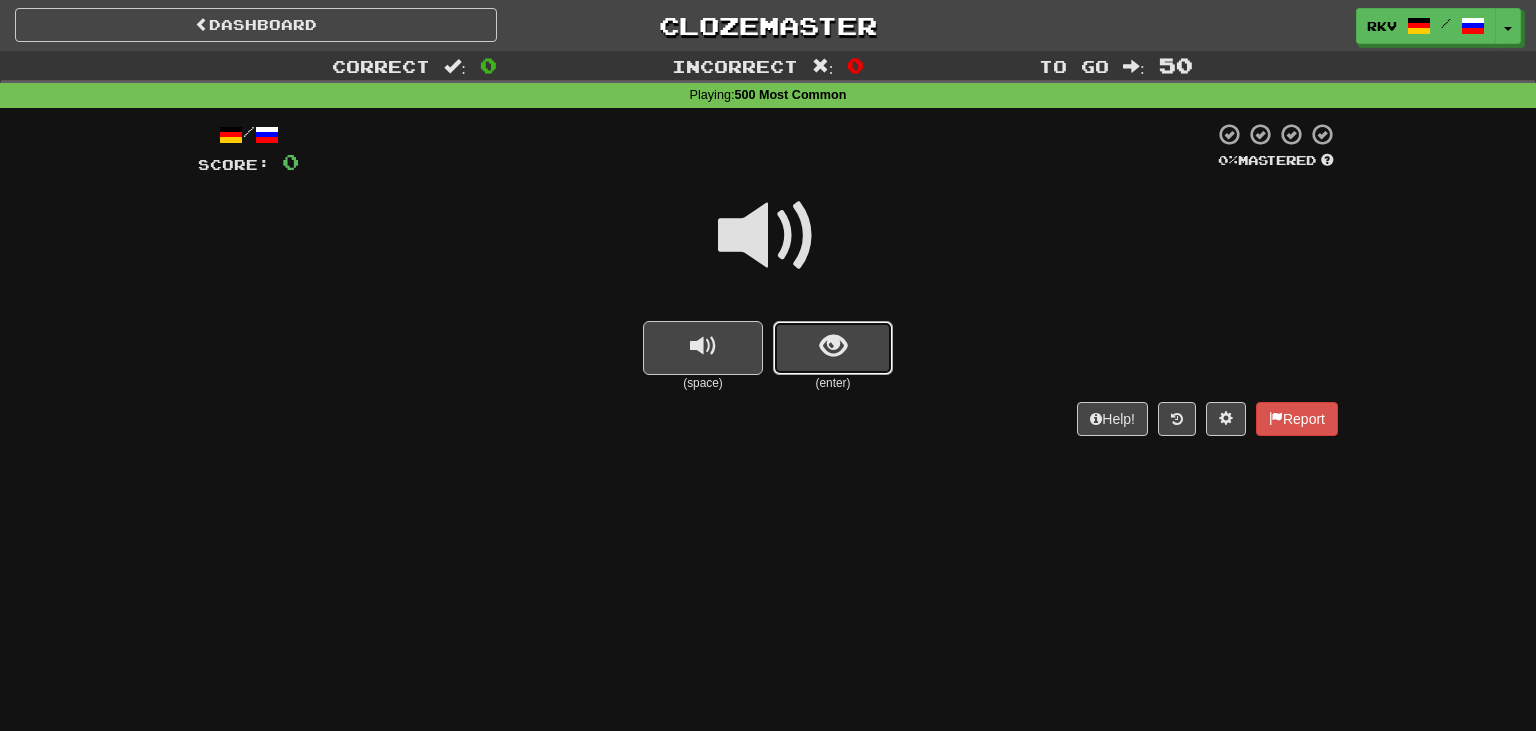 click at bounding box center [833, 346] 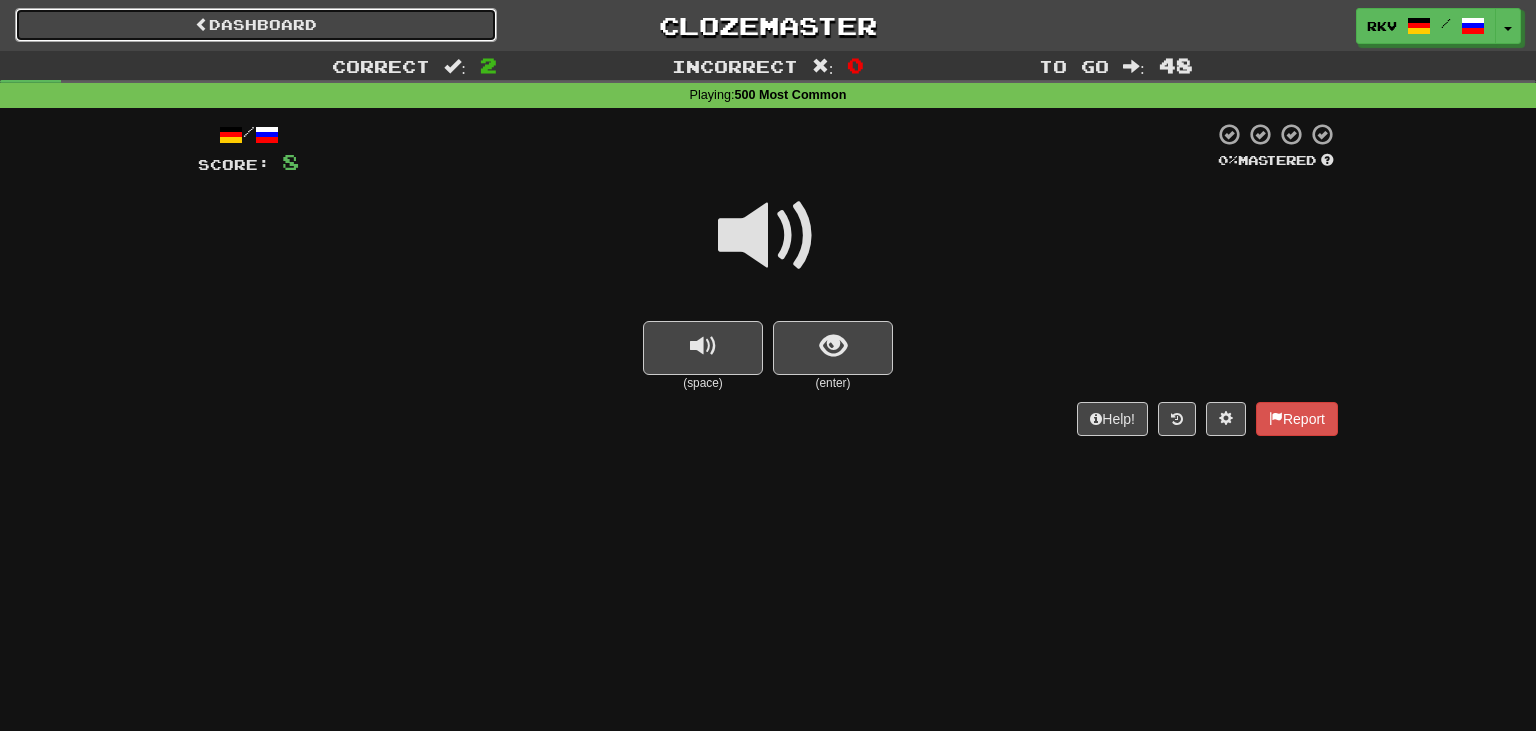 click on "Dashboard" at bounding box center [256, 25] 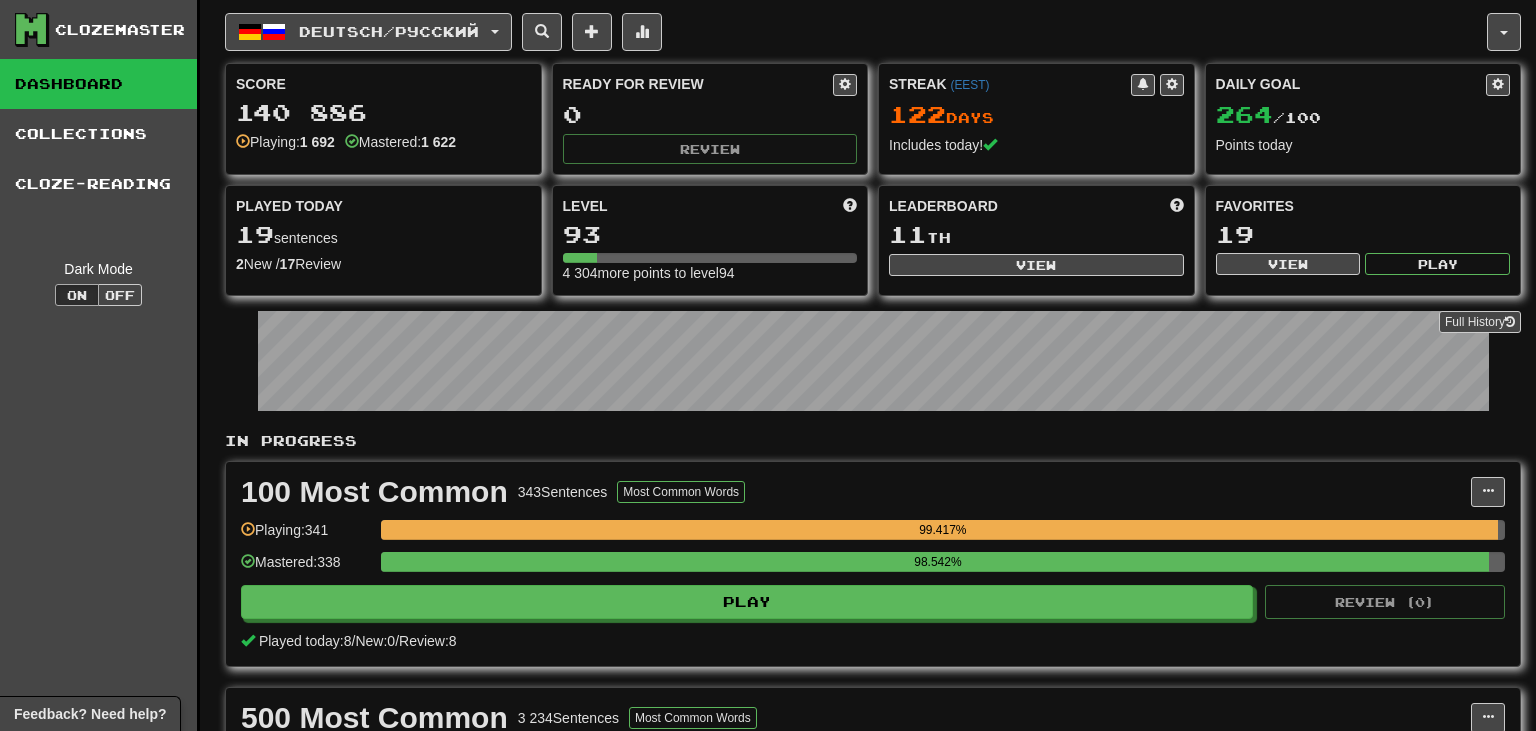 scroll, scrollTop: 0, scrollLeft: 0, axis: both 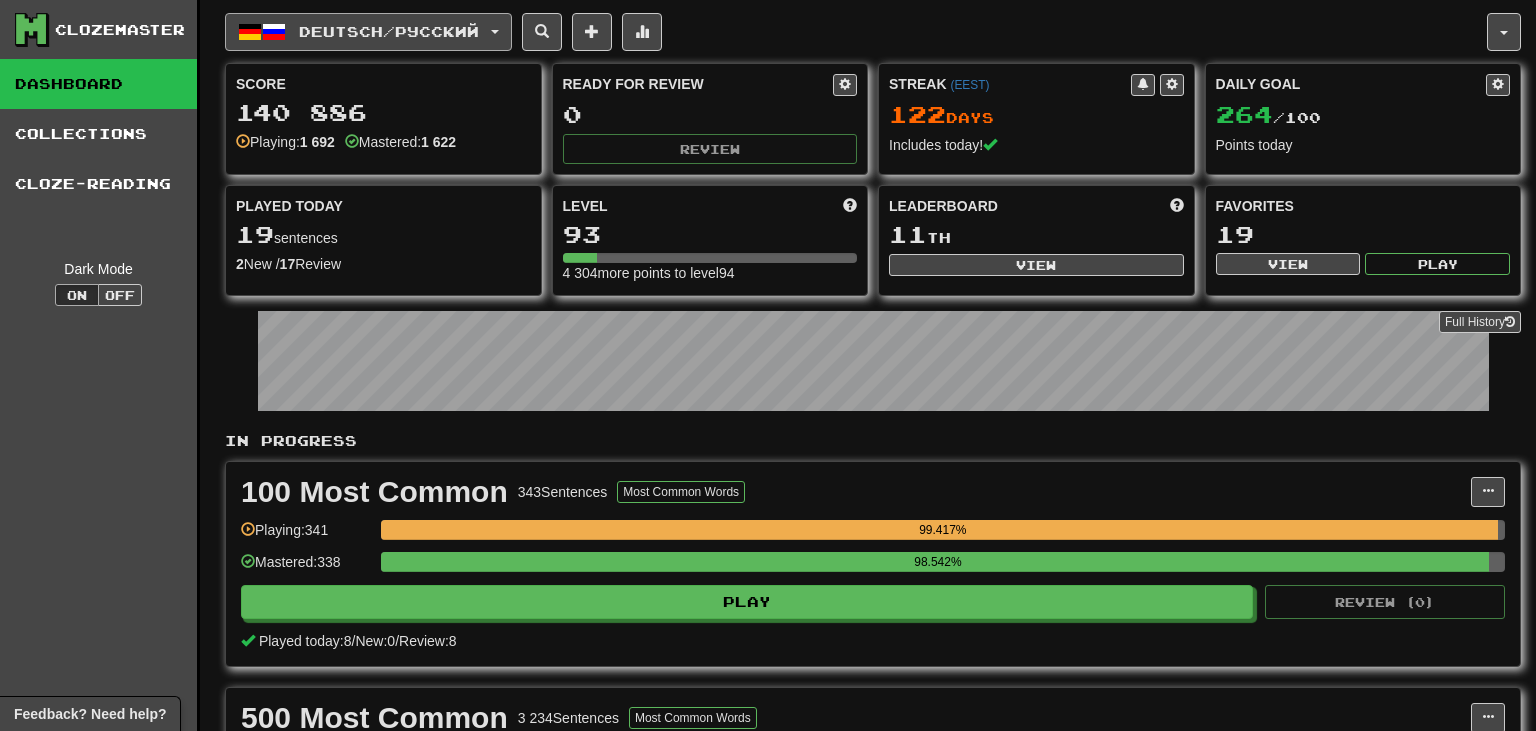 click on "Deutsch  /  Русский" at bounding box center [368, 32] 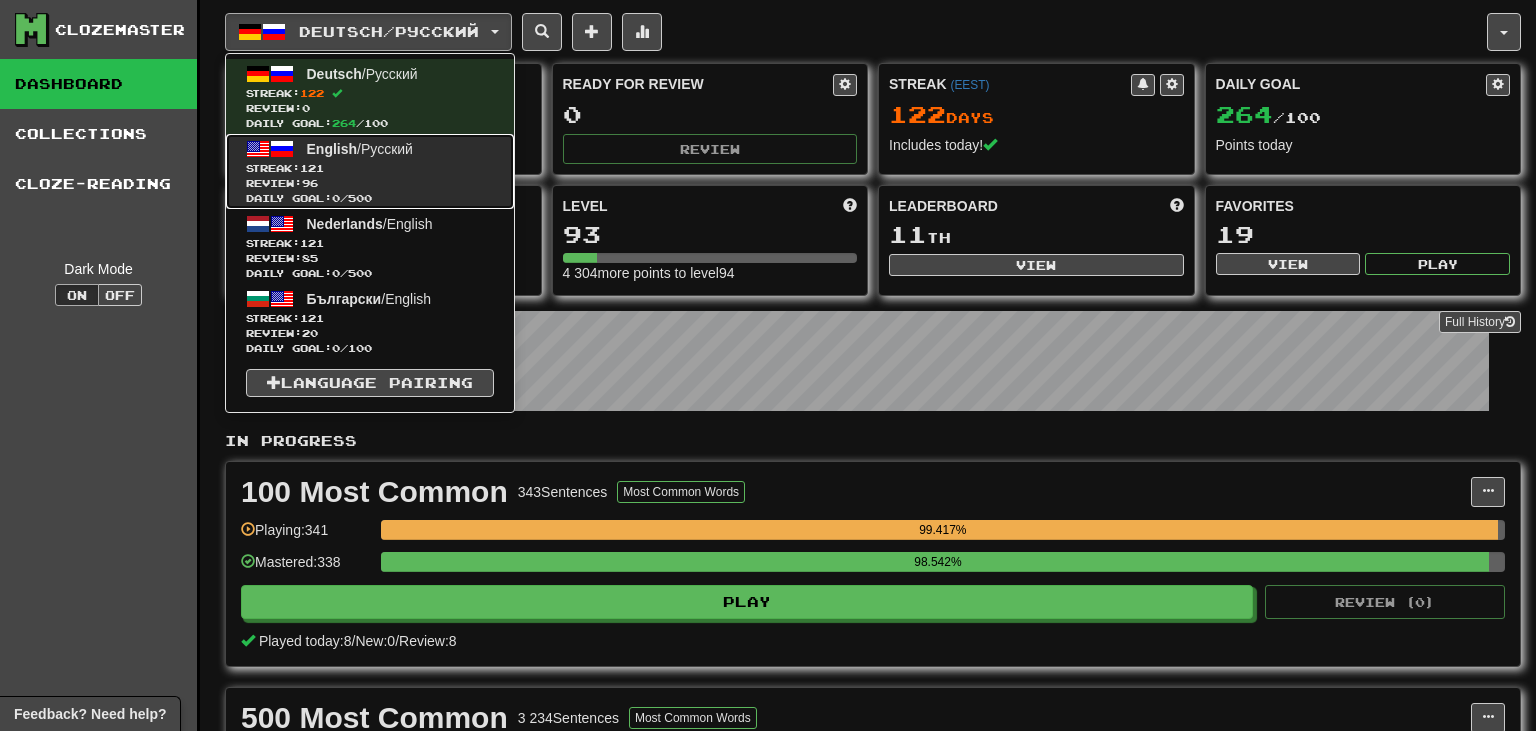 click on "English  /  Русский Streak:  121   Review:  96 Daily Goal:  0  /  500" at bounding box center (370, 171) 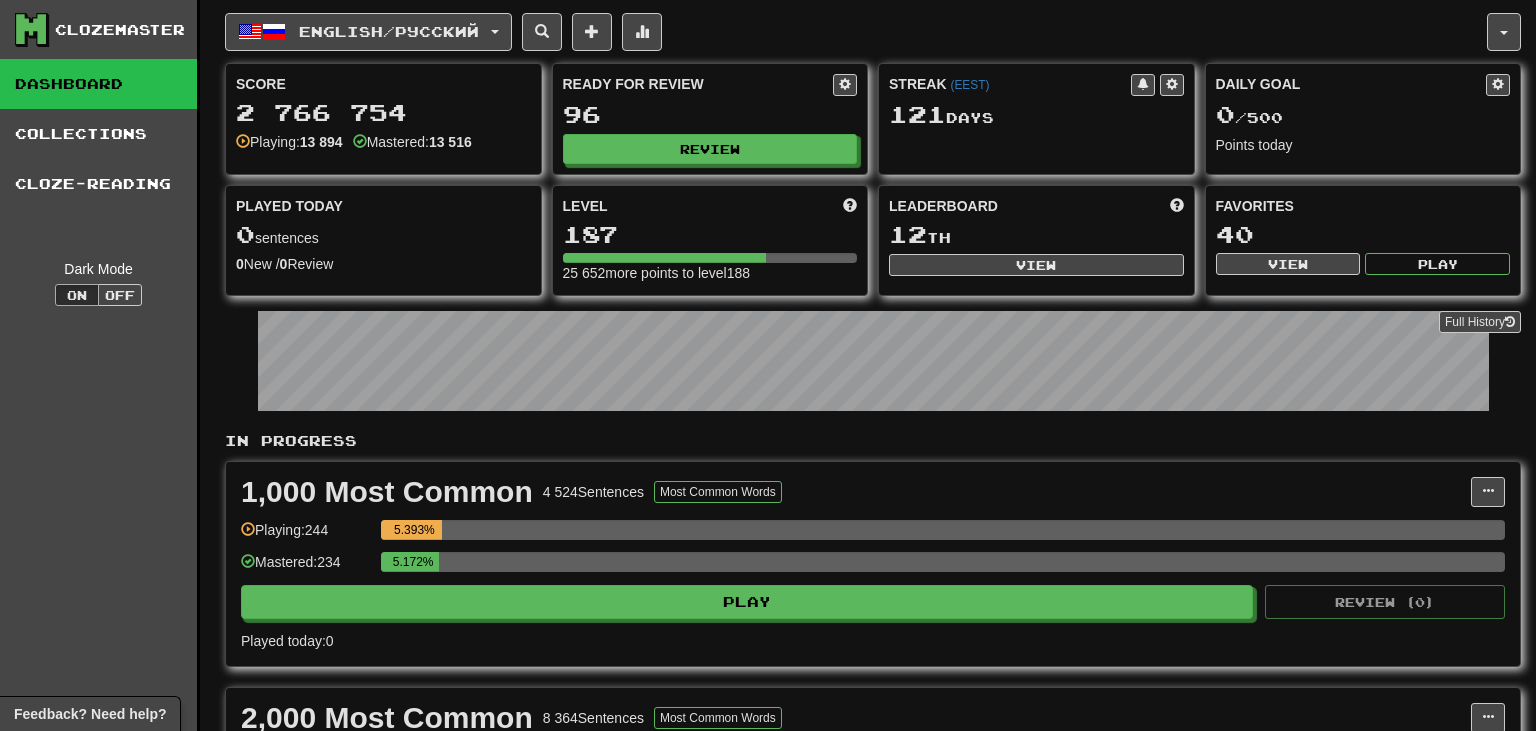 scroll, scrollTop: 0, scrollLeft: 0, axis: both 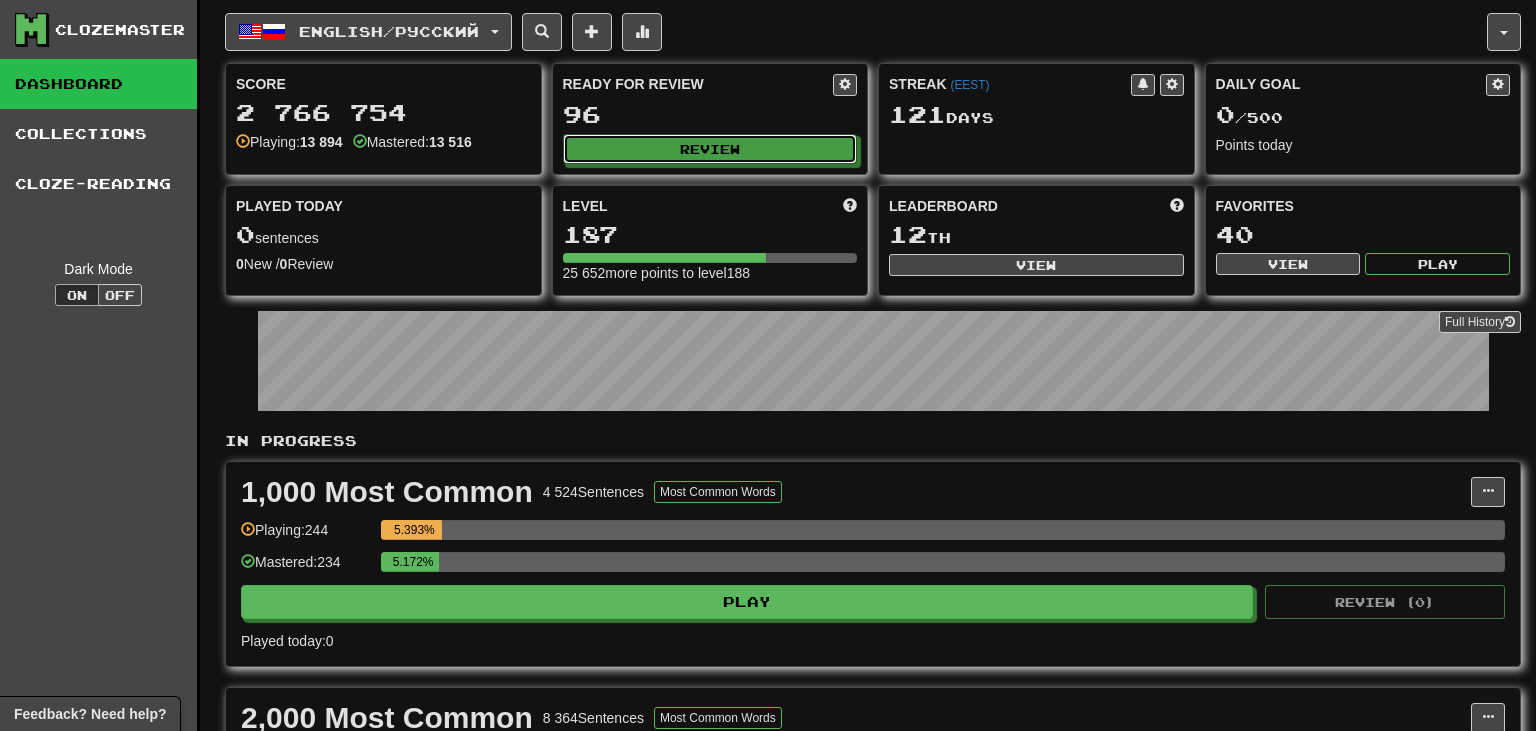 click on "Review" at bounding box center (710, 149) 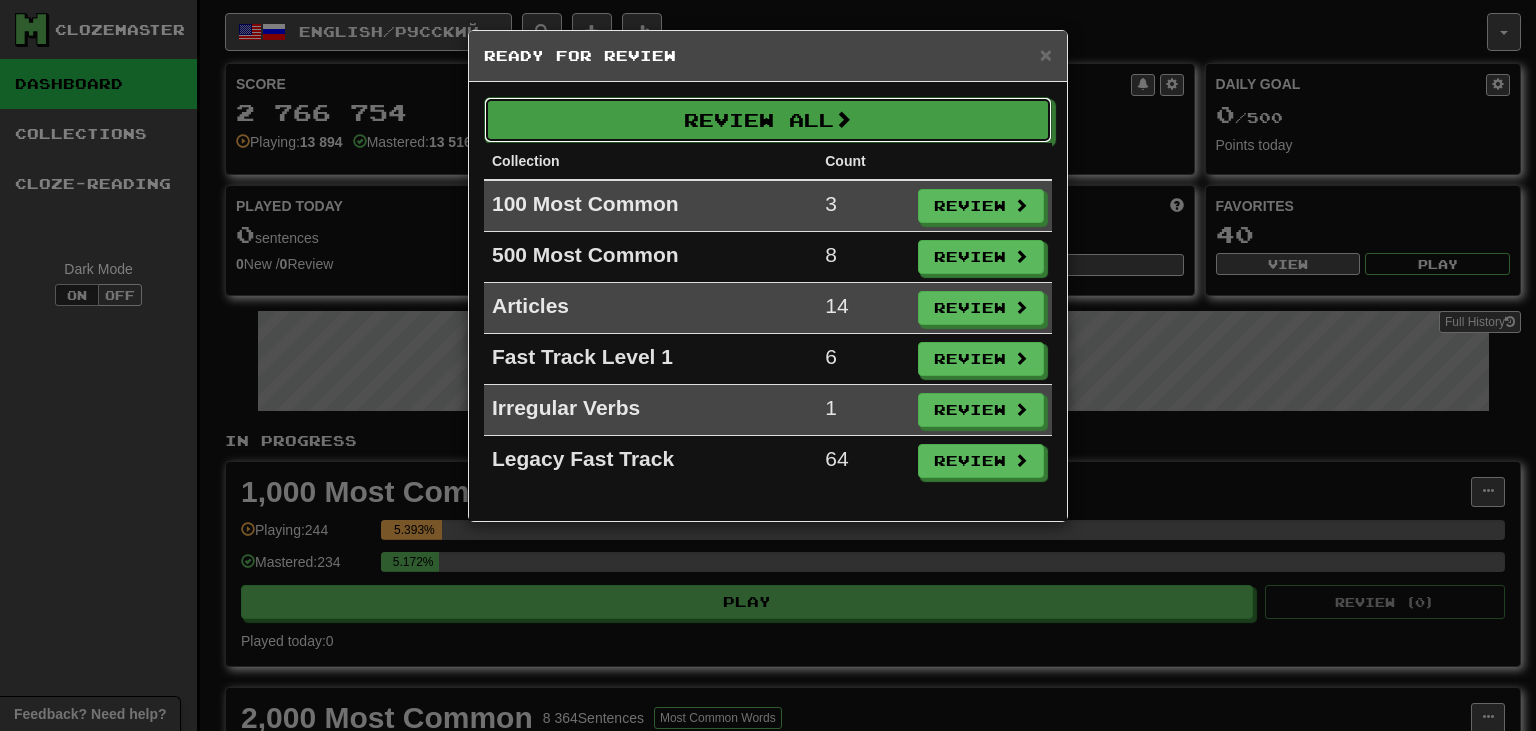 click on "Review All" at bounding box center (768, 120) 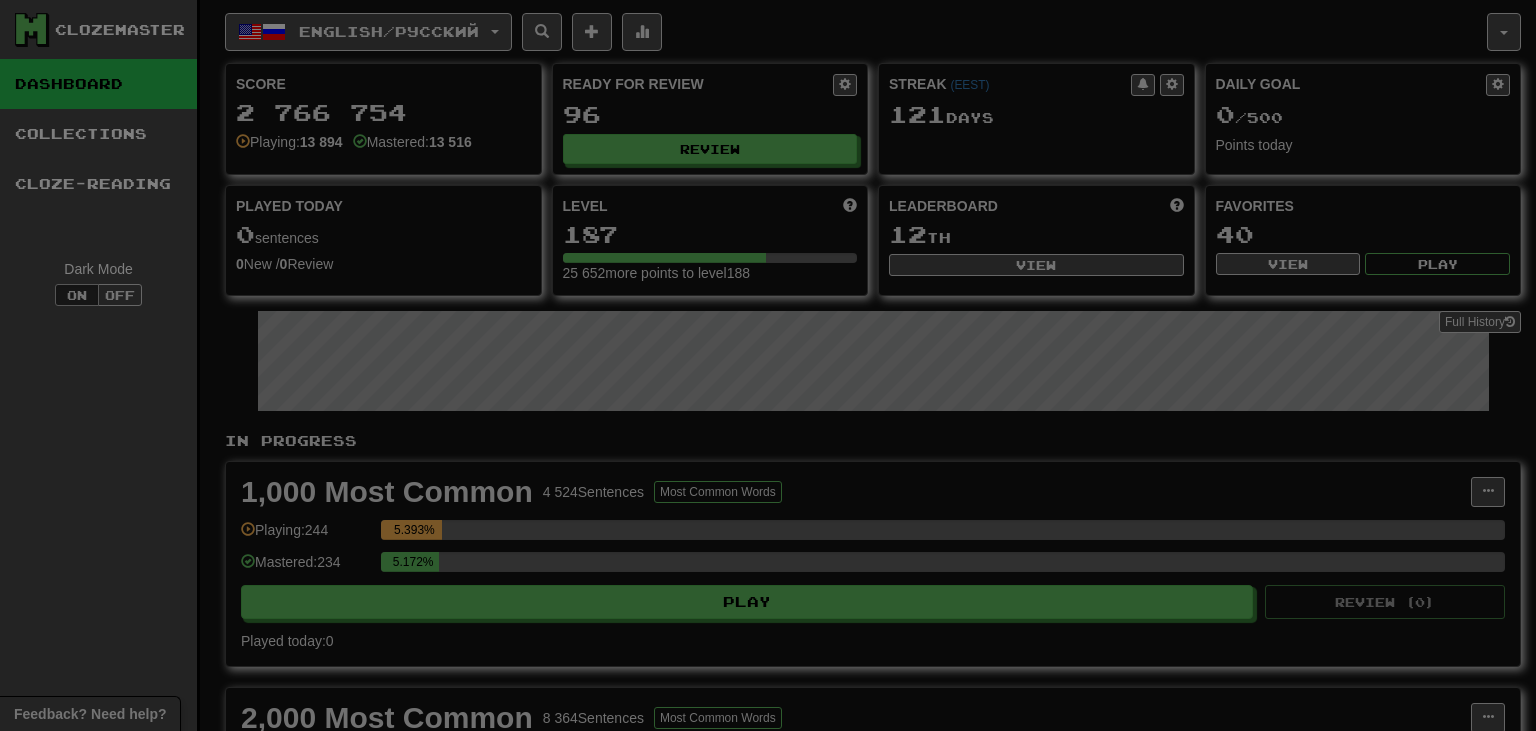 select on "**" 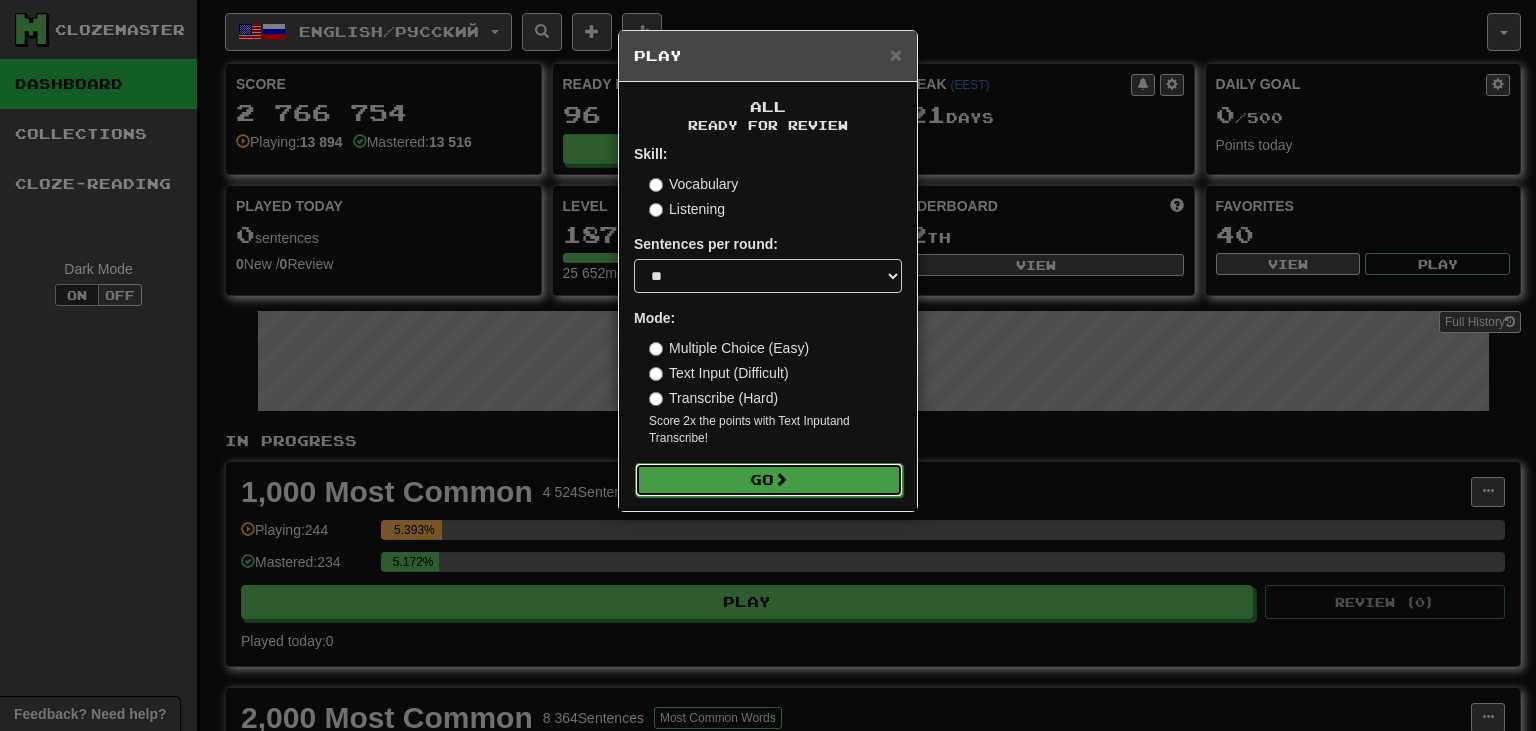 click on "Go" at bounding box center [769, 480] 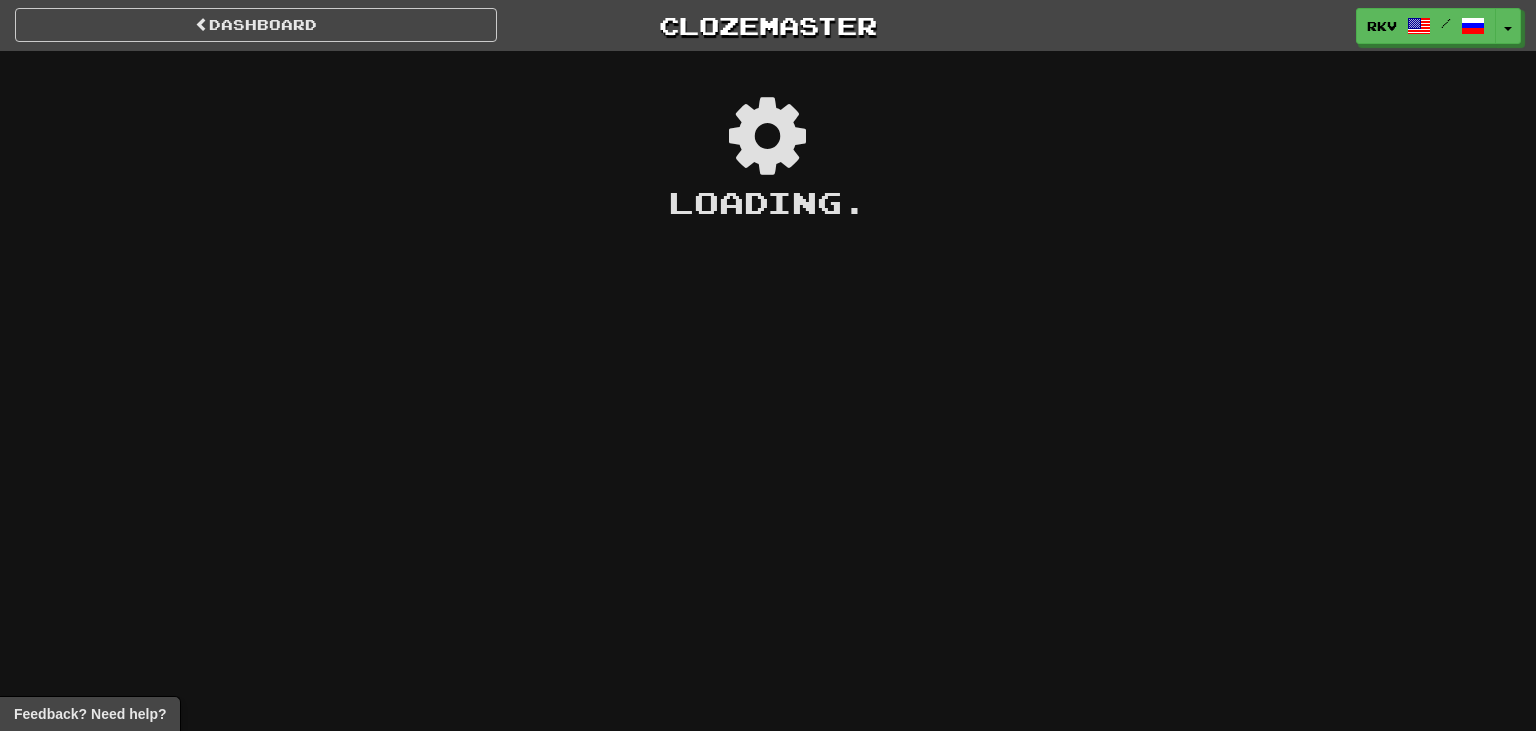 scroll, scrollTop: 0, scrollLeft: 0, axis: both 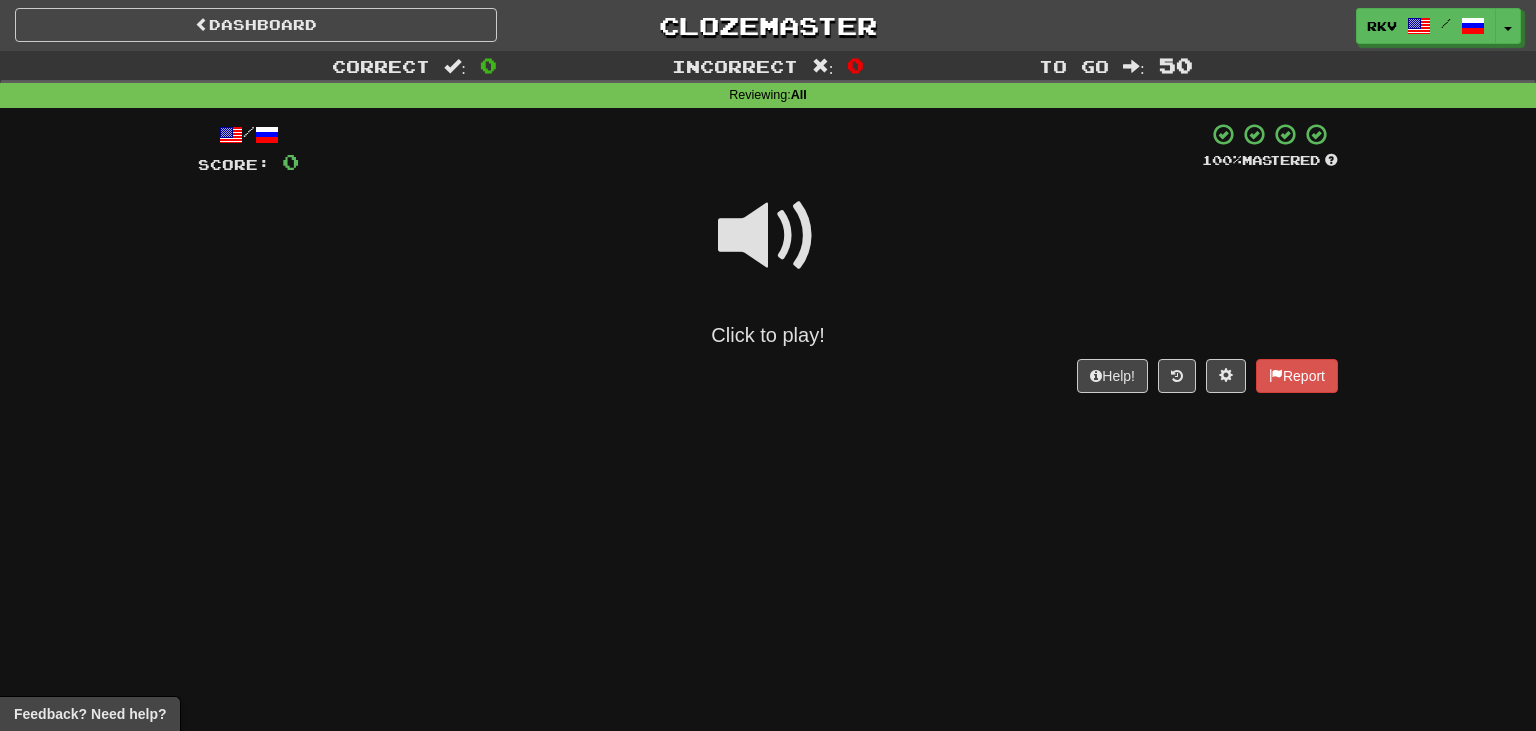 click at bounding box center [768, 236] 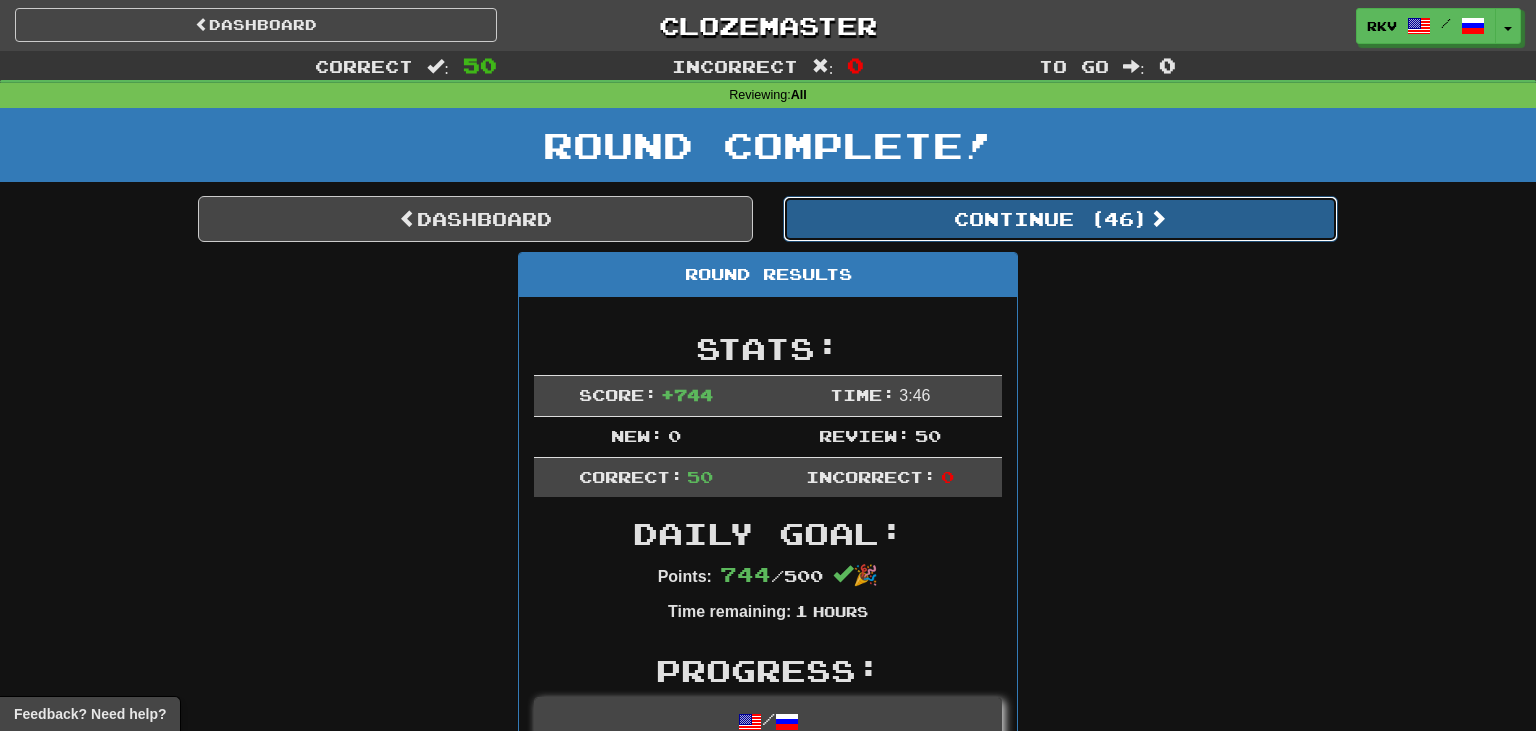 click on "Continue ( 46 )" at bounding box center (1060, 219) 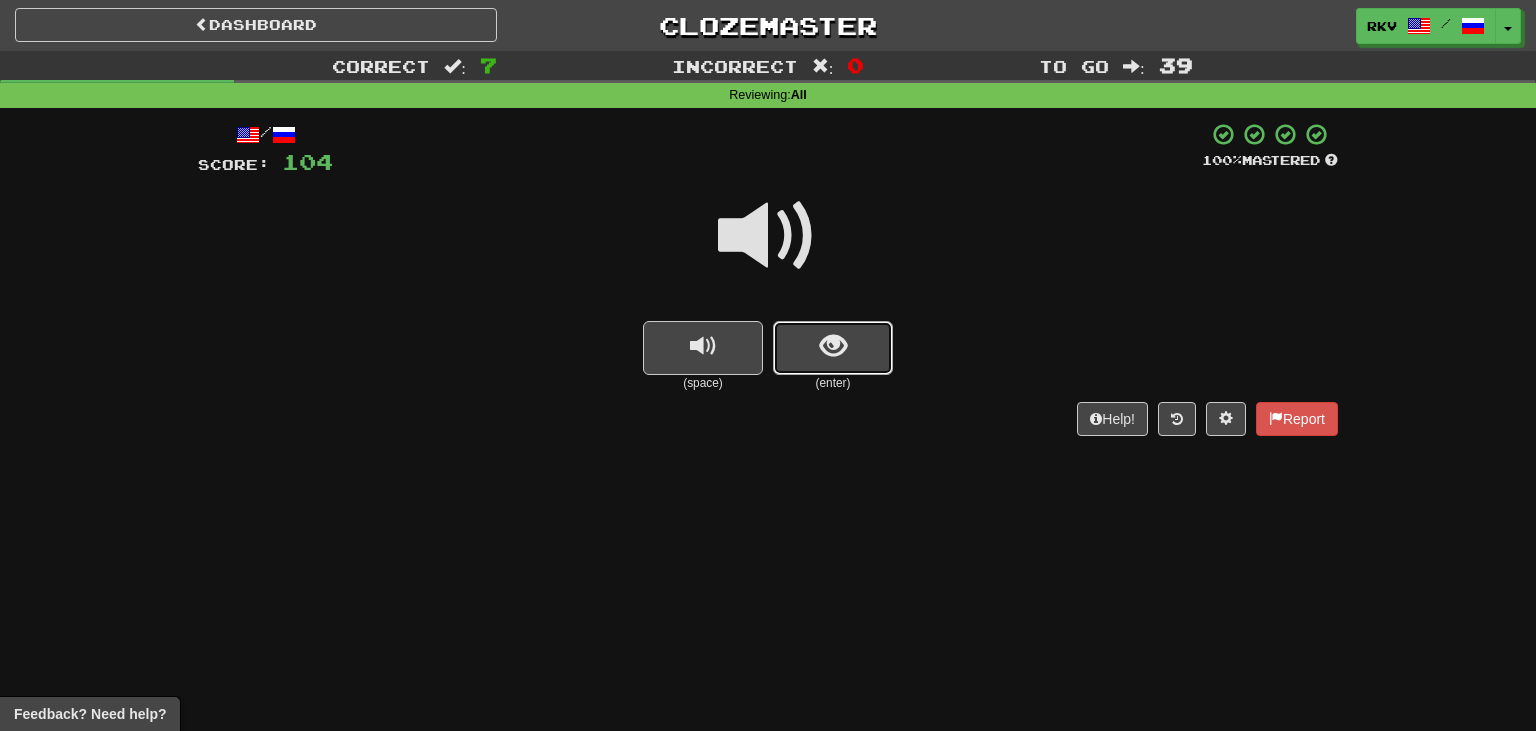 click at bounding box center [833, 346] 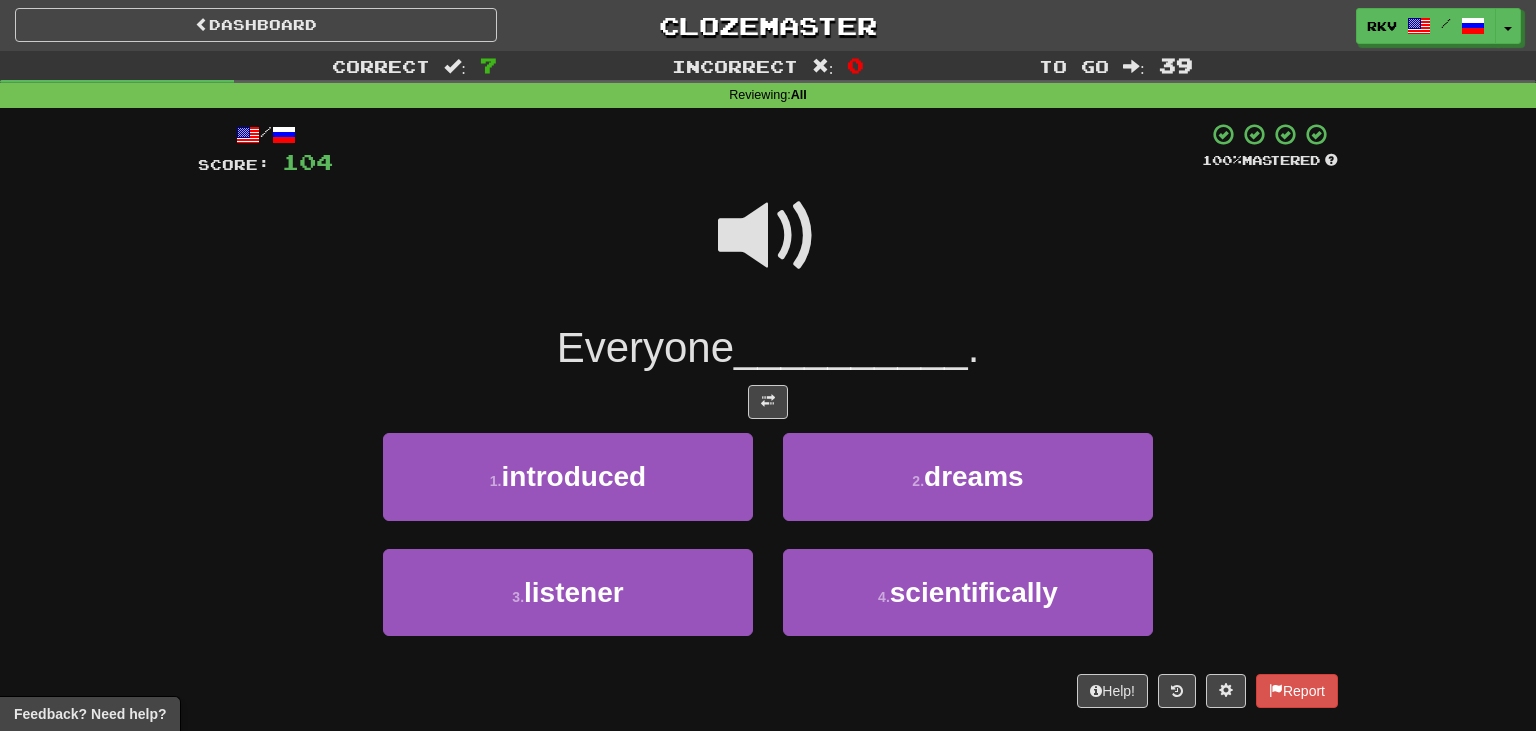 click at bounding box center (768, 236) 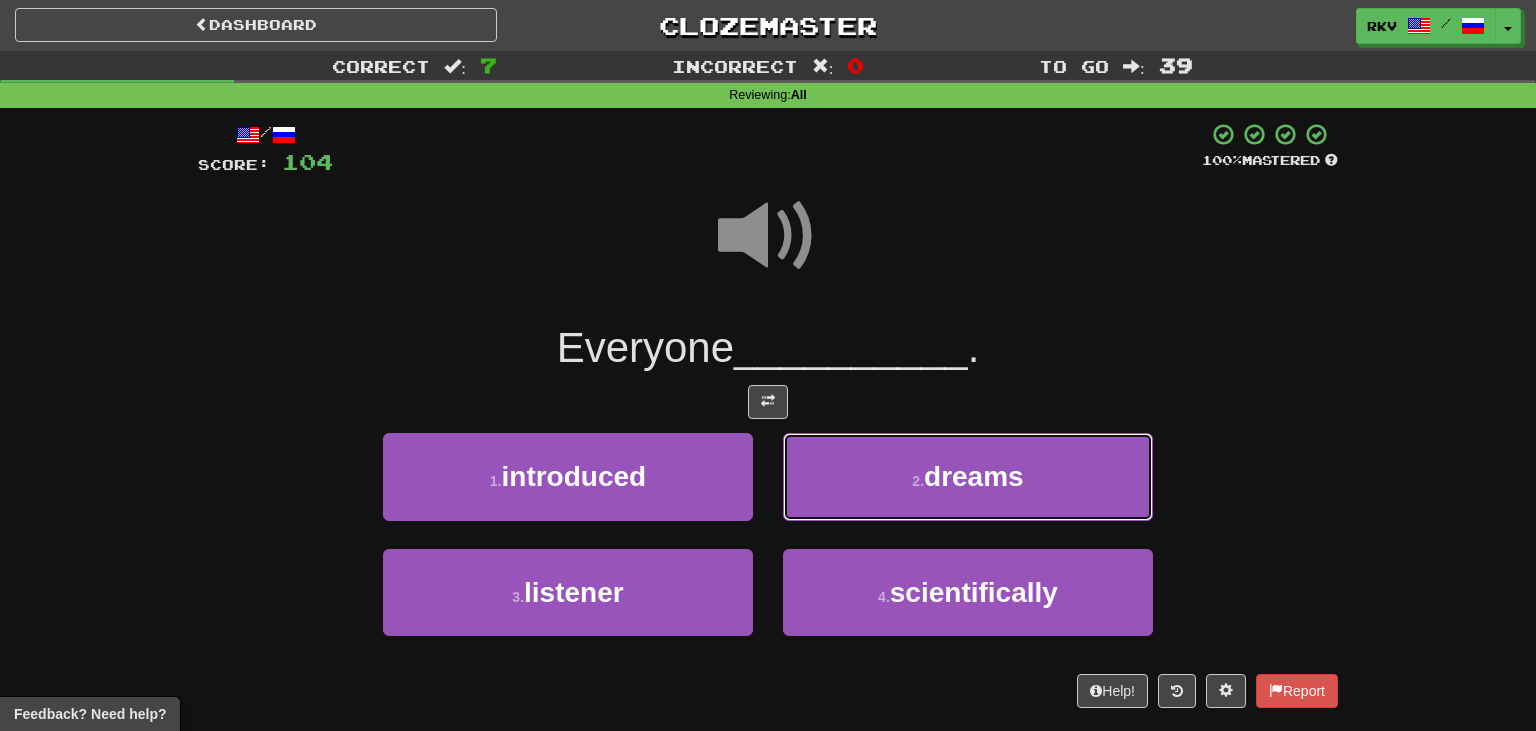 click on "2 .  dreams" at bounding box center (968, 476) 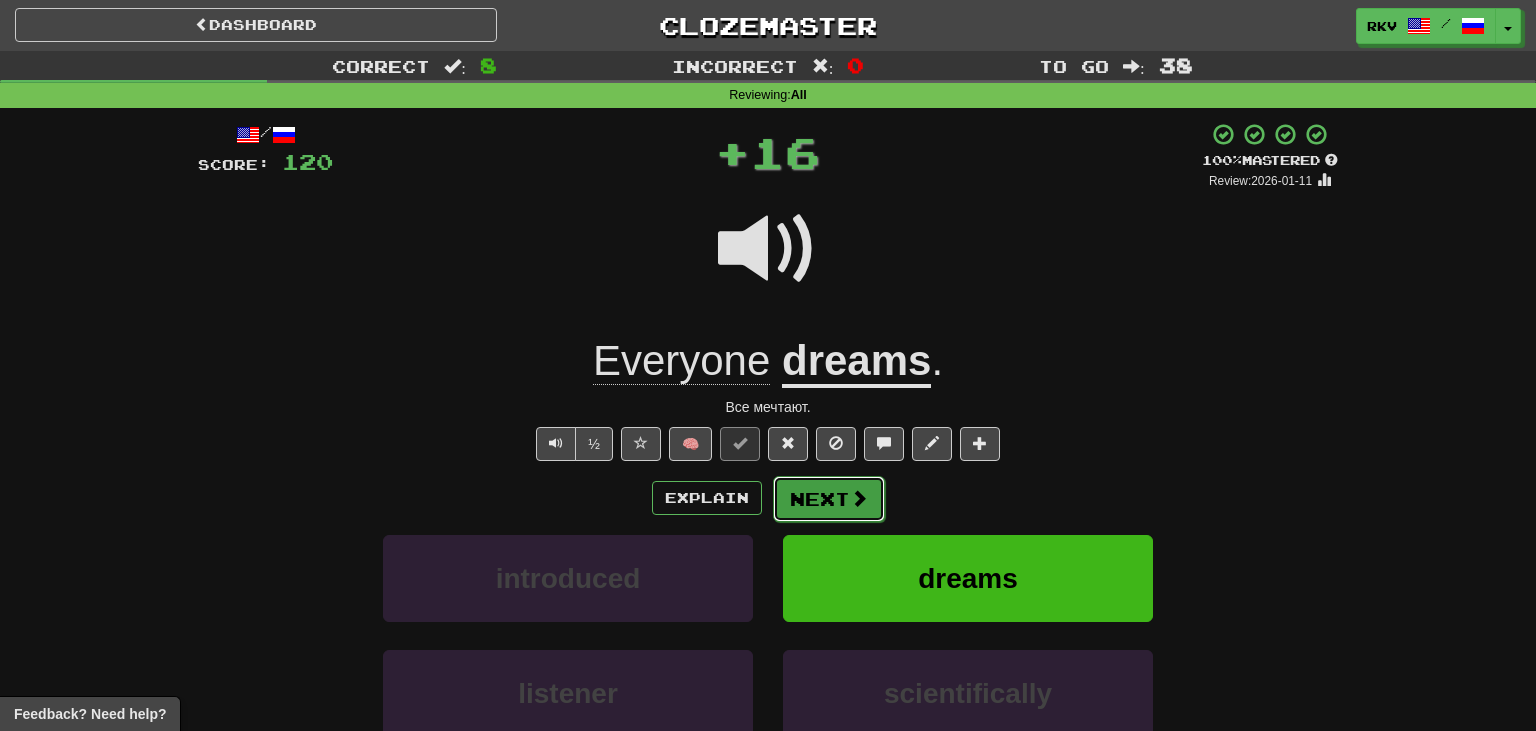 click on "Next" at bounding box center [829, 499] 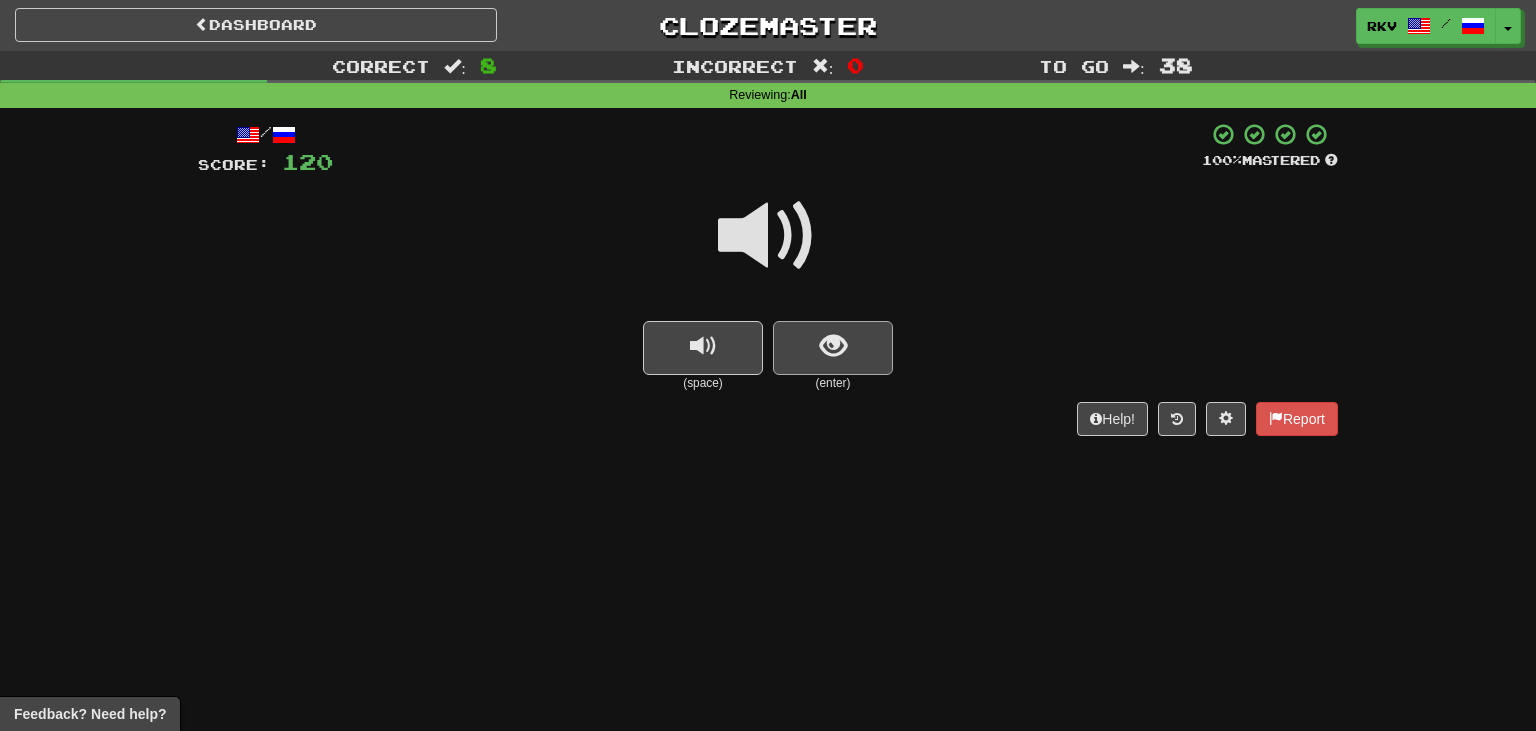 click on "(space) (enter)" at bounding box center (768, 285) 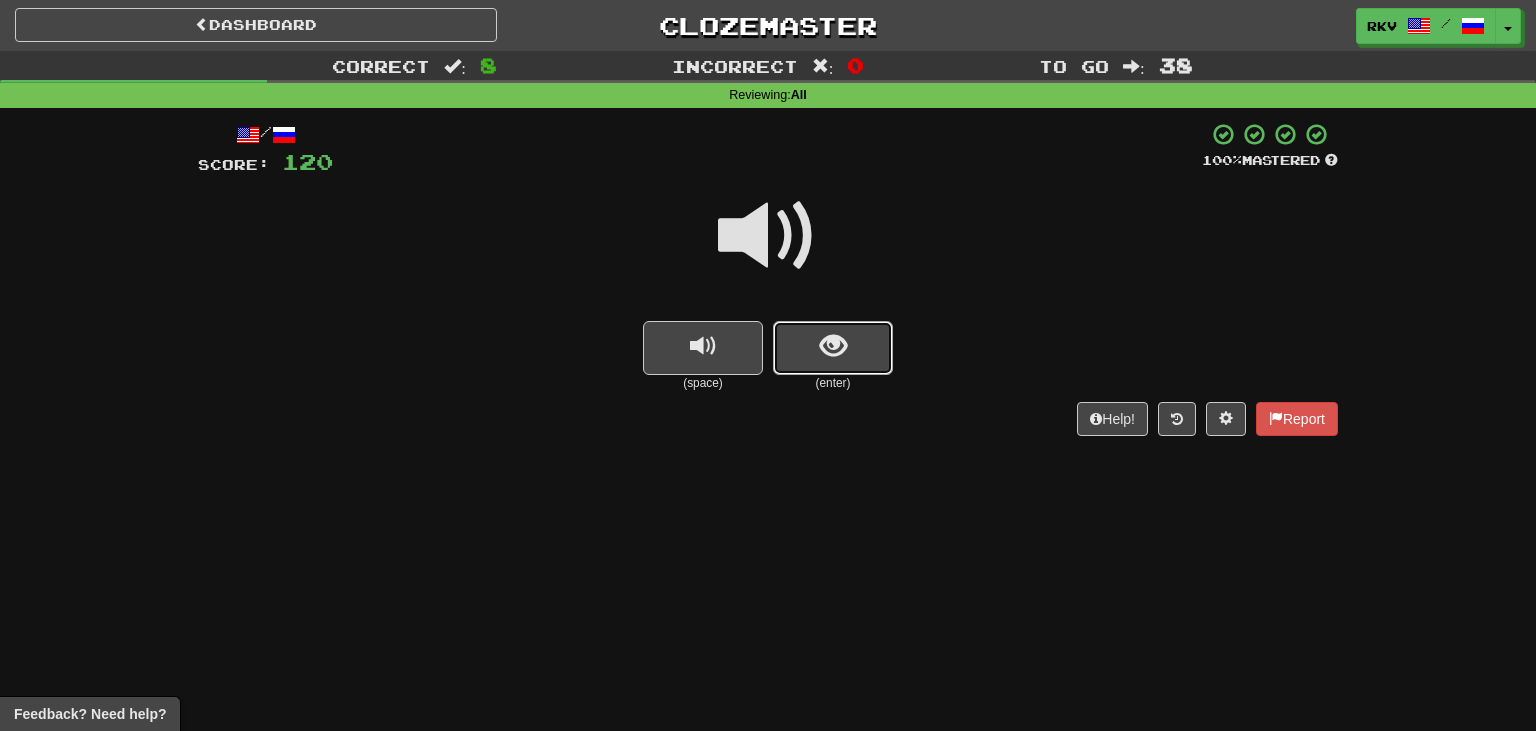 click at bounding box center [833, 346] 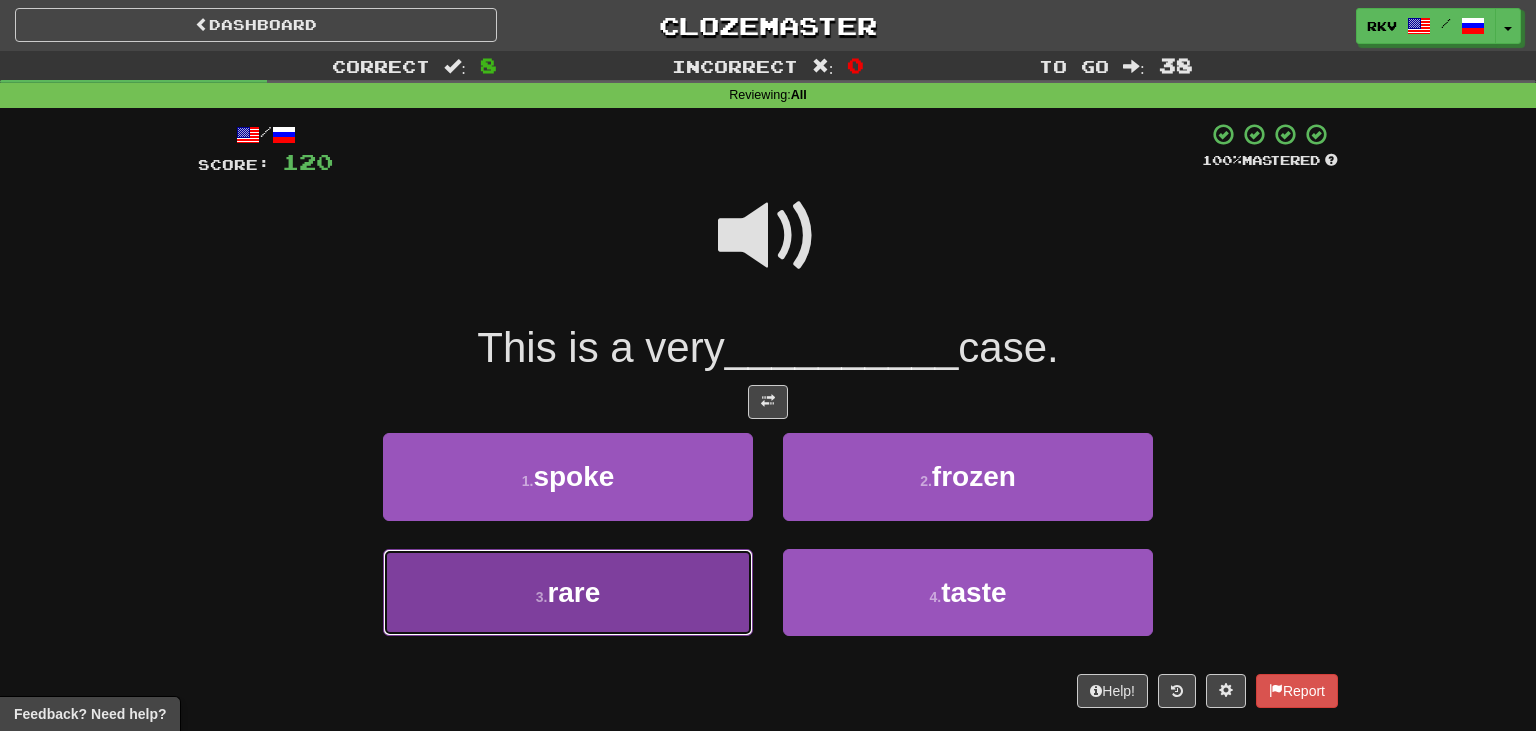 click on "3 .  rare" at bounding box center [568, 592] 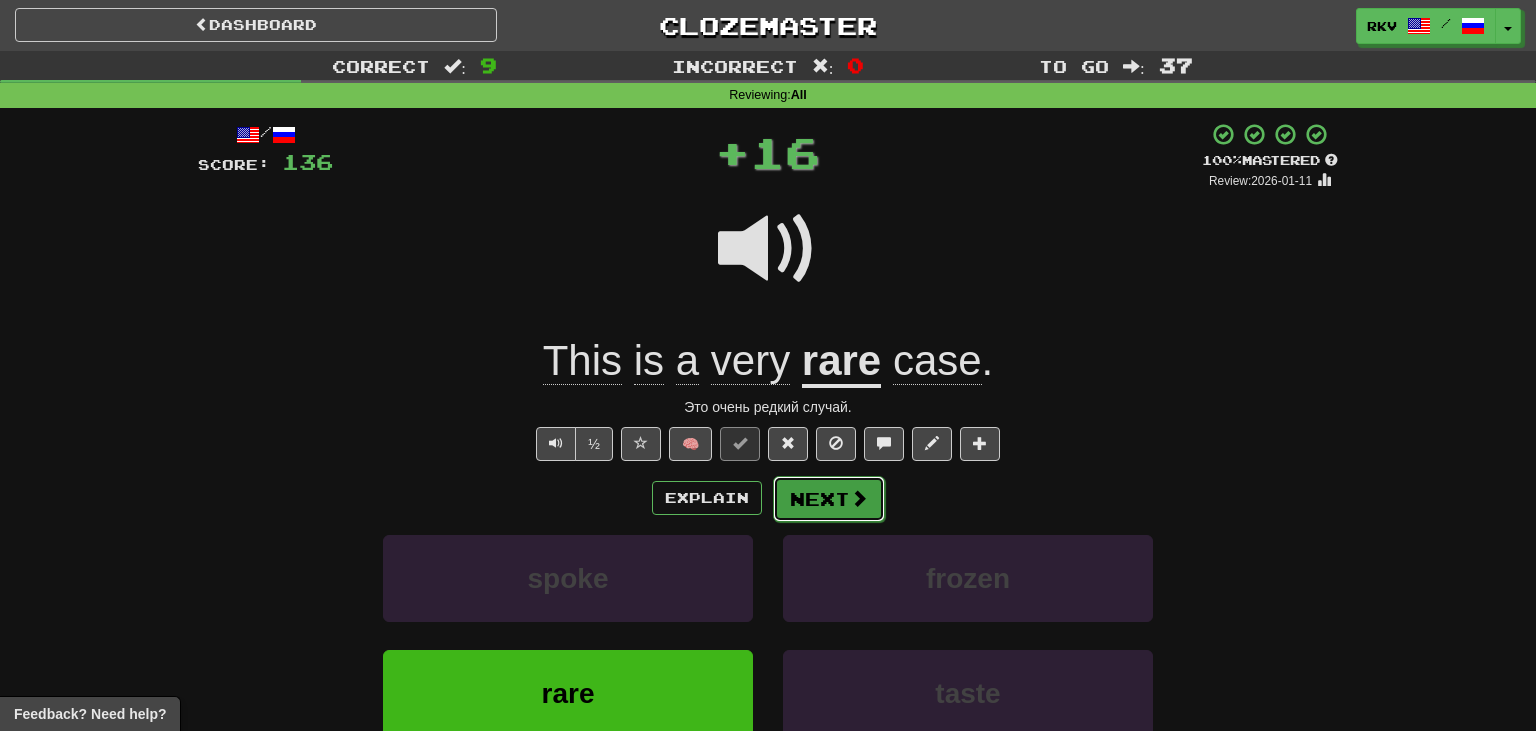 click on "Next" at bounding box center [829, 499] 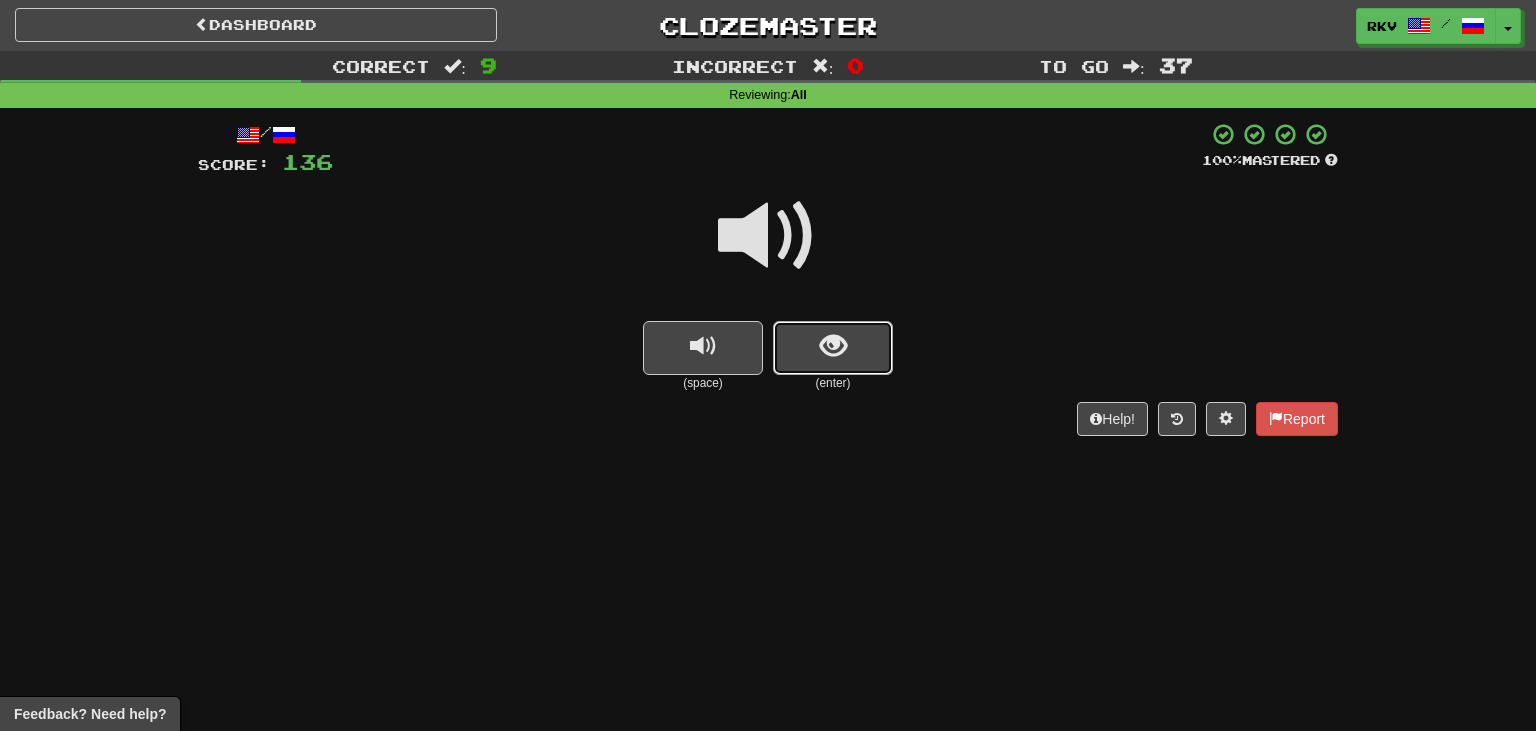 click at bounding box center (833, 346) 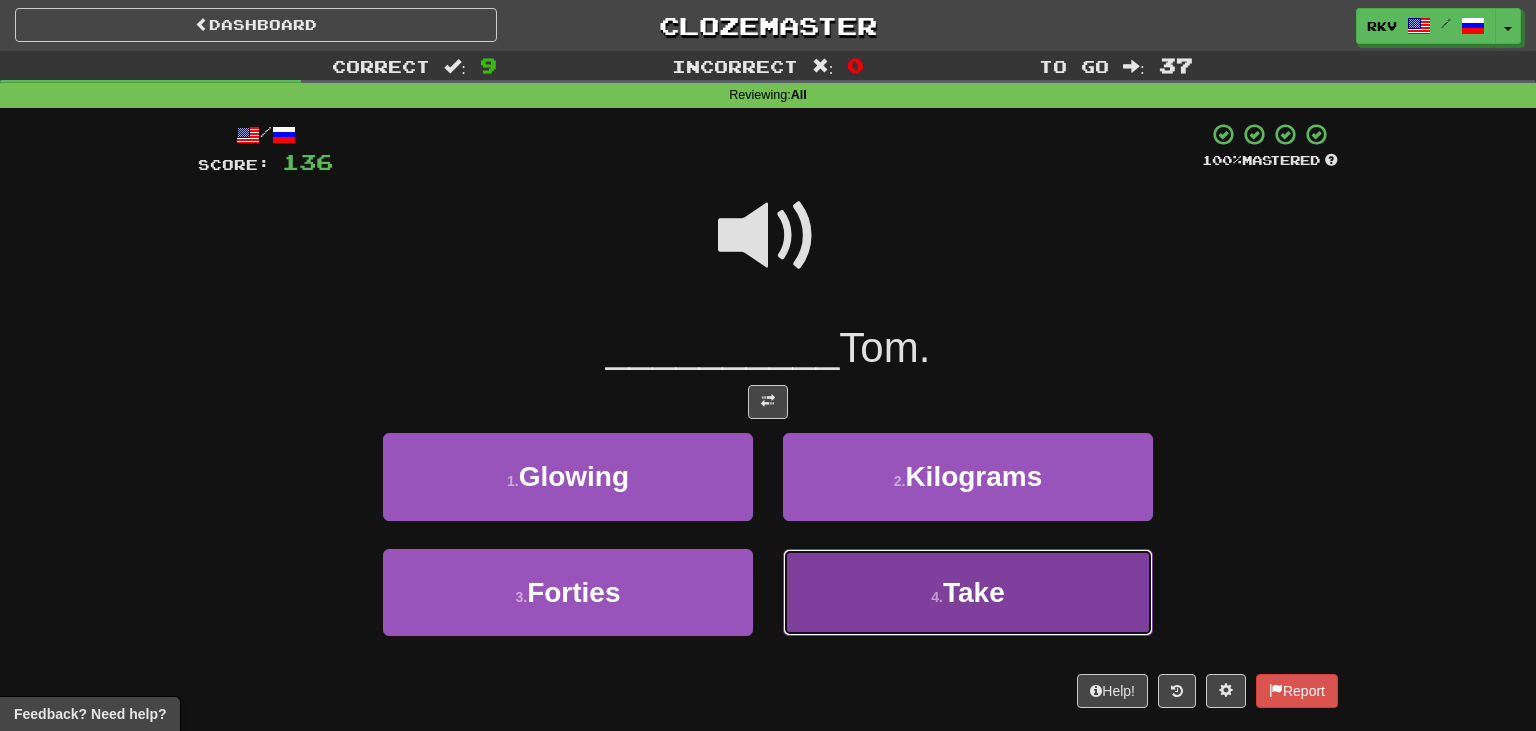 click on "4 .  Take" at bounding box center [968, 592] 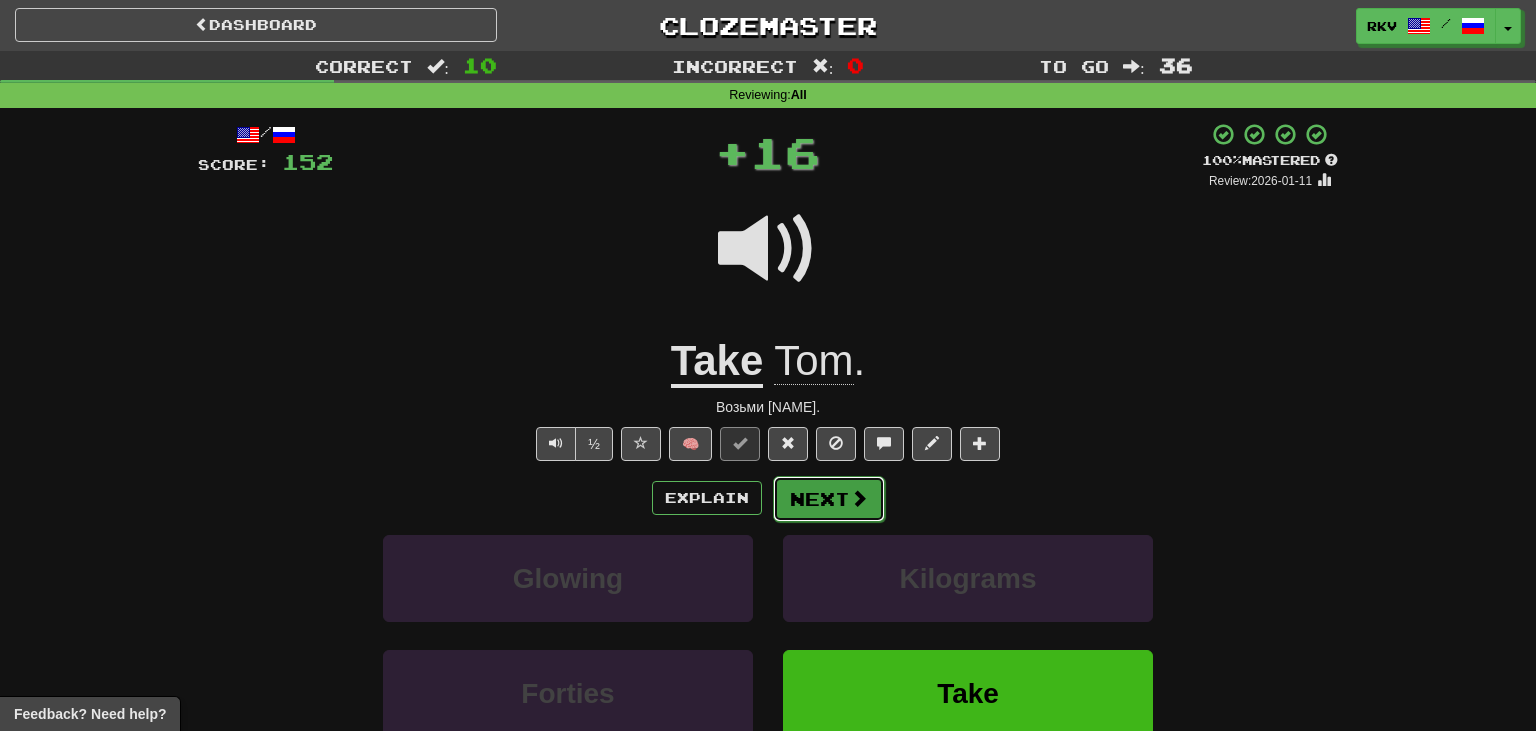 click on "Next" at bounding box center [829, 499] 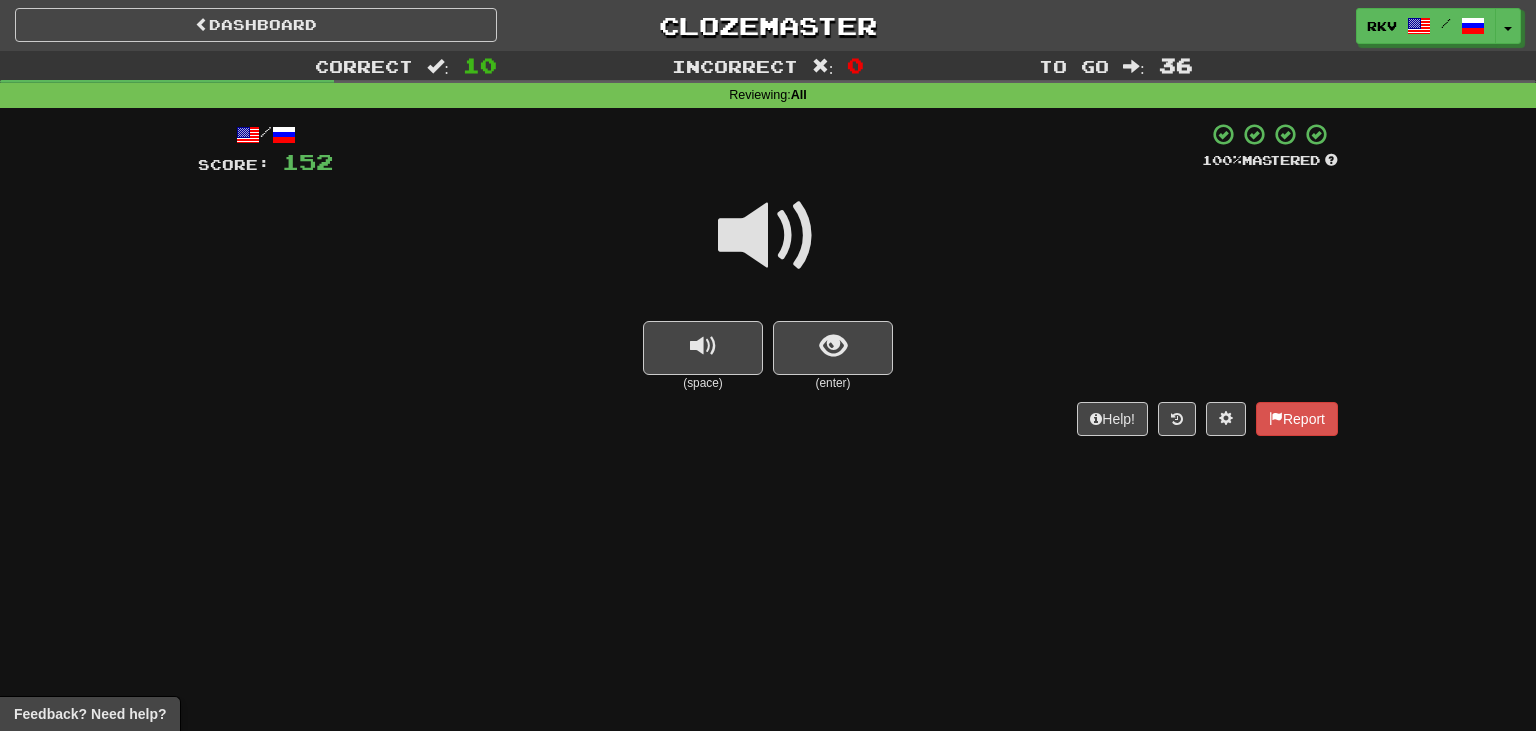 click at bounding box center [768, 236] 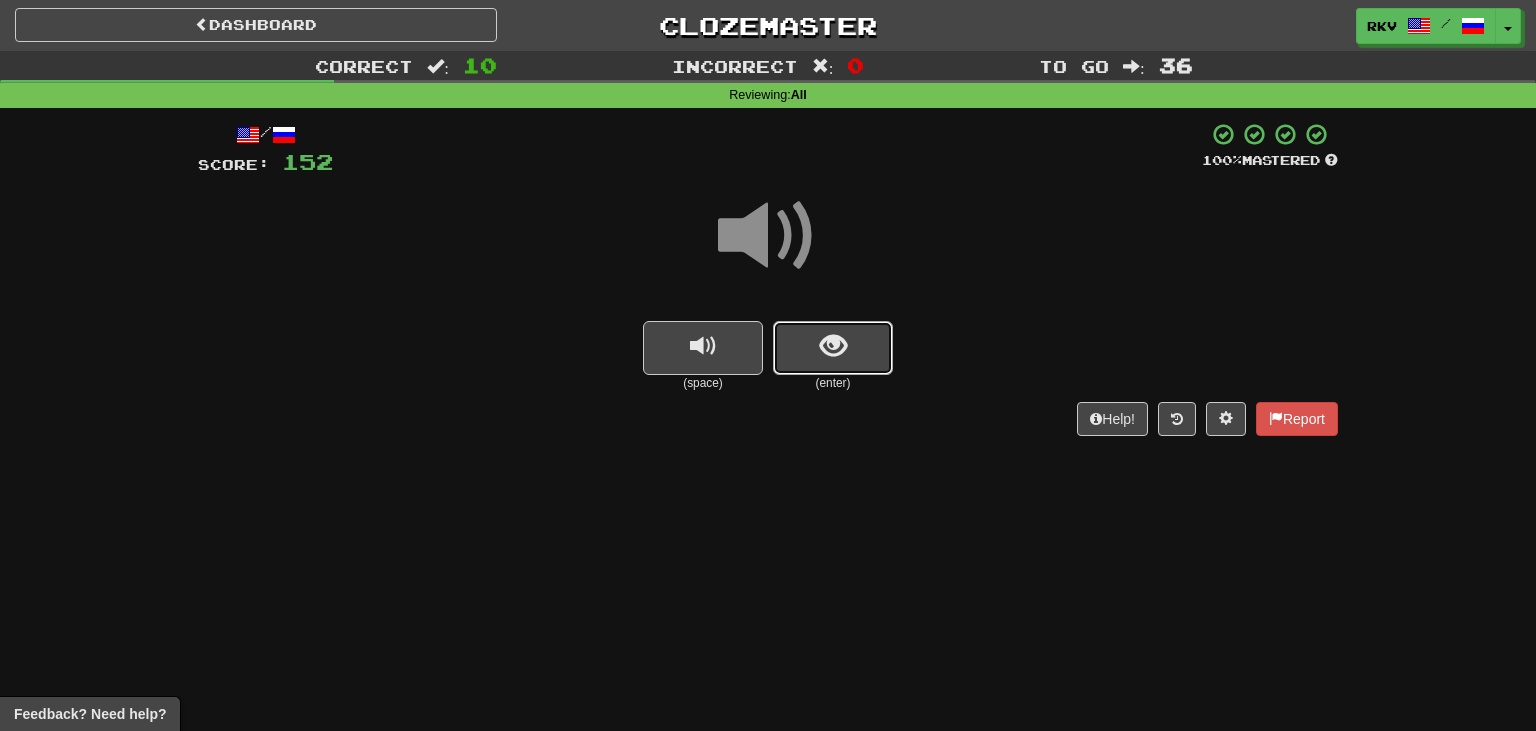 click at bounding box center [833, 346] 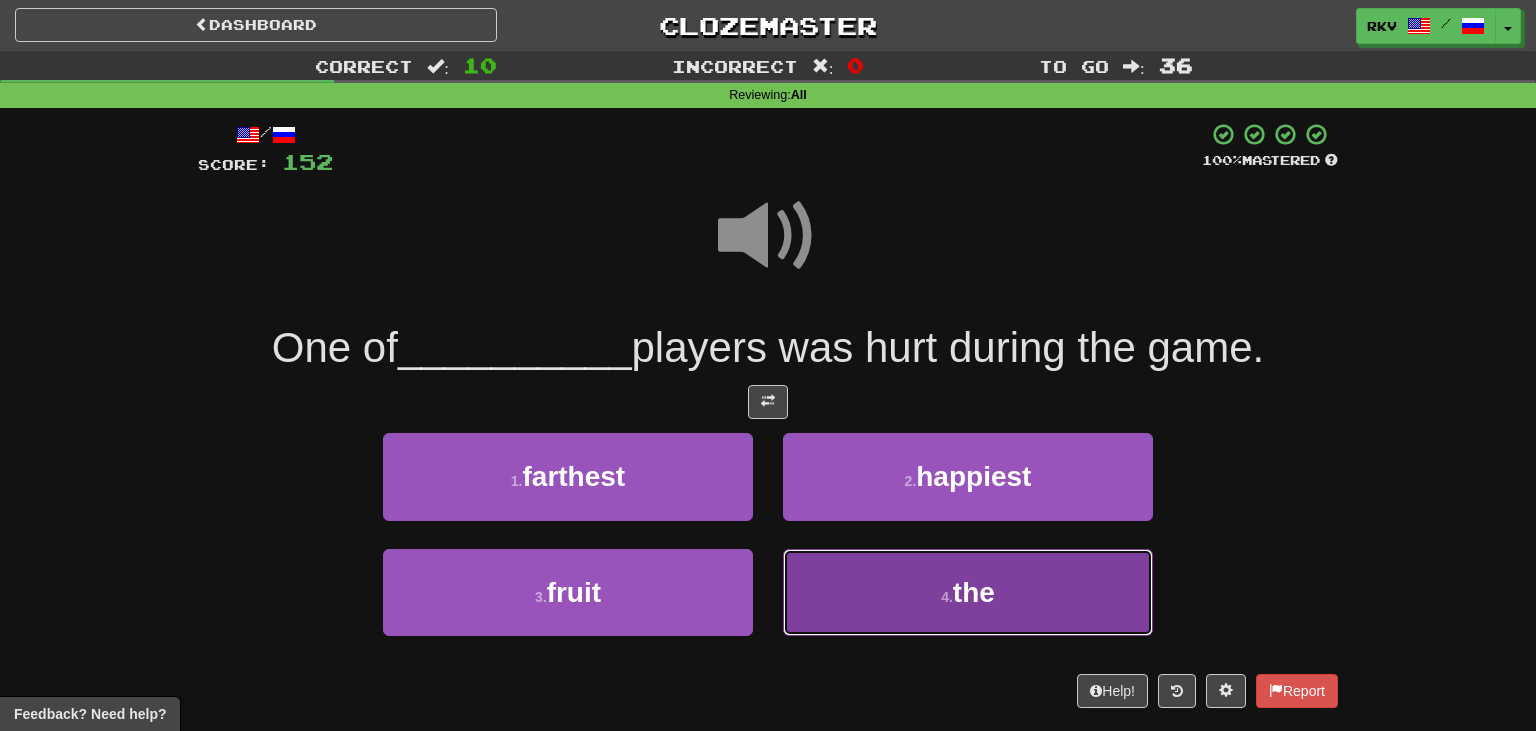 click on "4 .  the" at bounding box center [968, 592] 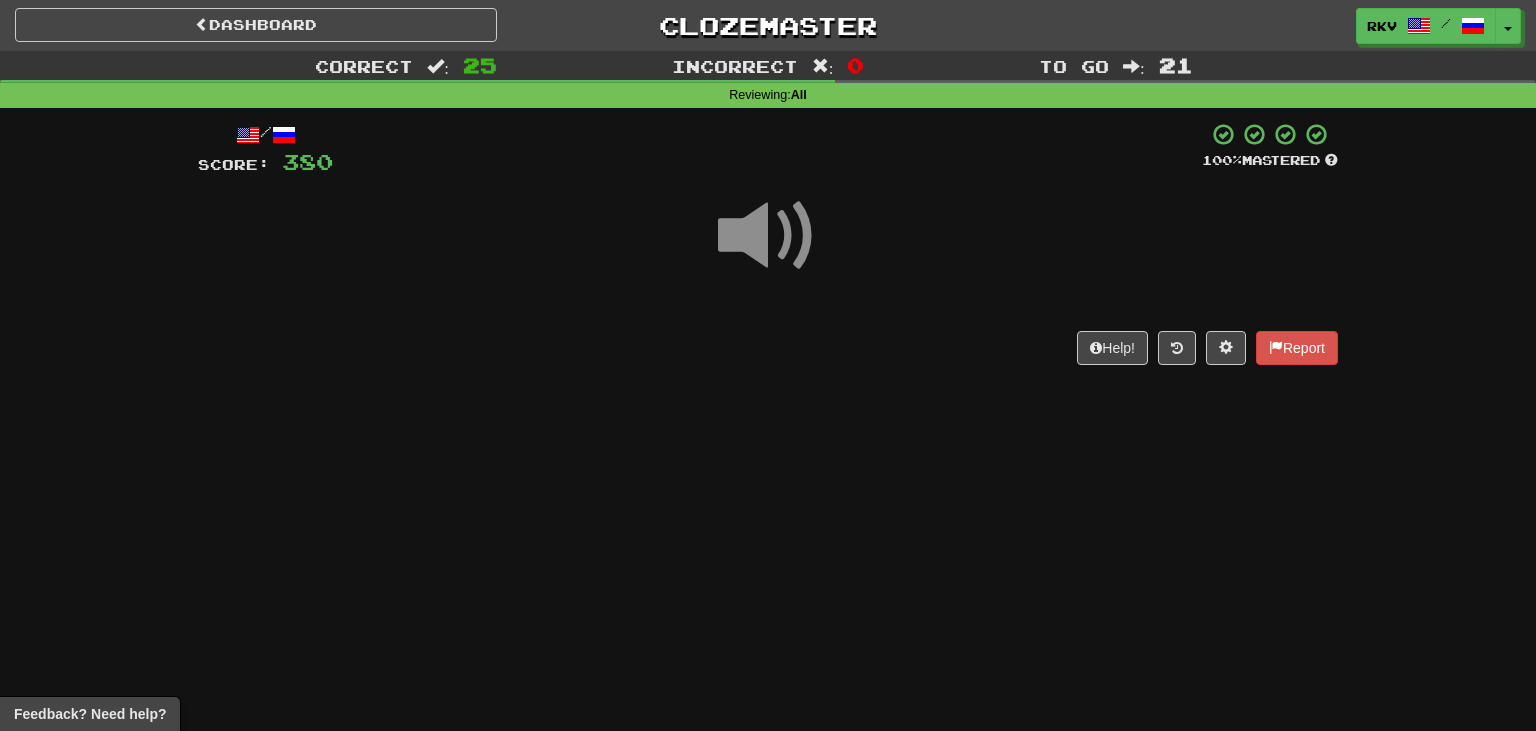 click at bounding box center [768, 236] 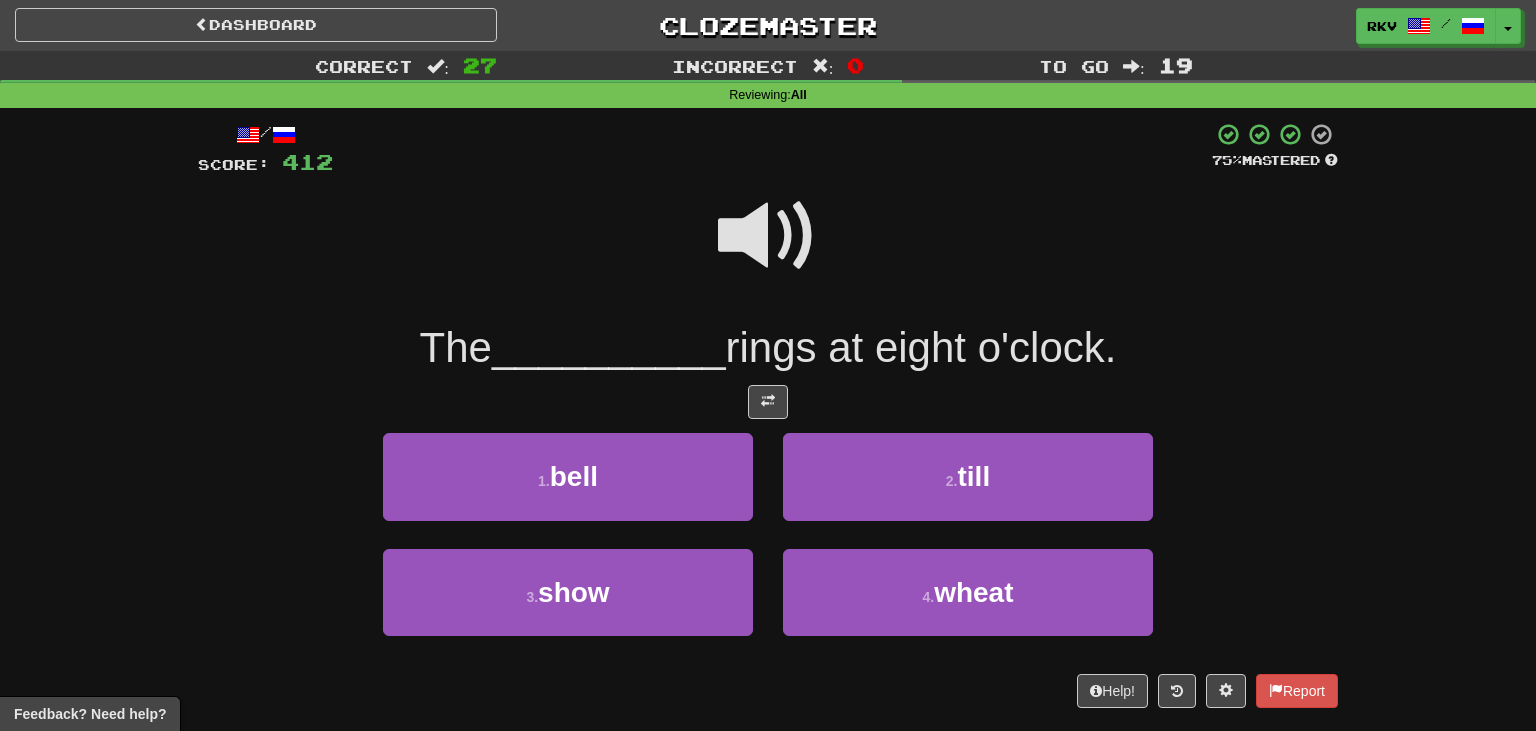 click at bounding box center [768, 236] 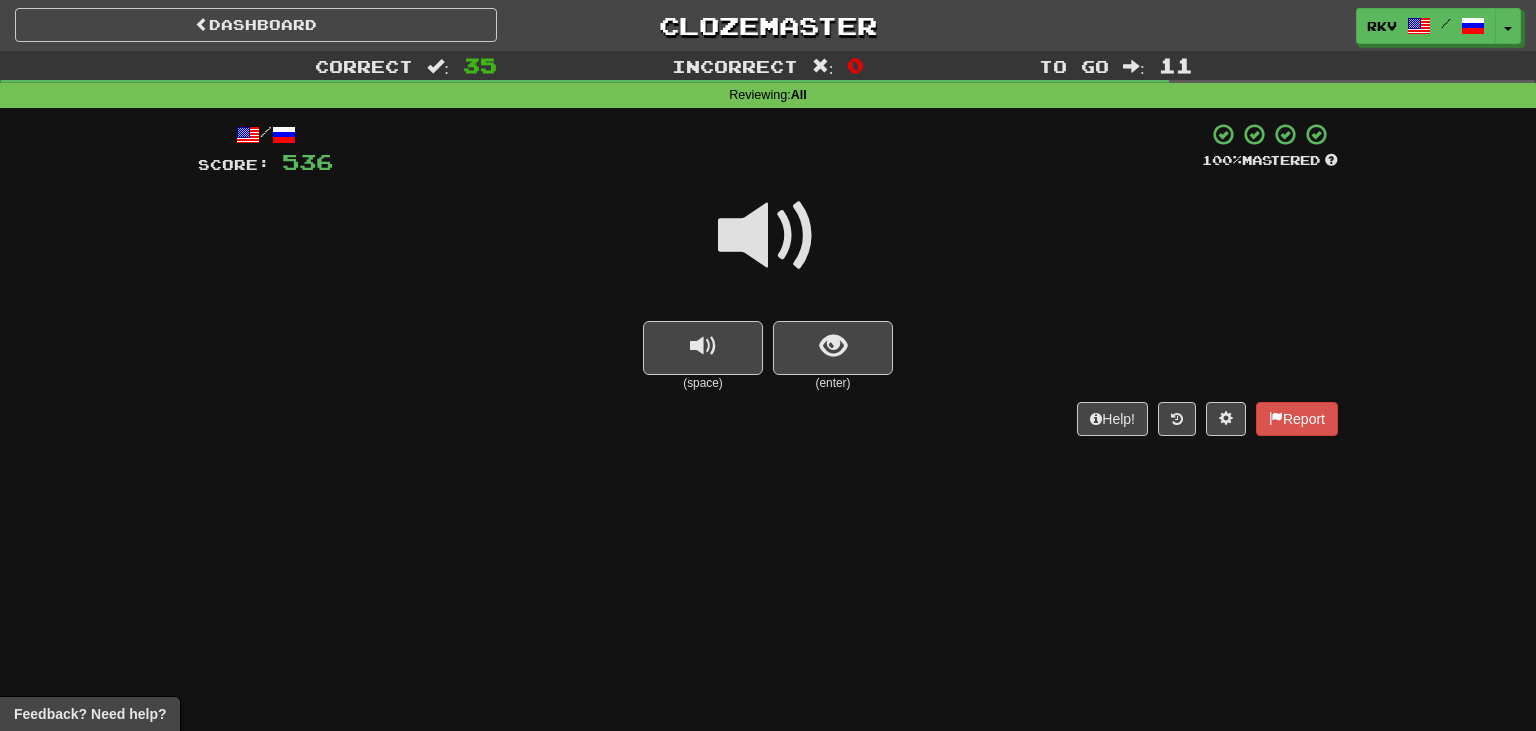 click at bounding box center (768, 236) 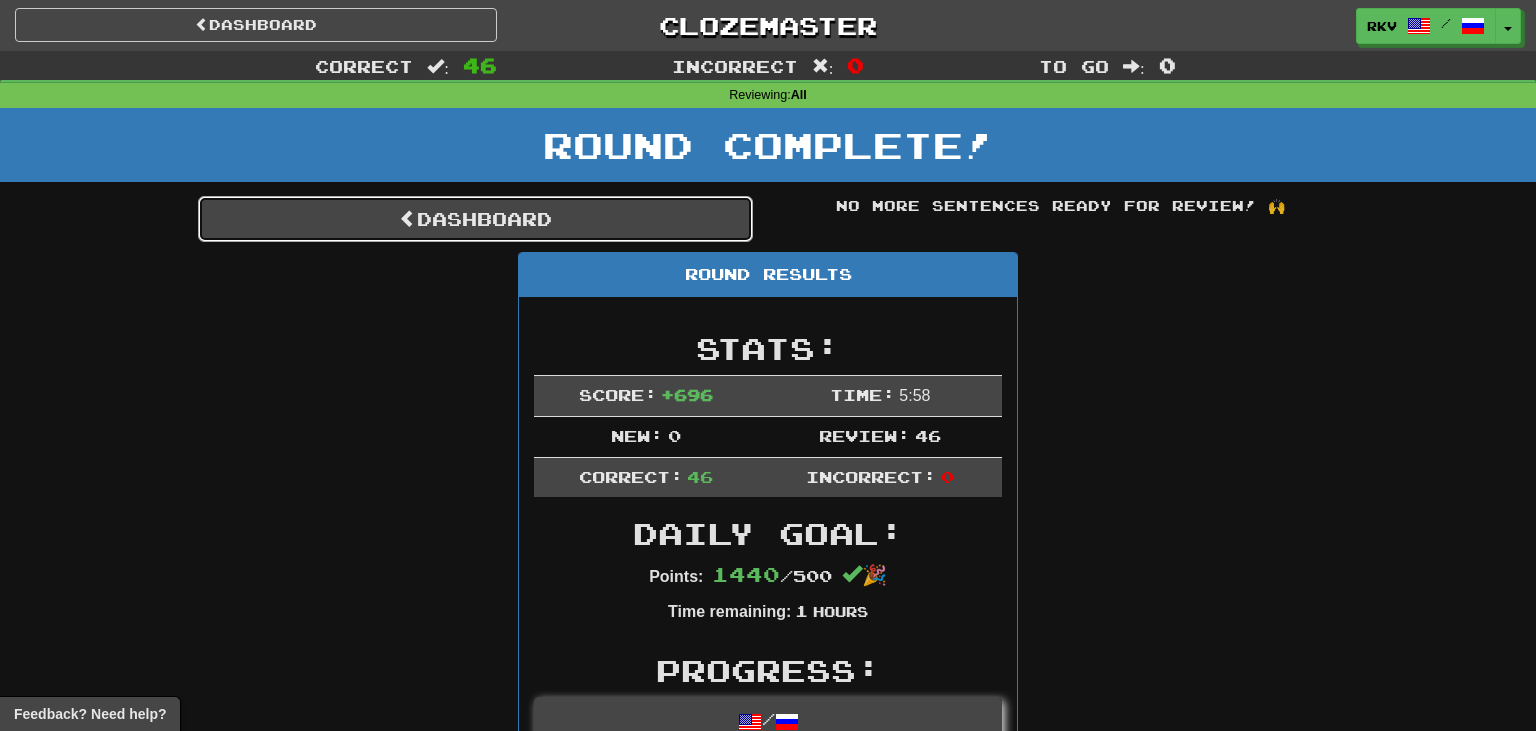 click on "Dashboard" at bounding box center (475, 219) 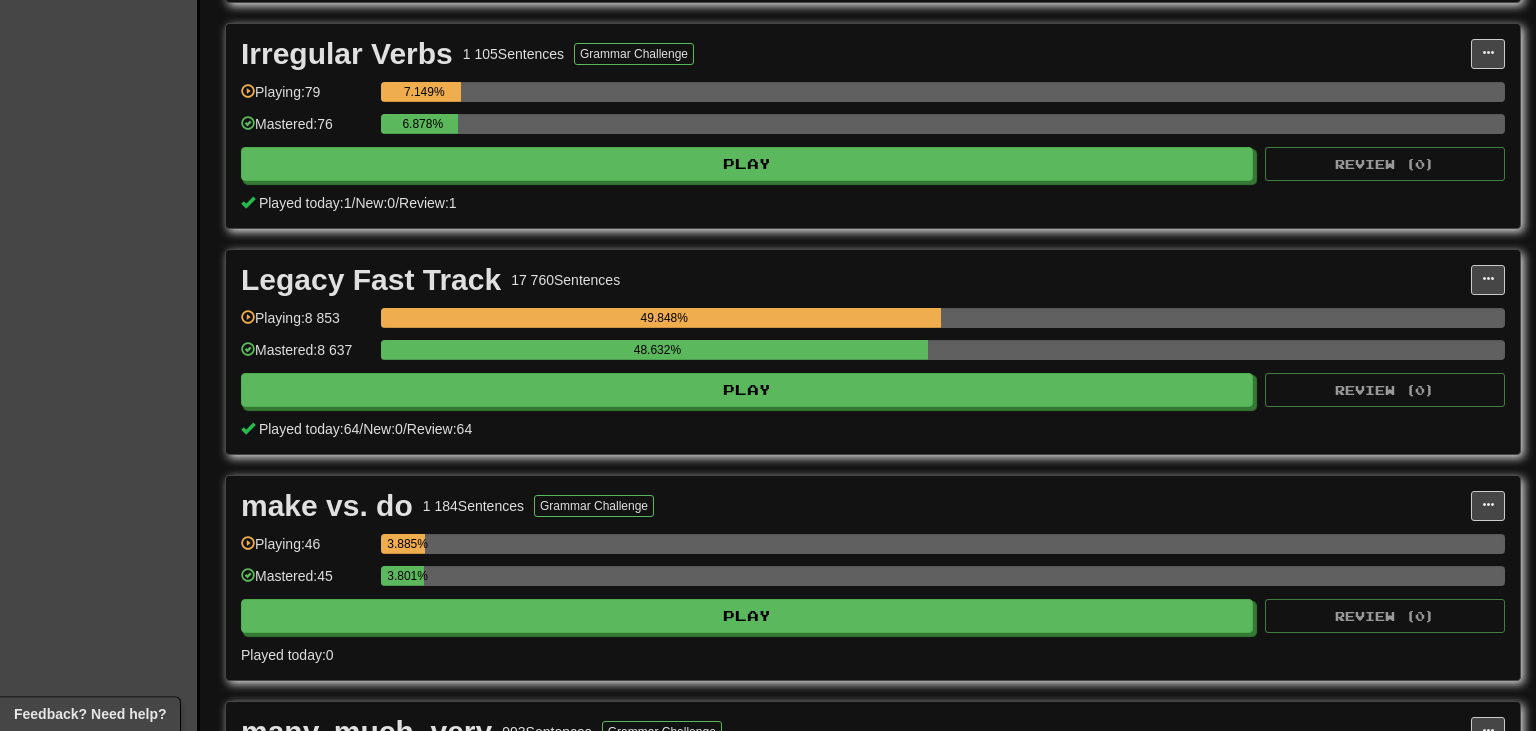 scroll, scrollTop: 4294, scrollLeft: 0, axis: vertical 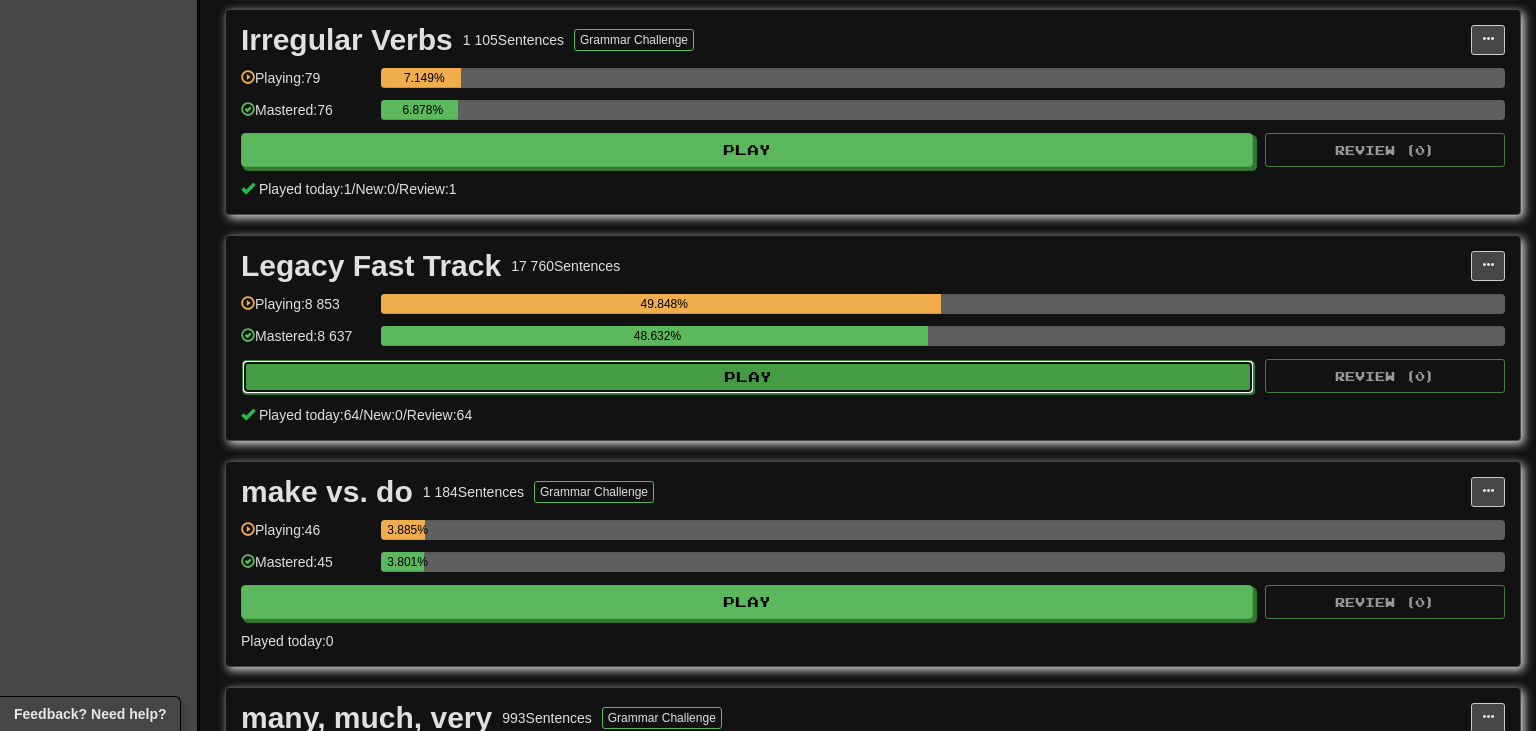 click on "Play" at bounding box center (748, 377) 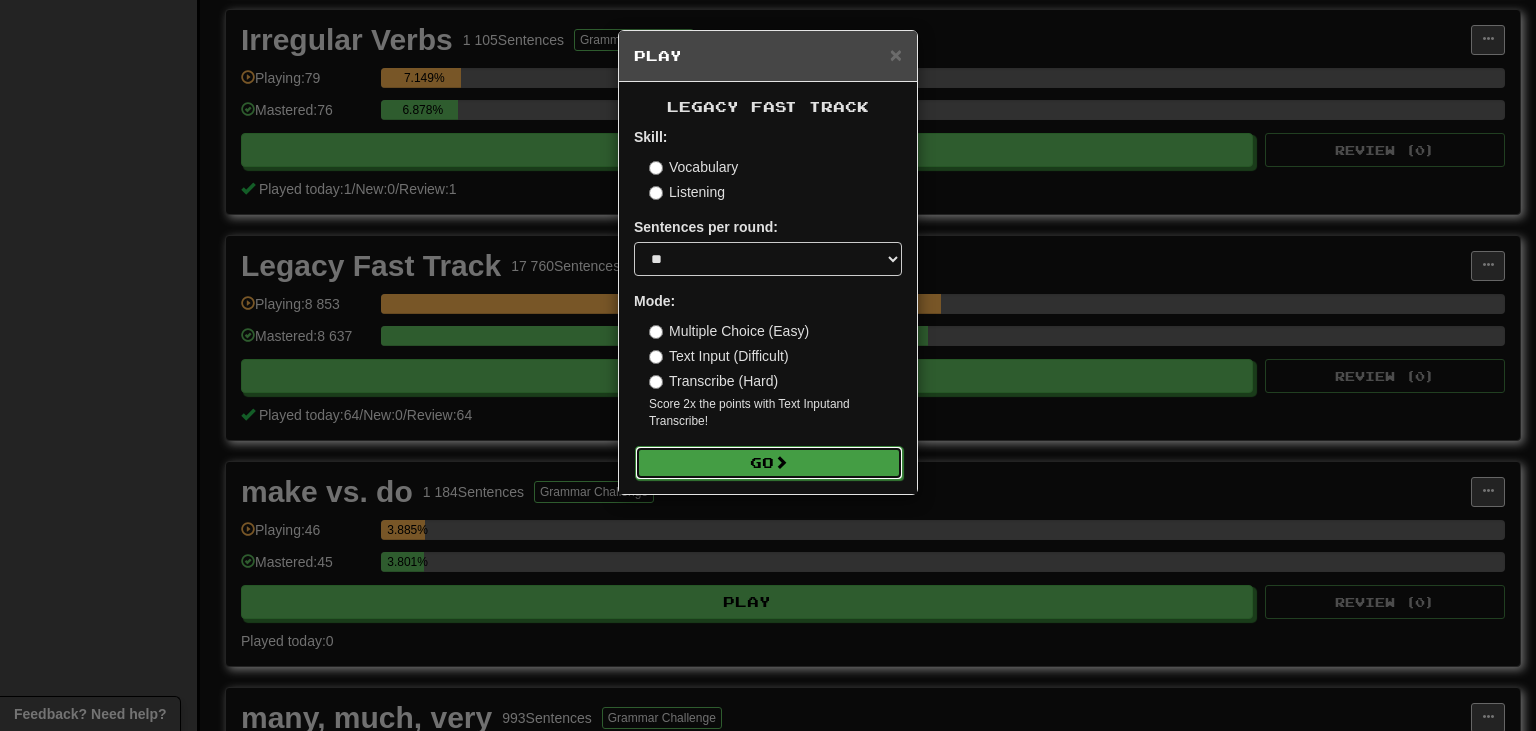 click on "Go" at bounding box center [769, 463] 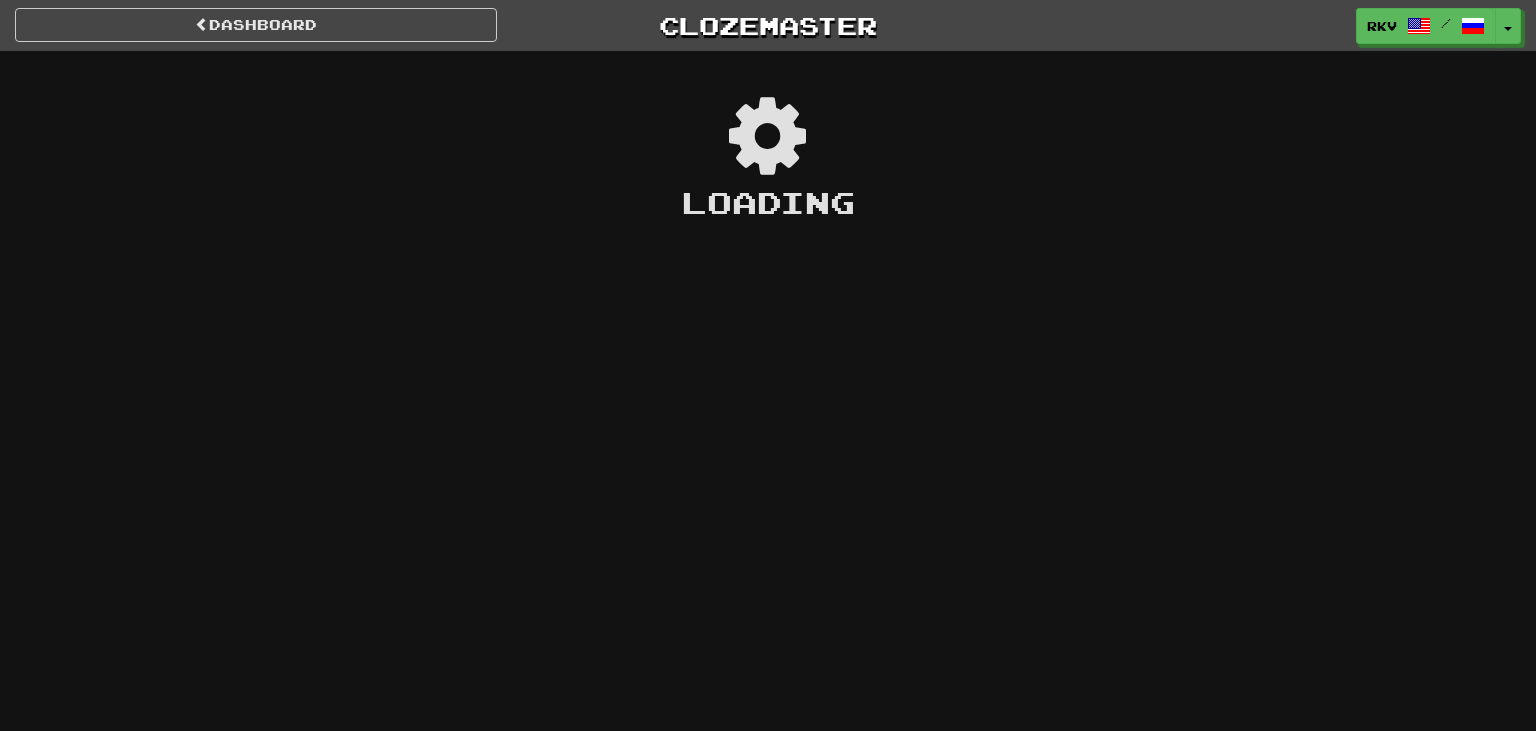 scroll, scrollTop: 0, scrollLeft: 0, axis: both 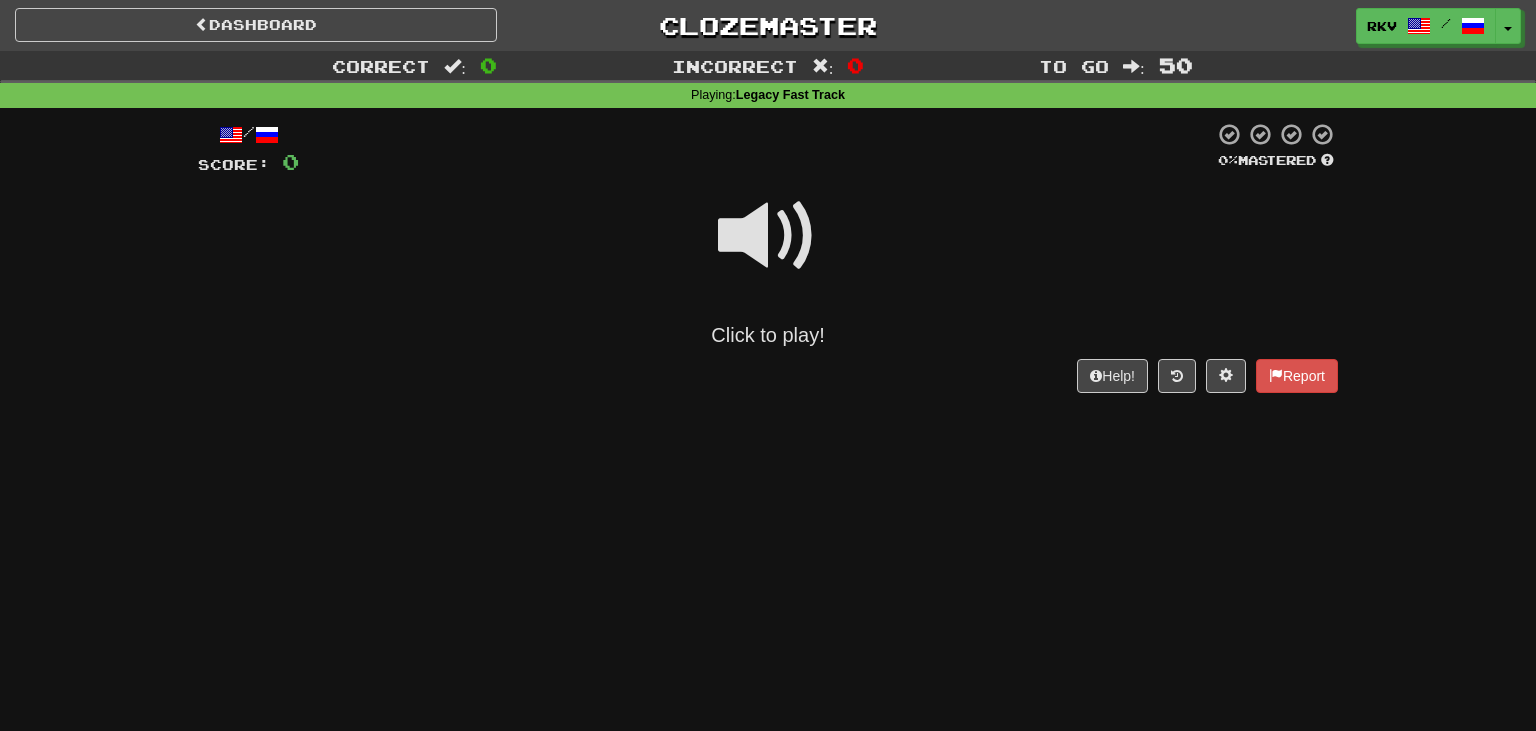 click at bounding box center [768, 236] 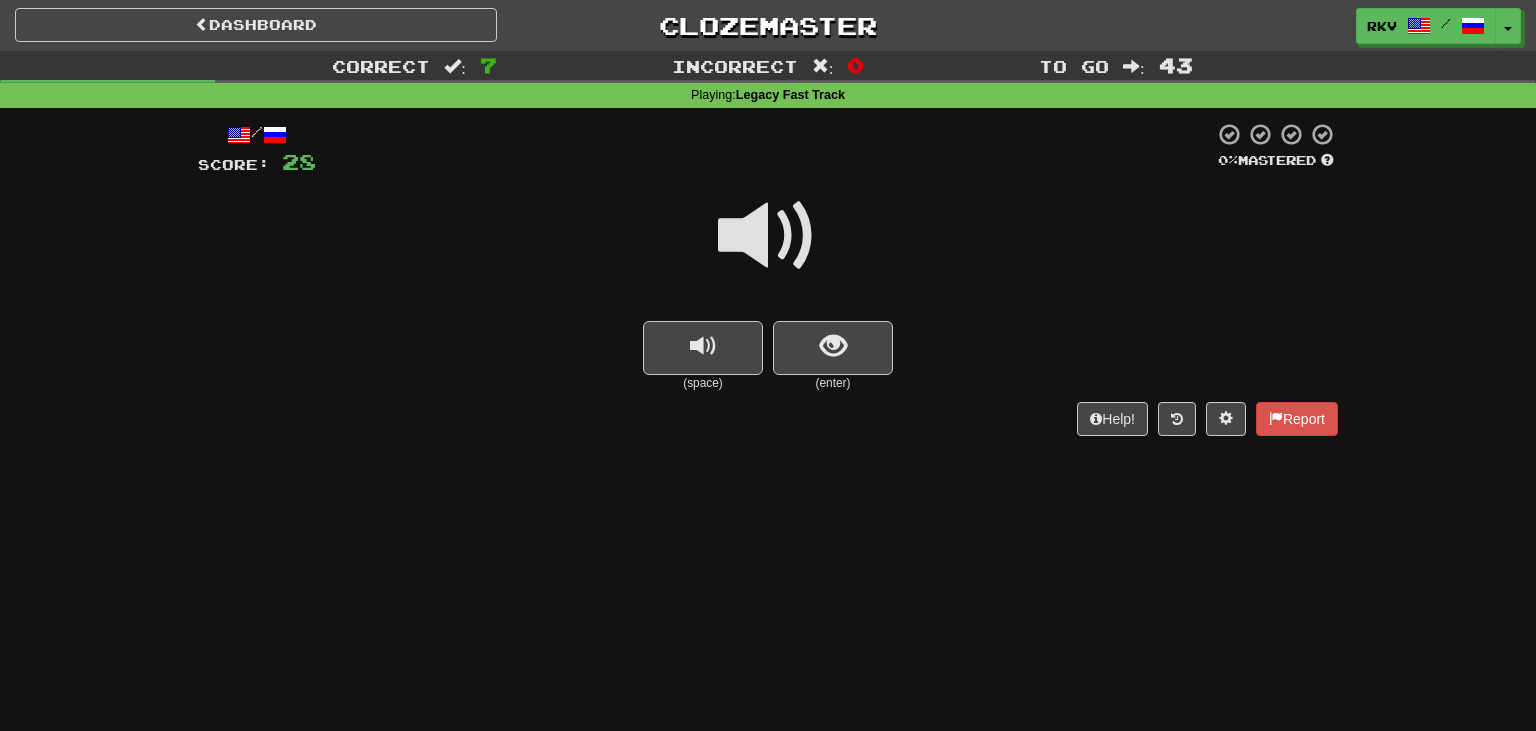 click at bounding box center (768, 249) 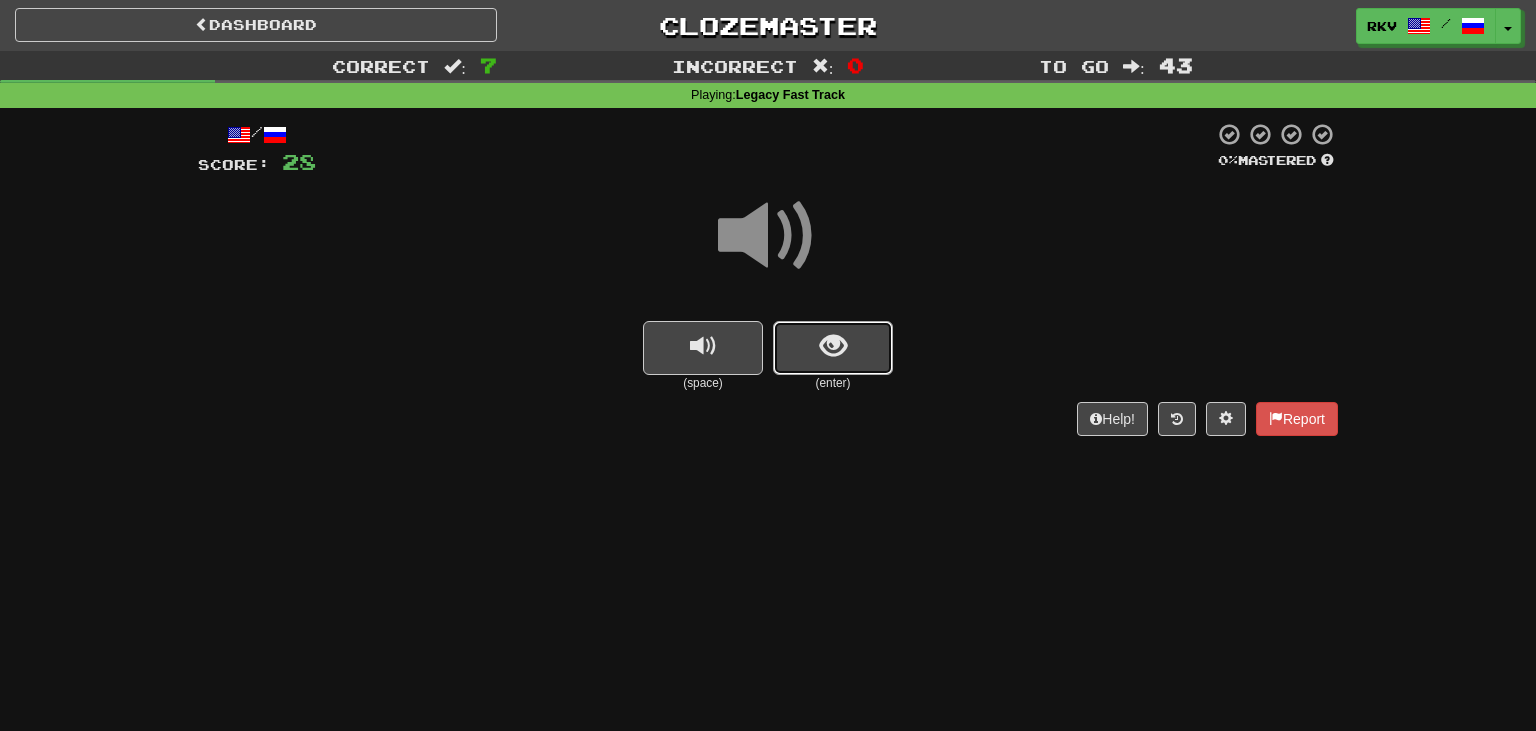click at bounding box center [833, 346] 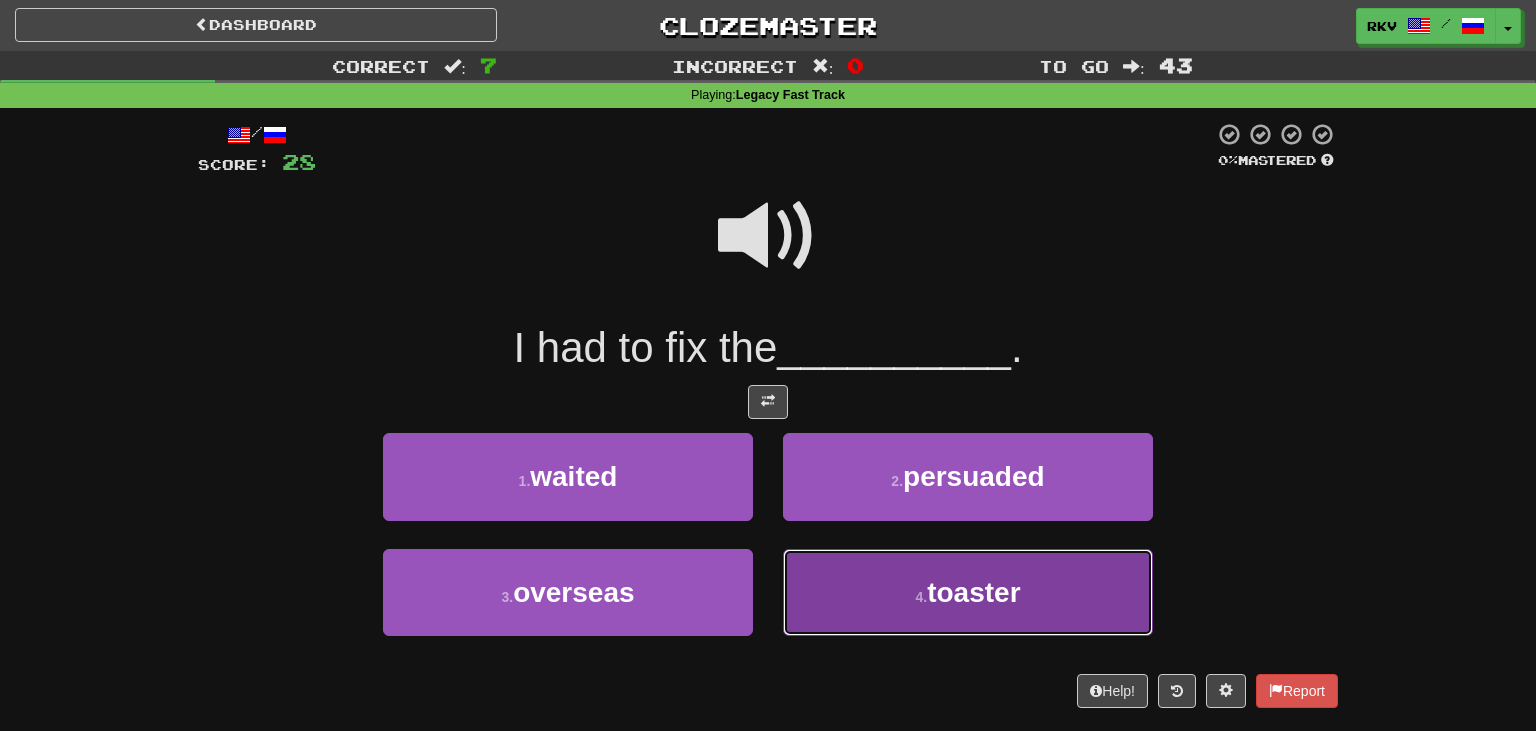 click on "4 .  toaster" at bounding box center [968, 592] 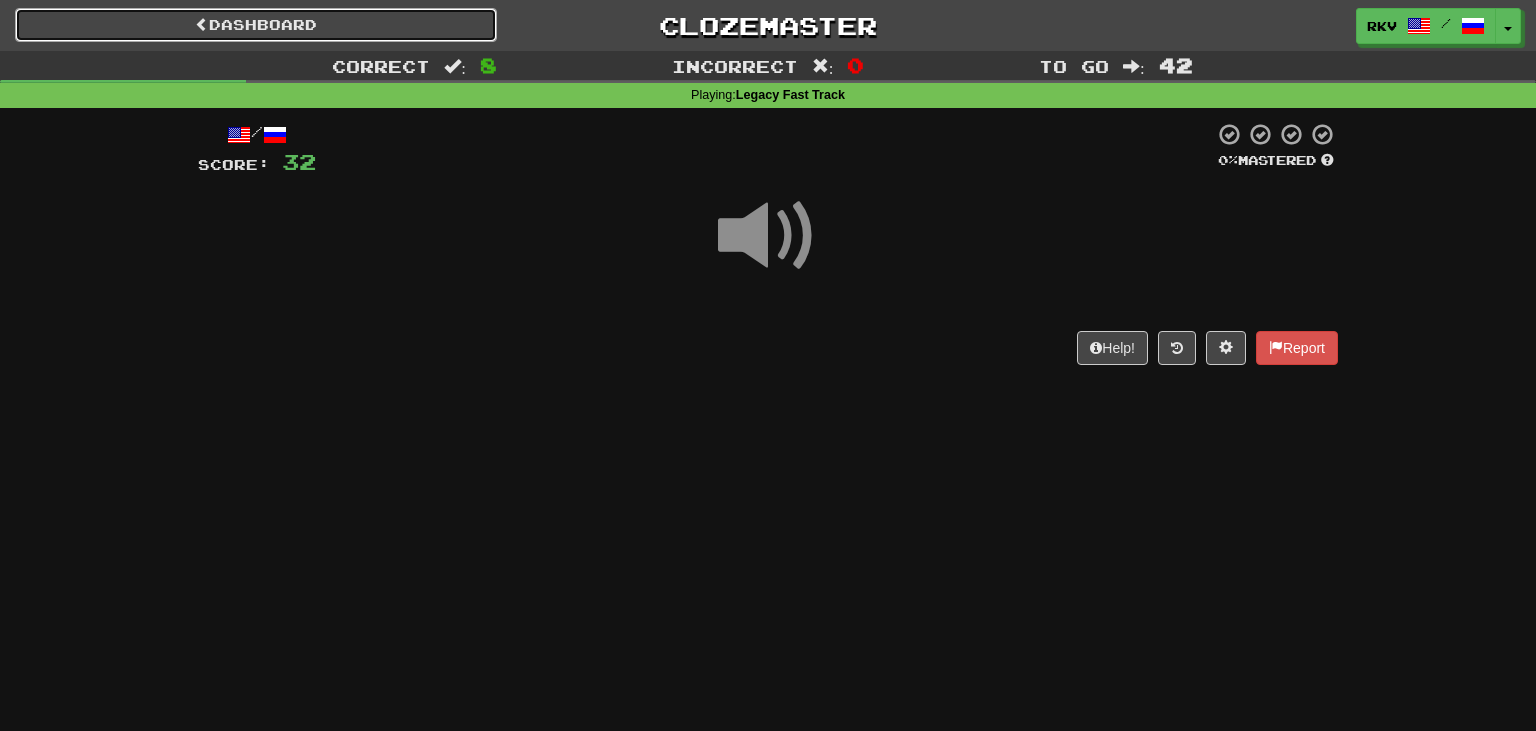 click on "Dashboard" at bounding box center [256, 25] 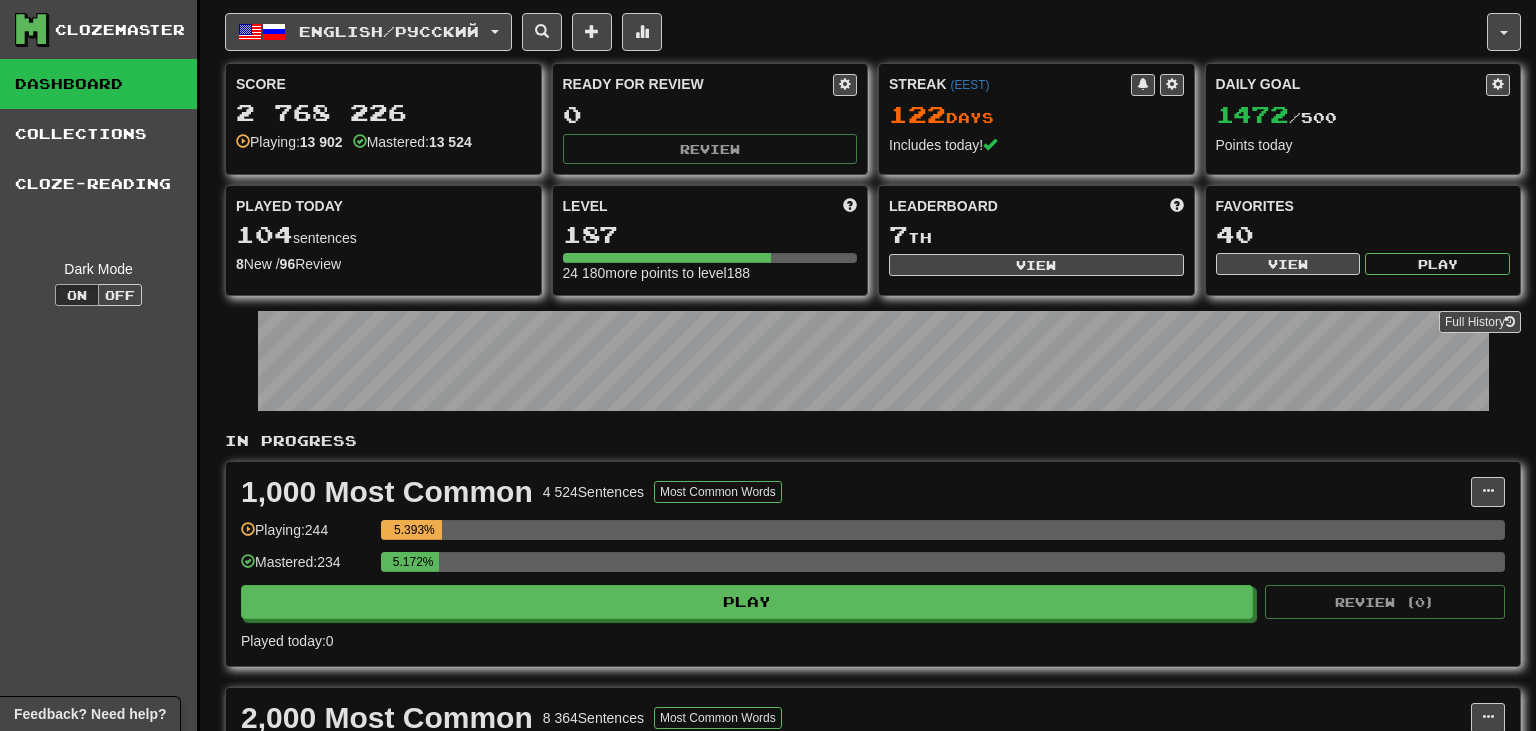 scroll, scrollTop: 0, scrollLeft: 0, axis: both 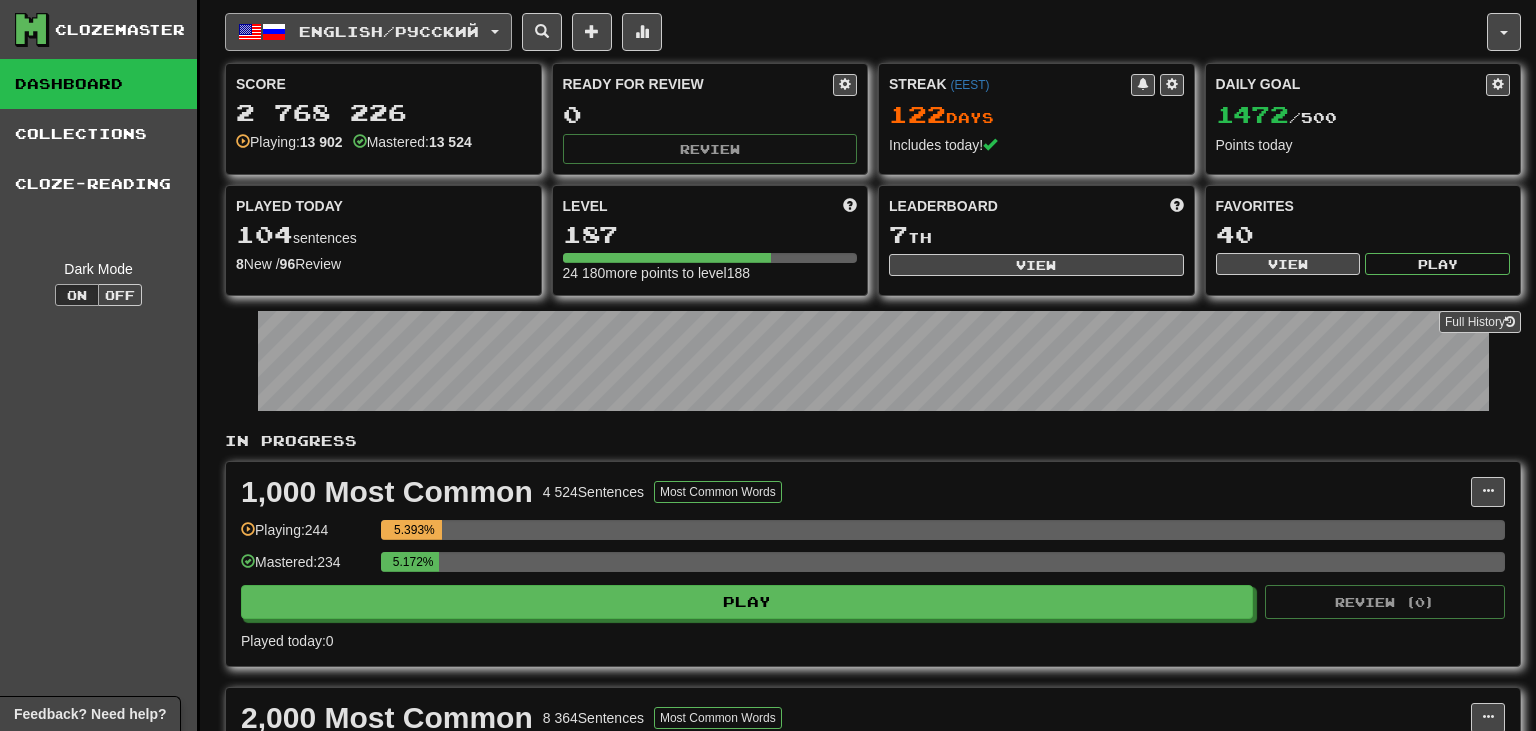 click on "English  /  Русский" at bounding box center (368, 32) 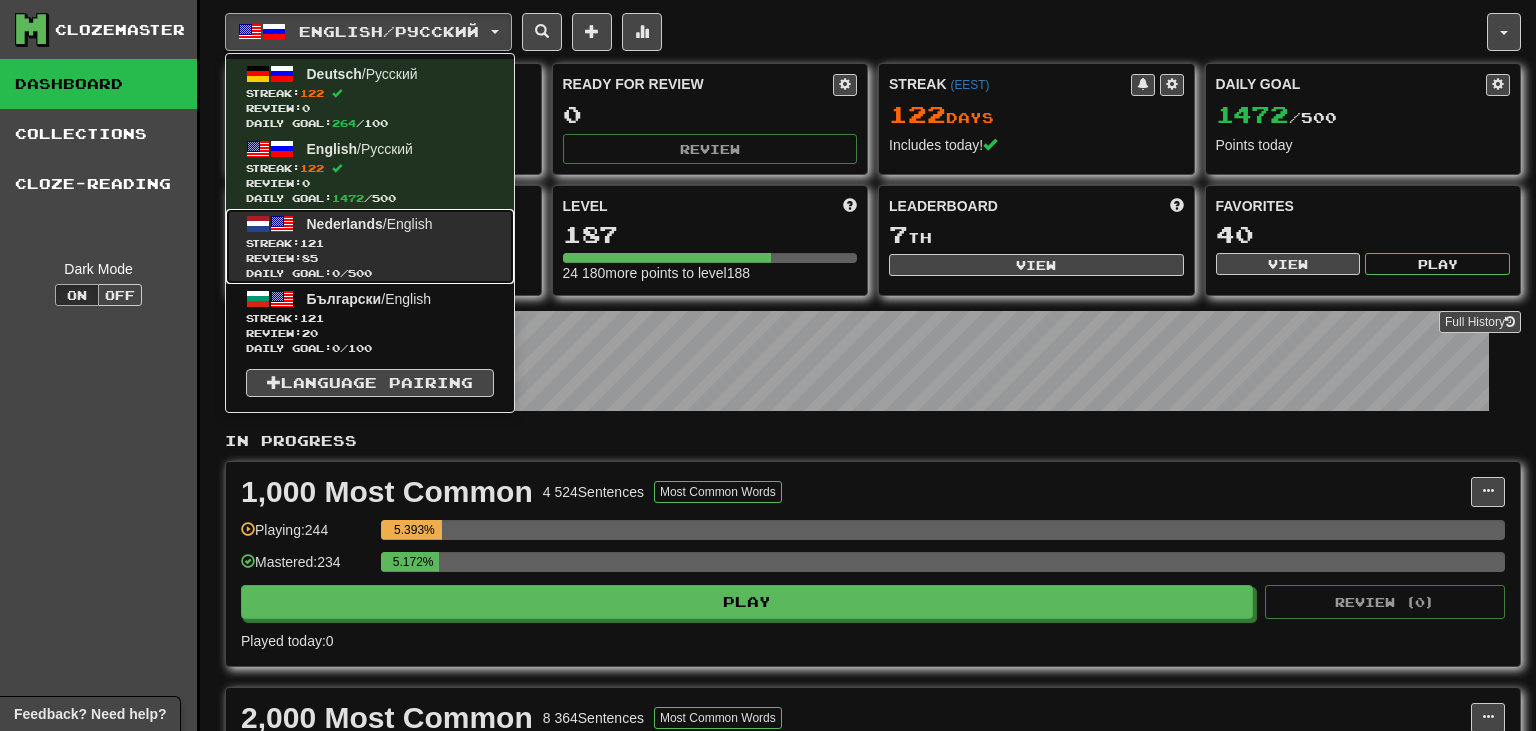 click on "Nederlands  /  English Streak:  121   Review:  85 Daily Goal:  0  /  500" at bounding box center [370, 246] 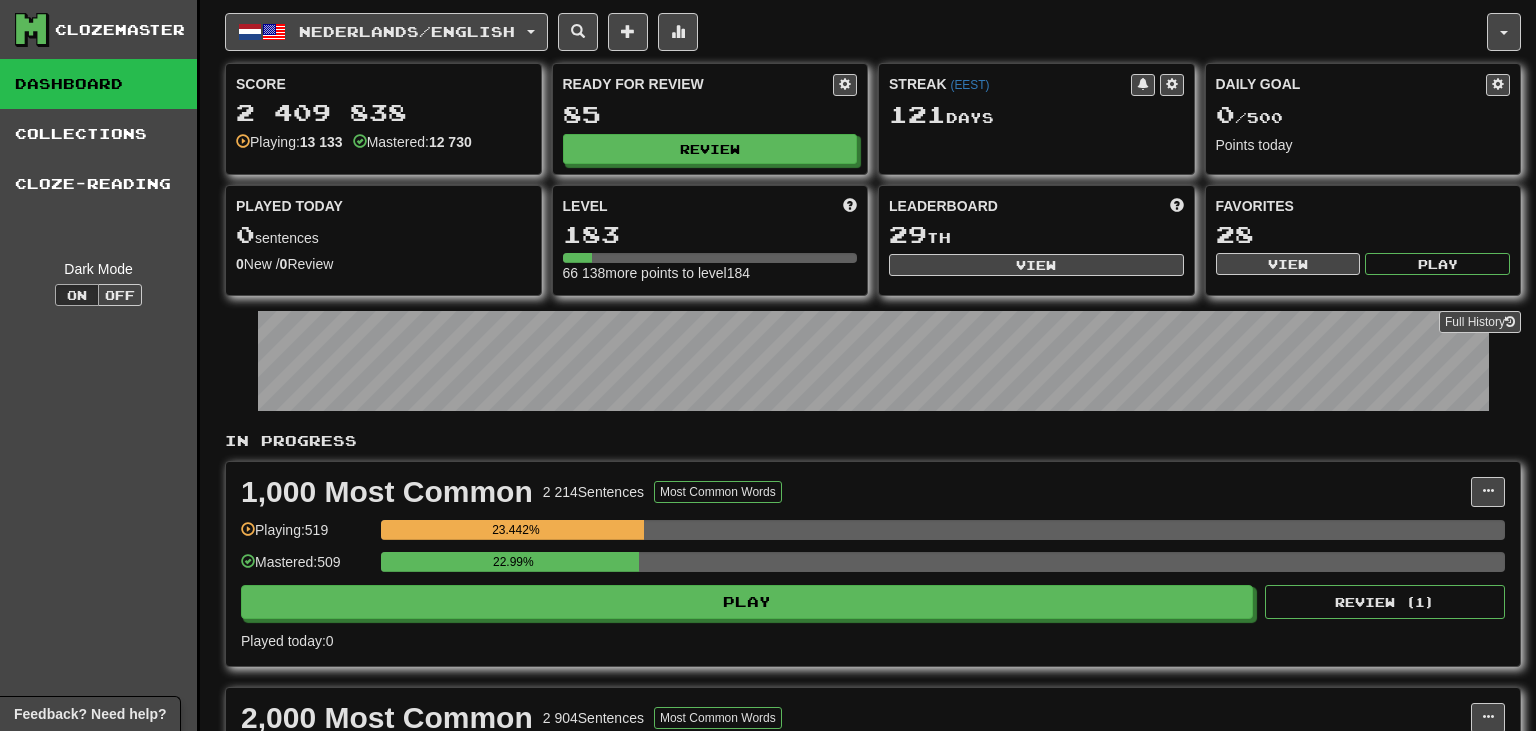 scroll, scrollTop: 0, scrollLeft: 0, axis: both 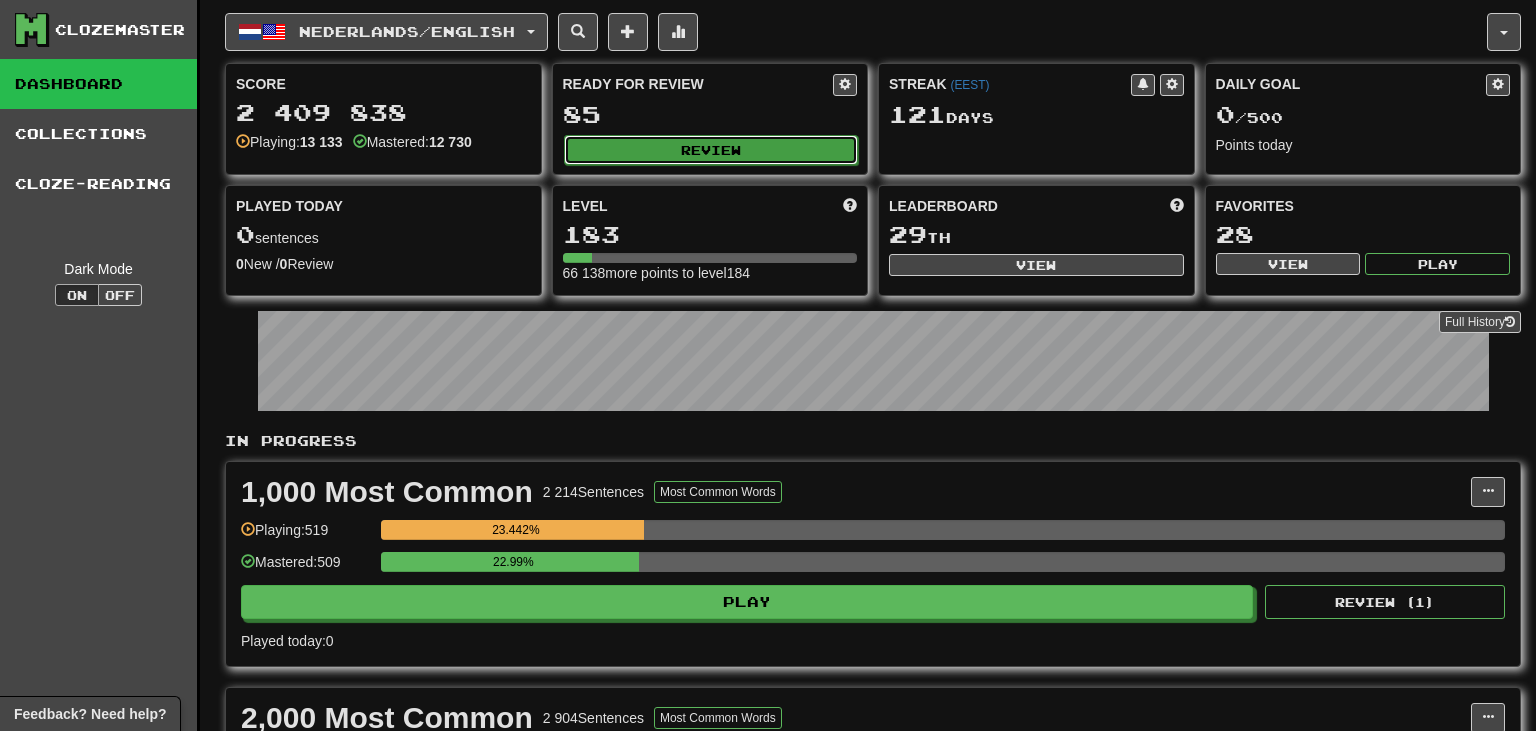 click on "Review" at bounding box center (711, 150) 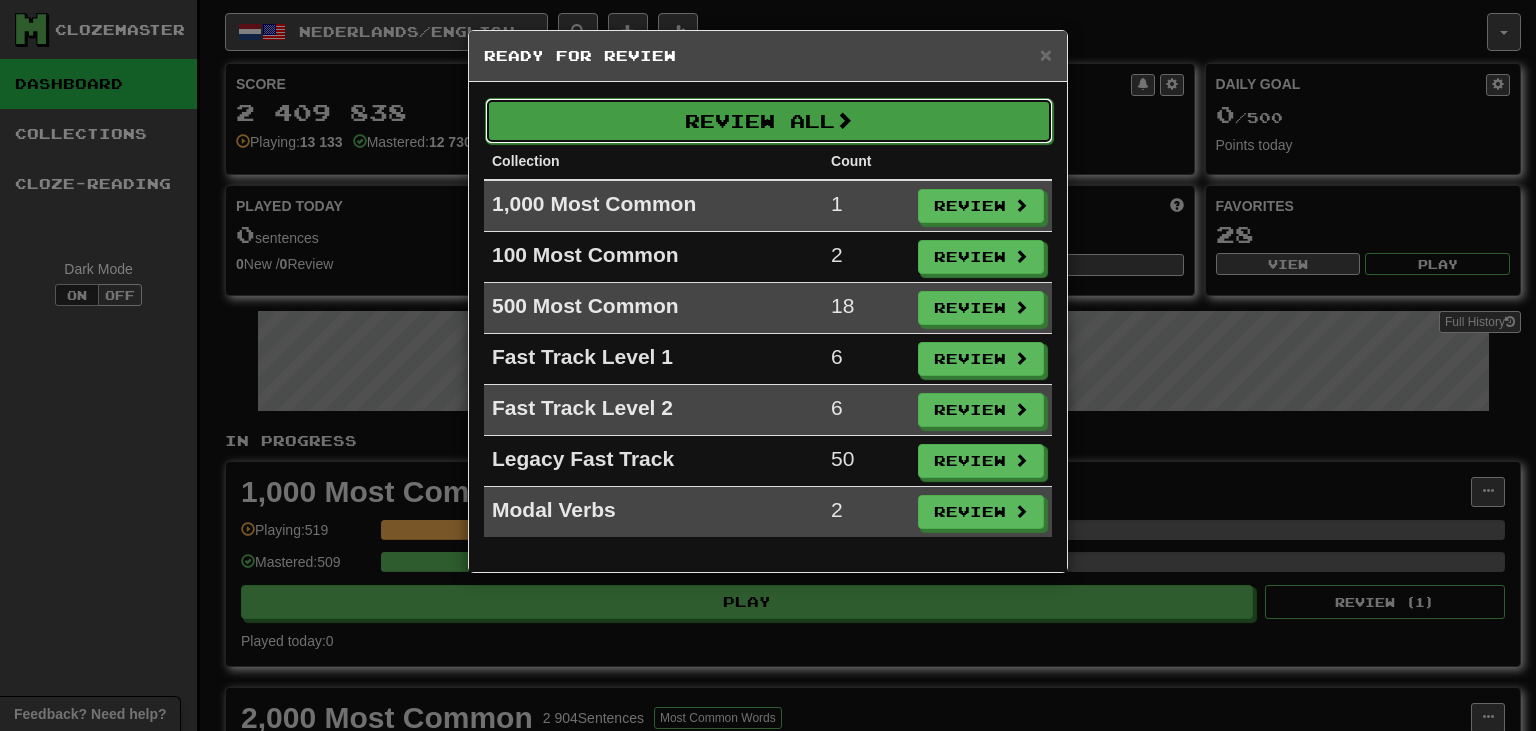 click on "Review All" at bounding box center [769, 121] 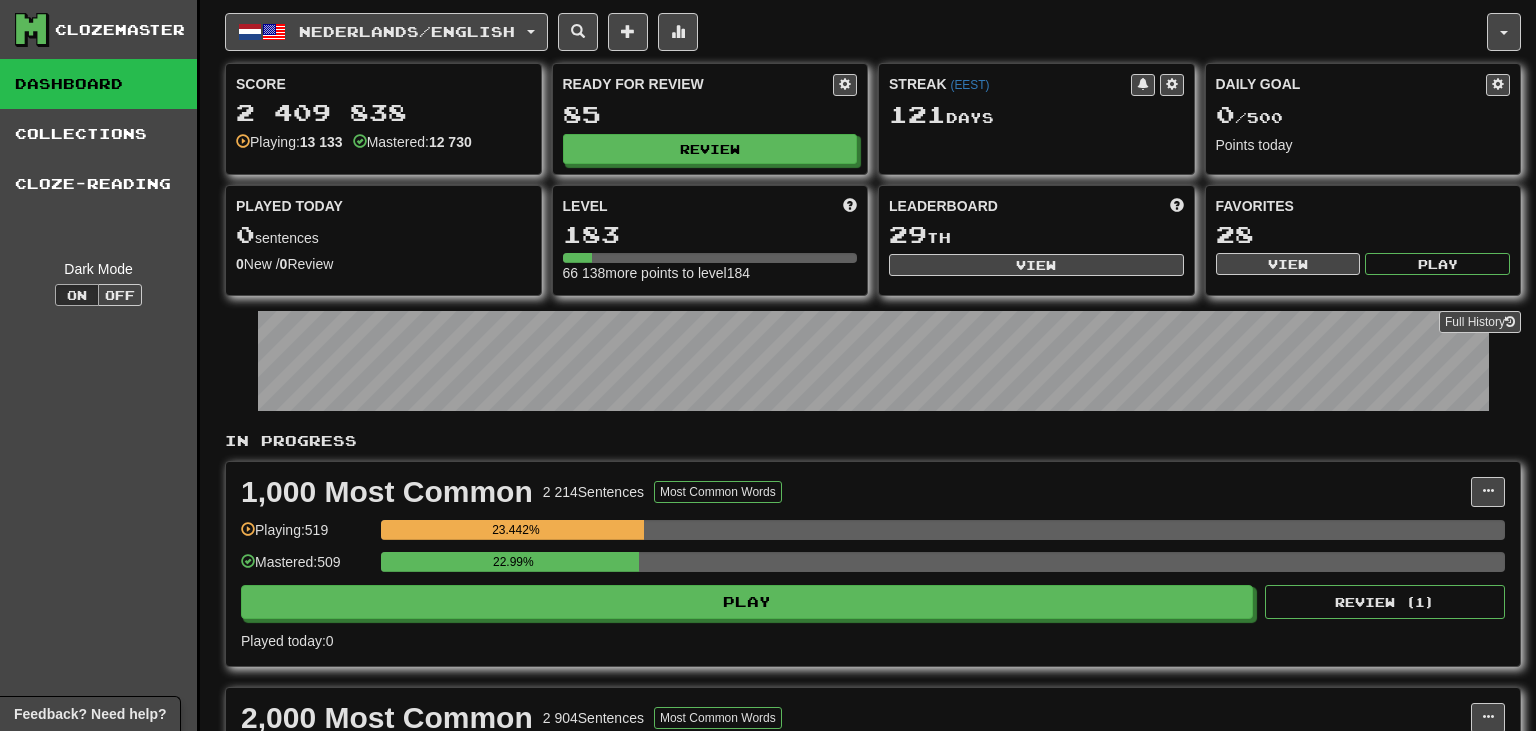 select on "**" 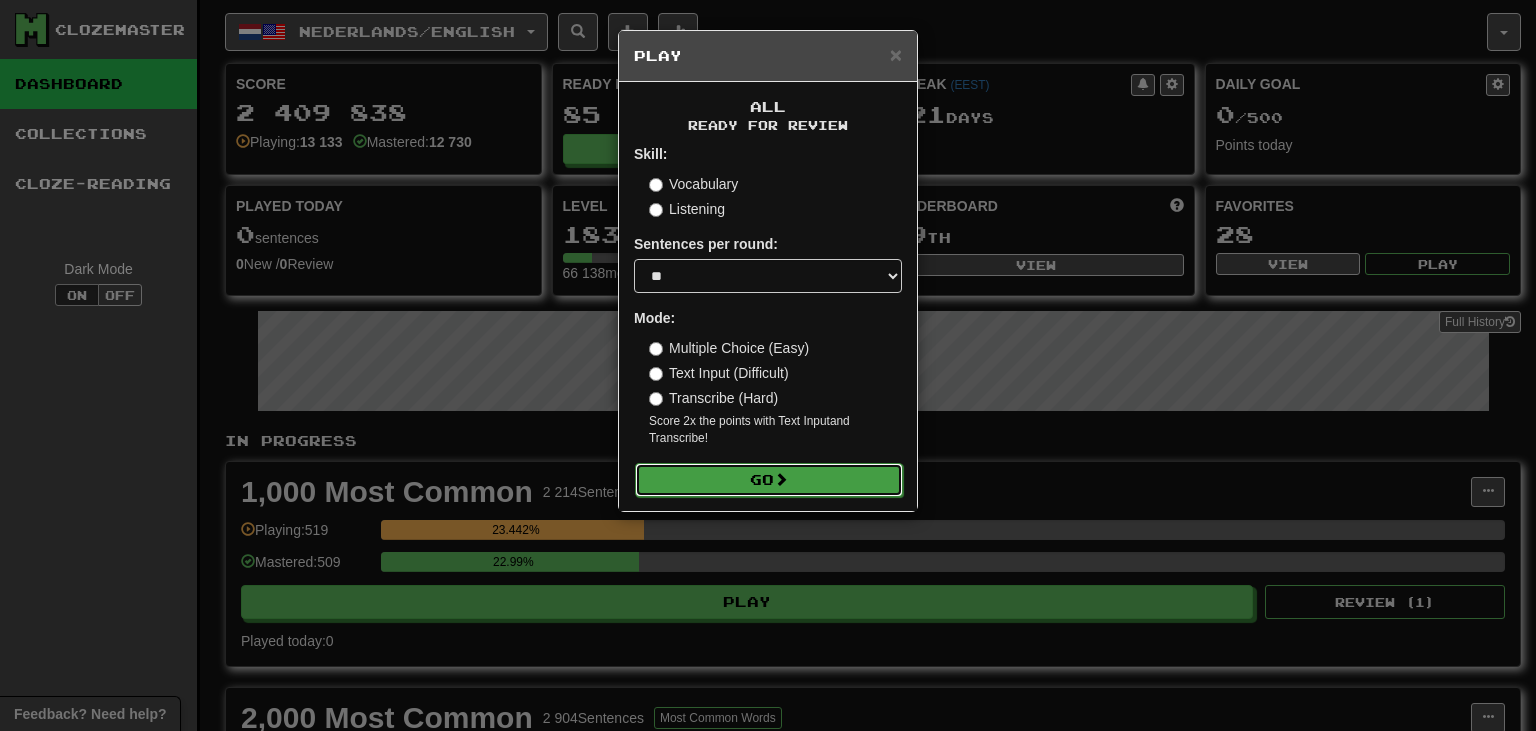 click on "Go" at bounding box center (769, 480) 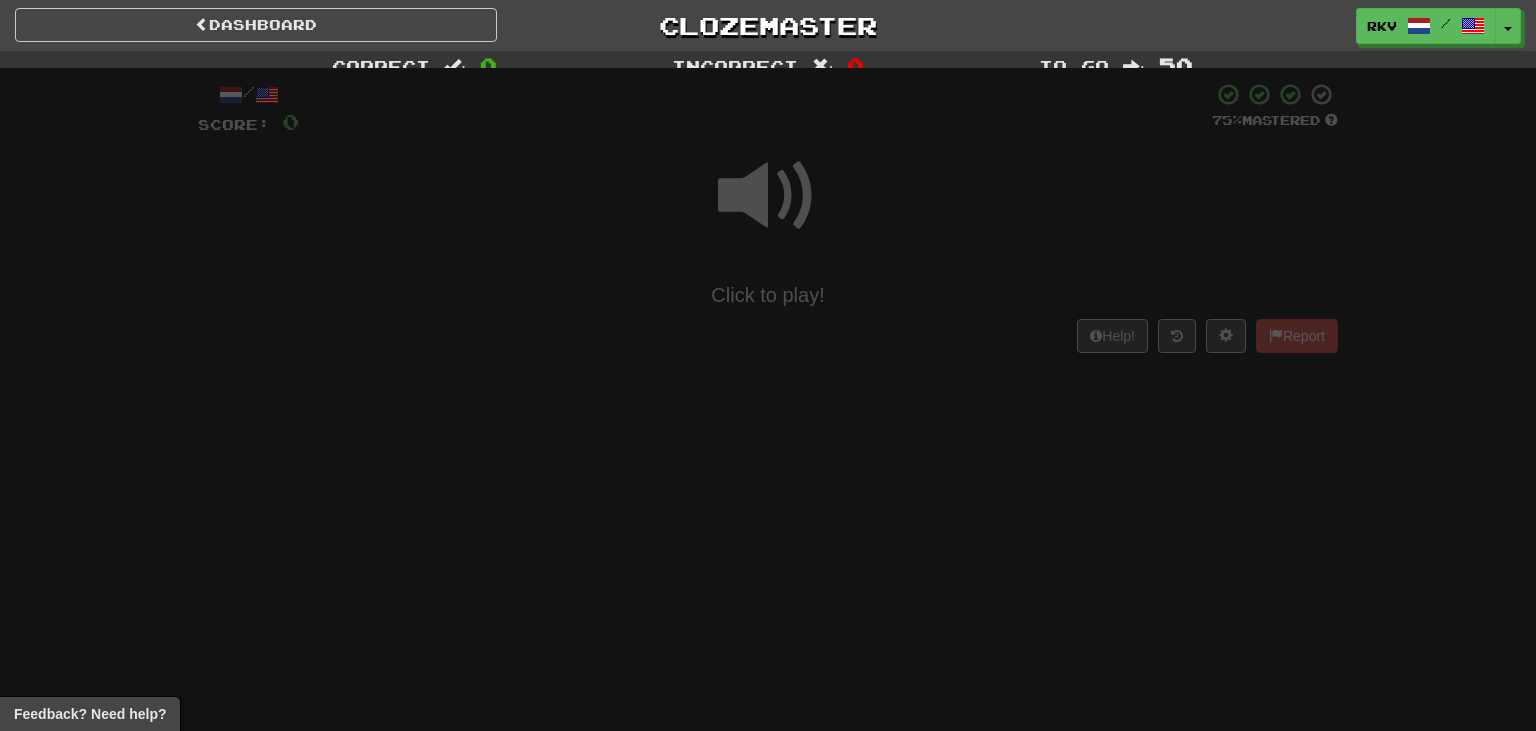 scroll, scrollTop: 0, scrollLeft: 0, axis: both 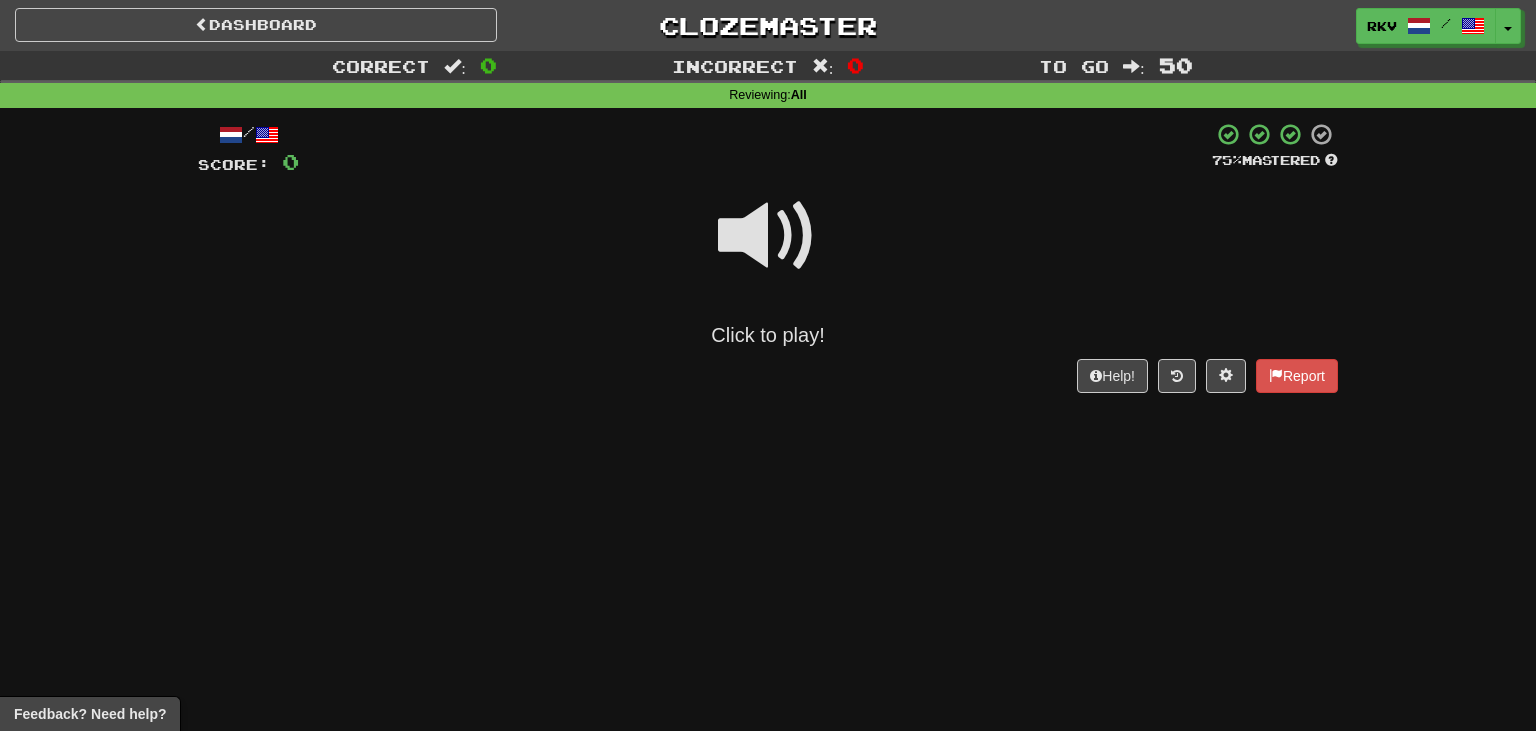 click at bounding box center [768, 236] 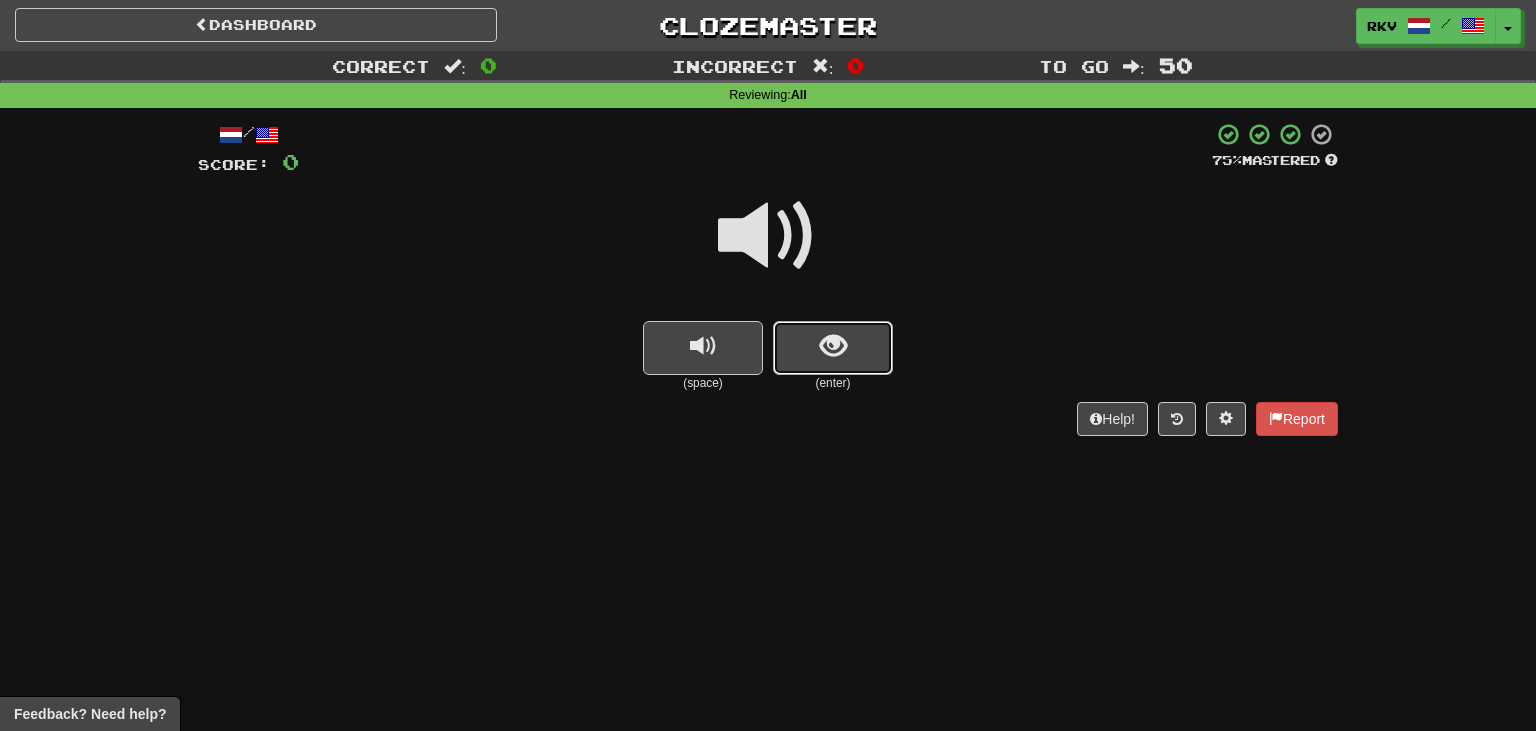 click at bounding box center (833, 348) 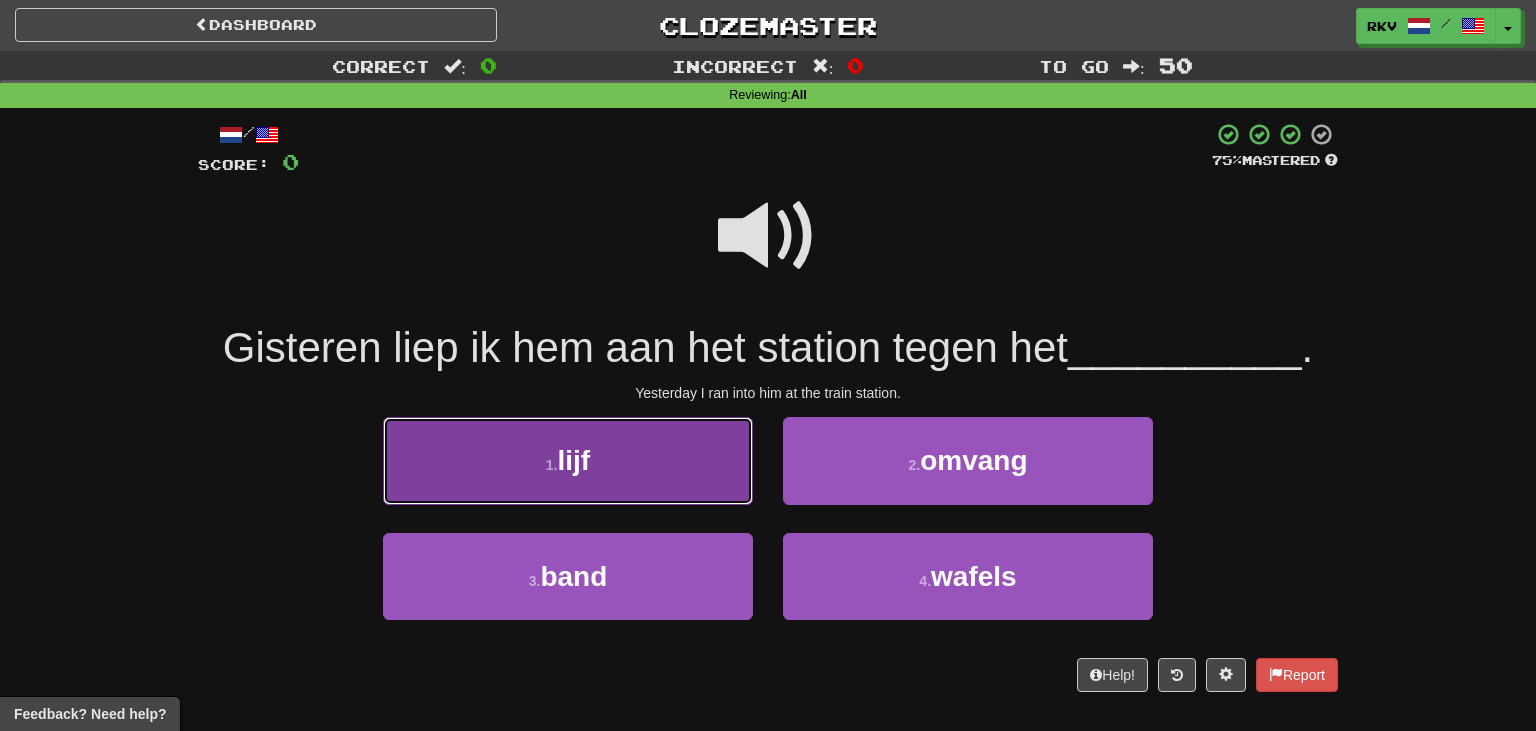 click on "1 .  lijf" at bounding box center [568, 460] 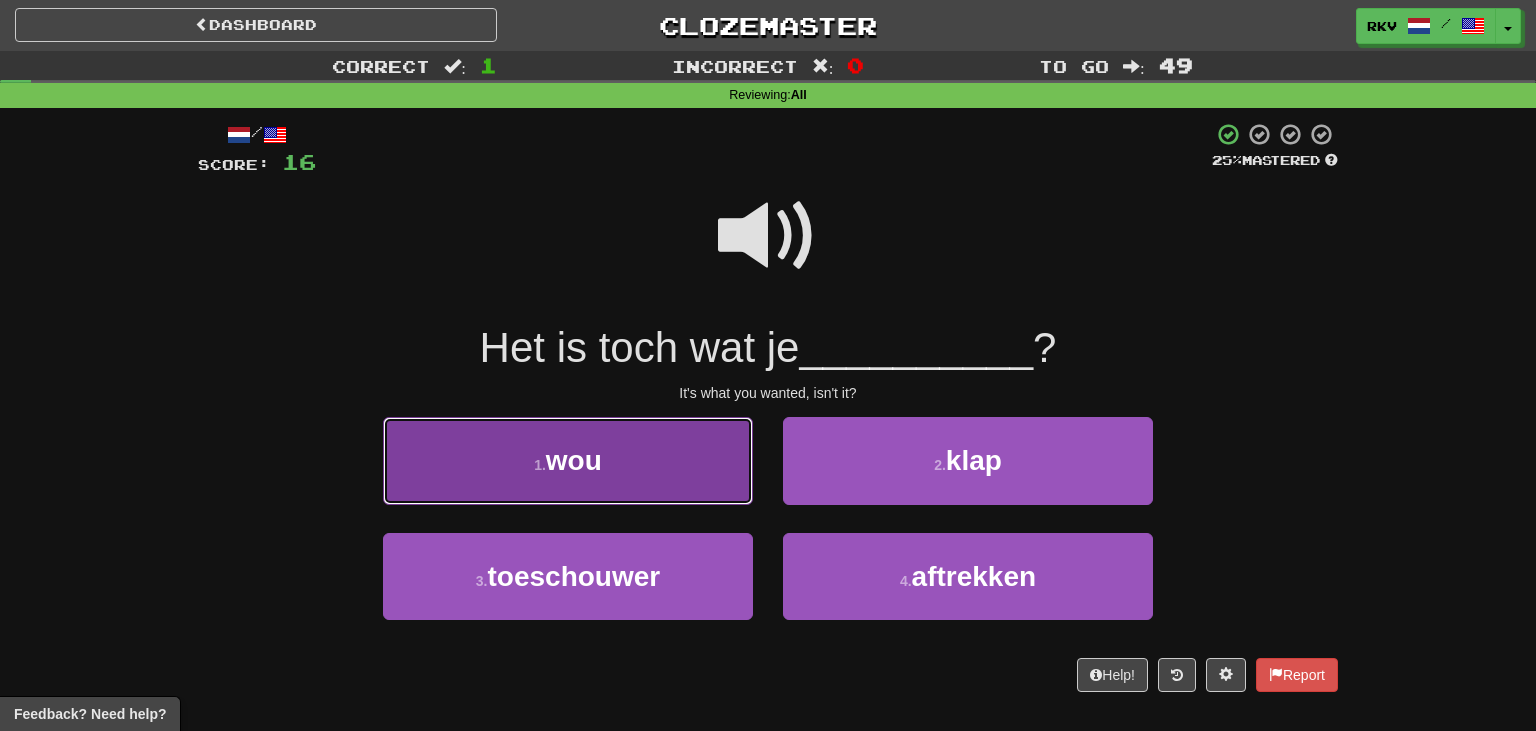 click on "1 .  wou" at bounding box center (568, 460) 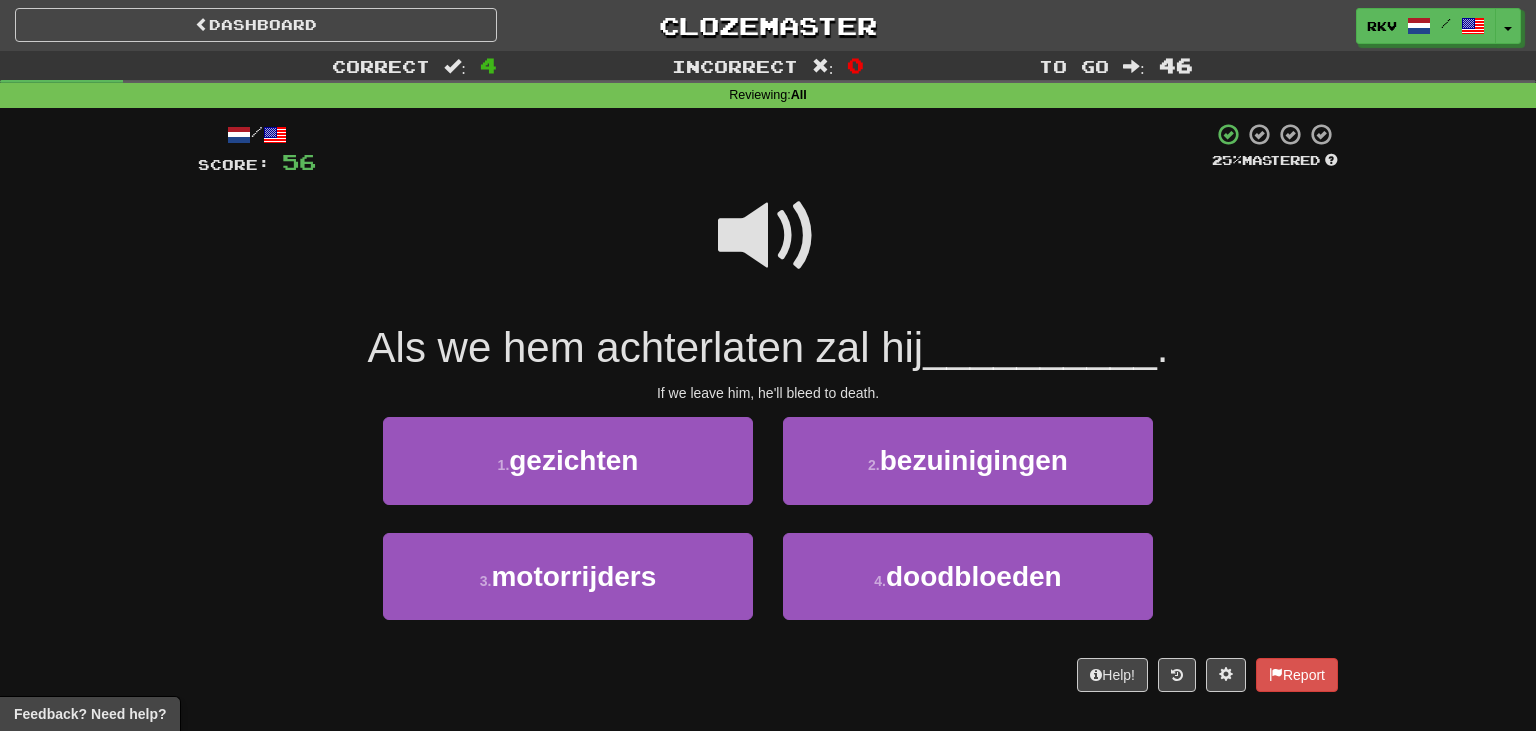 click at bounding box center [768, 236] 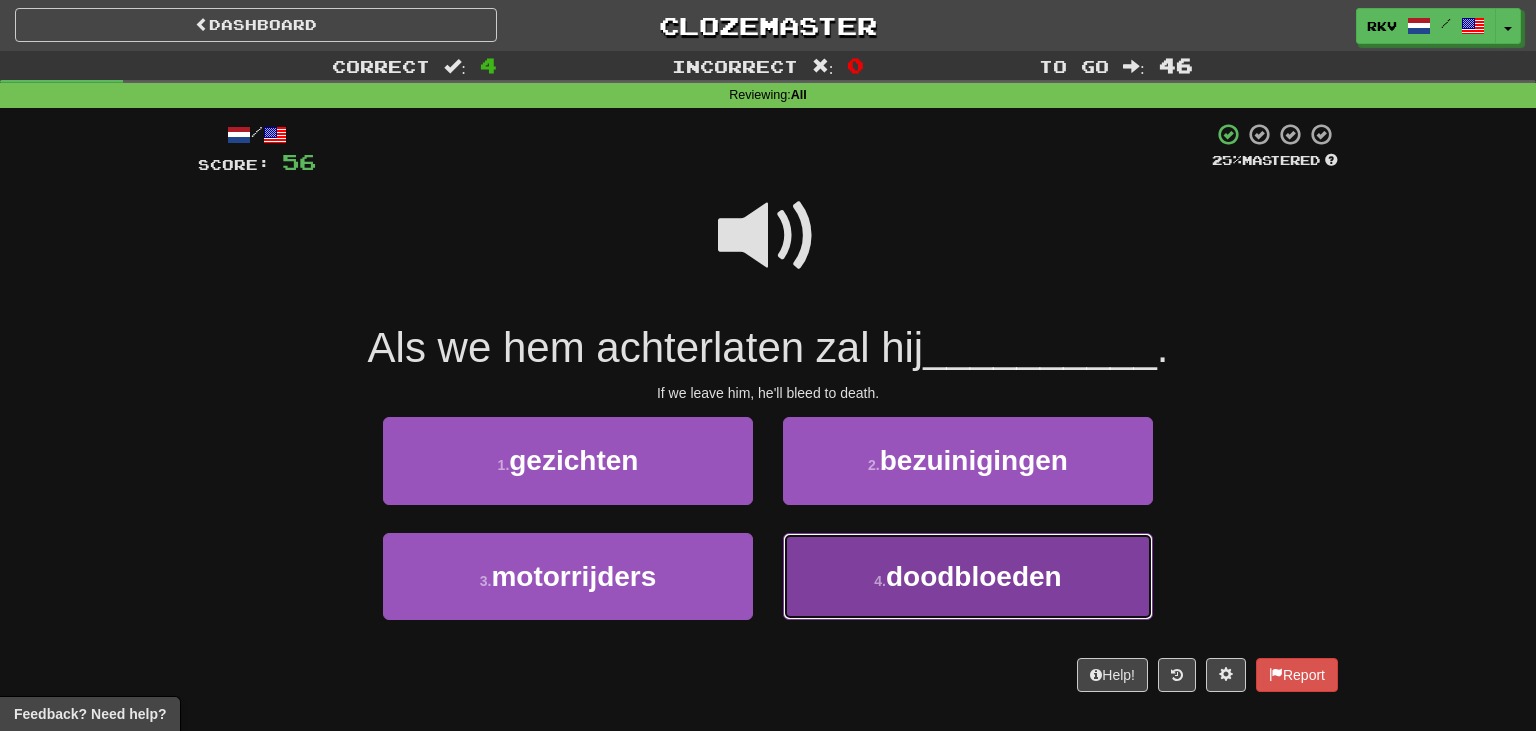 click on "4 .  doodbloeden" at bounding box center (968, 576) 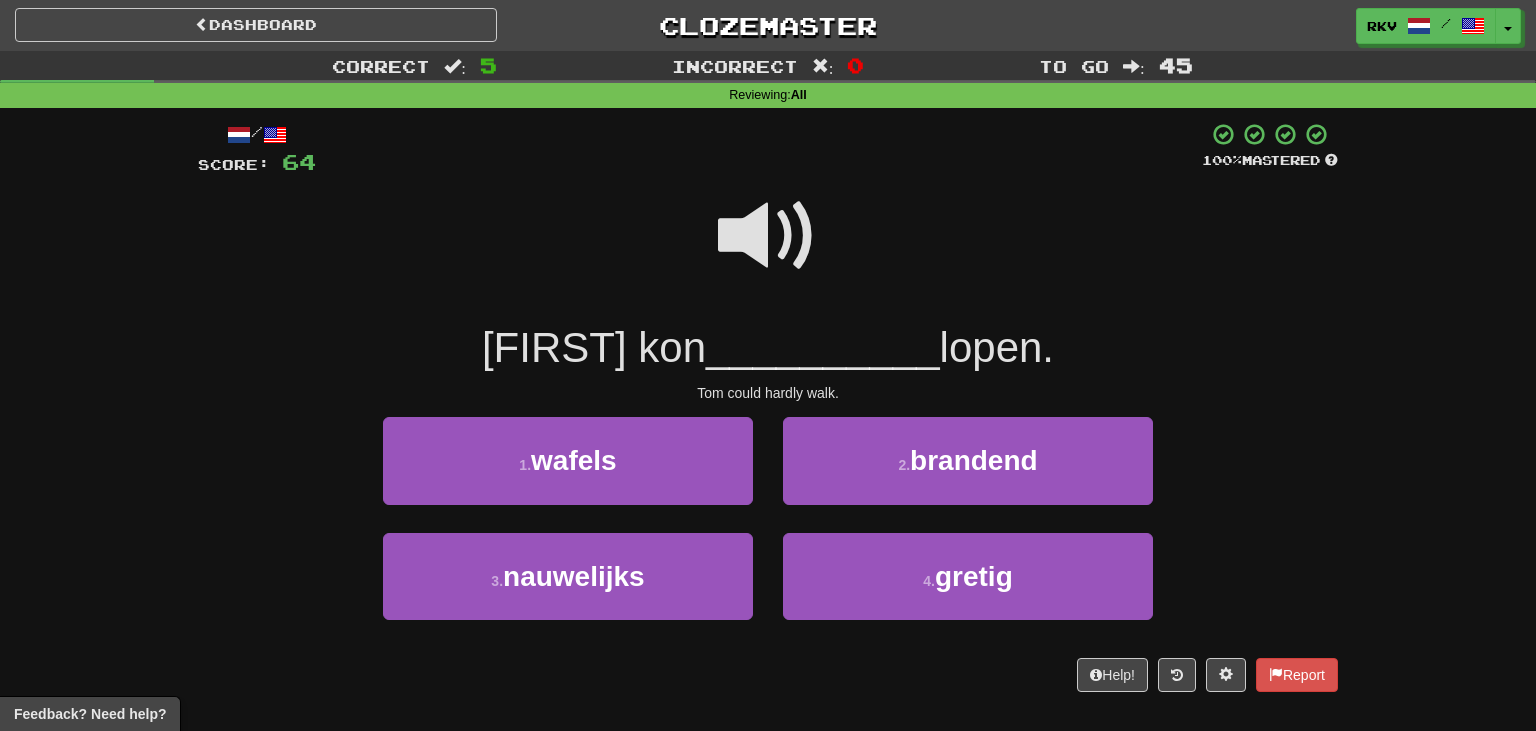 click at bounding box center (768, 236) 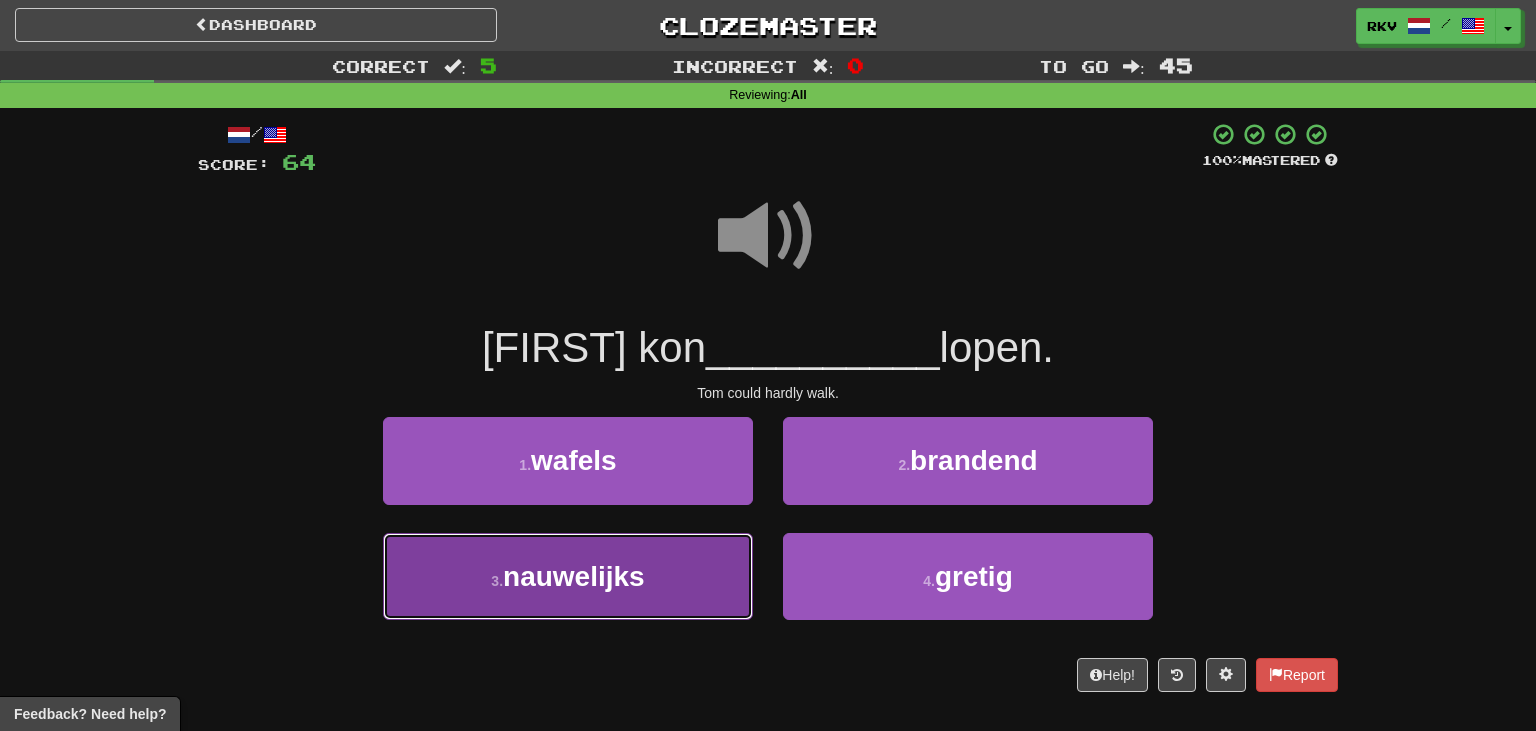 click on "3 .  nauwelijks" at bounding box center (568, 576) 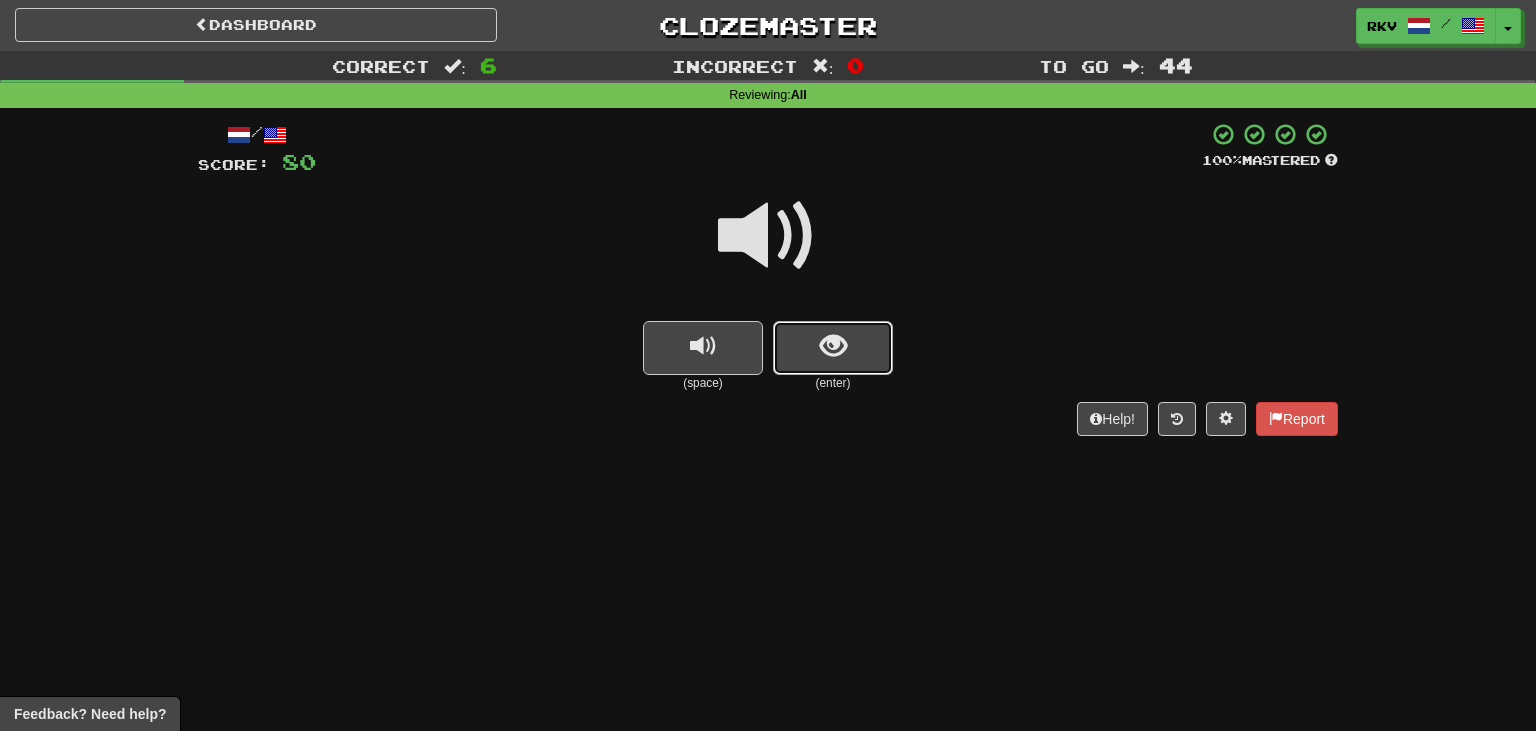 click at bounding box center (833, 346) 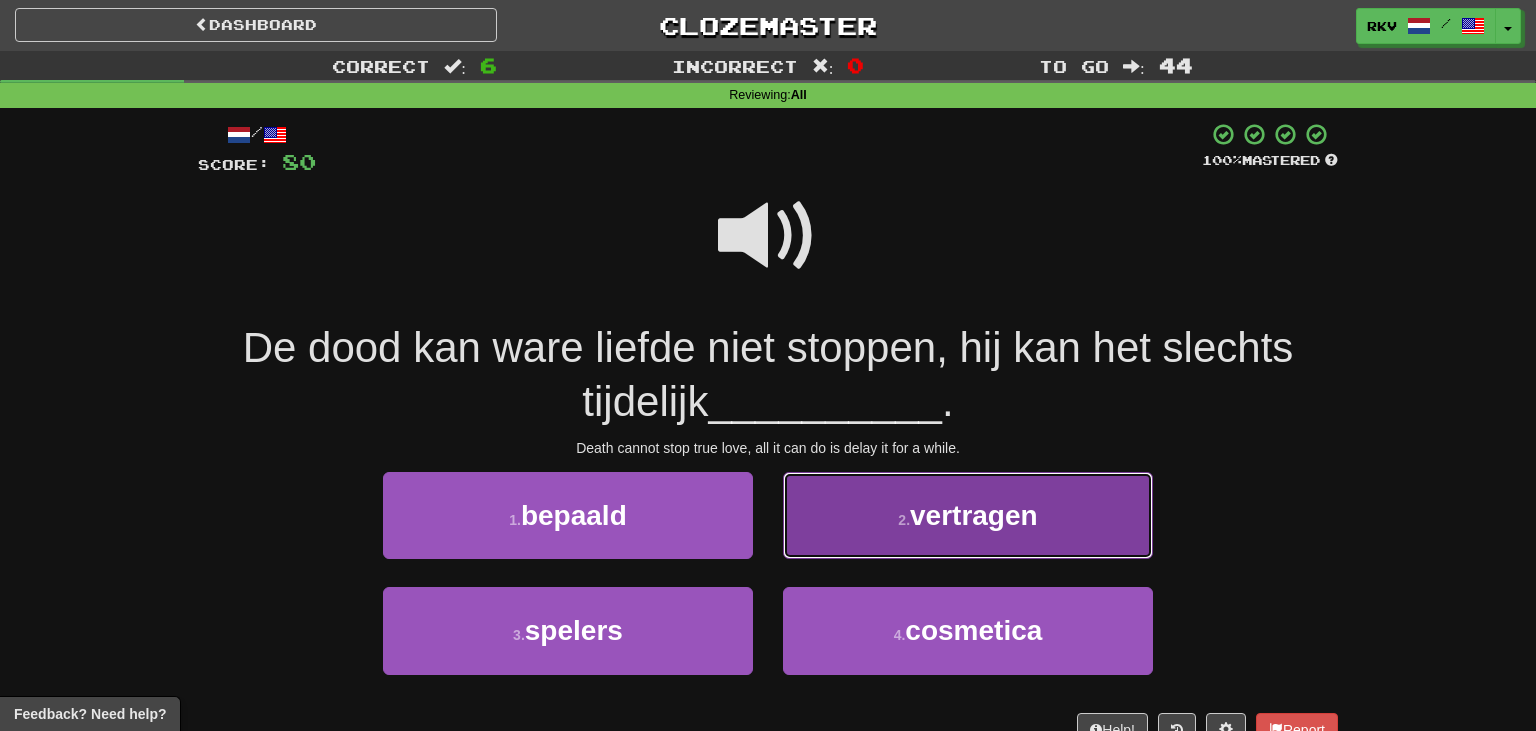 click on "2 .  vertragen" at bounding box center [968, 515] 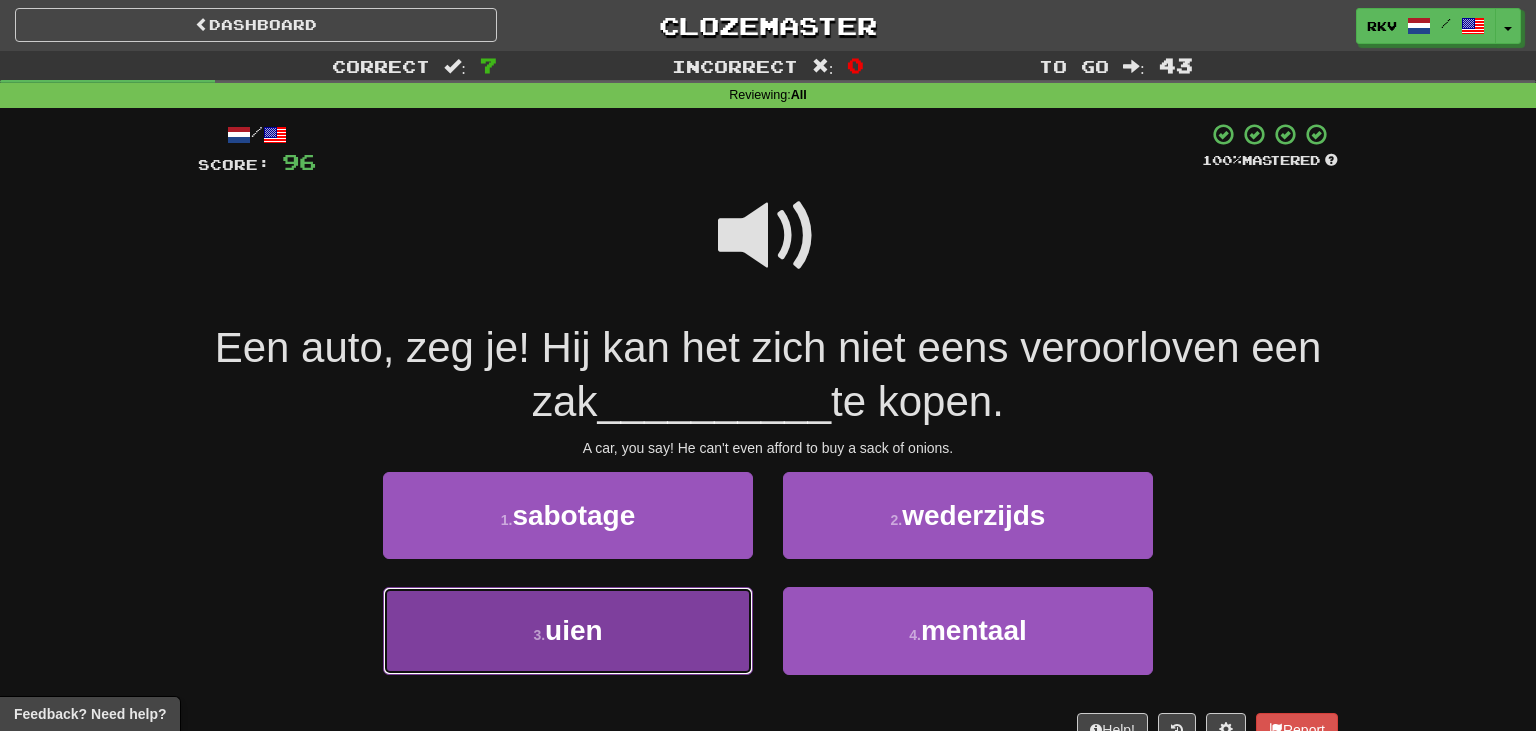 click on "3 .  uien" at bounding box center [568, 630] 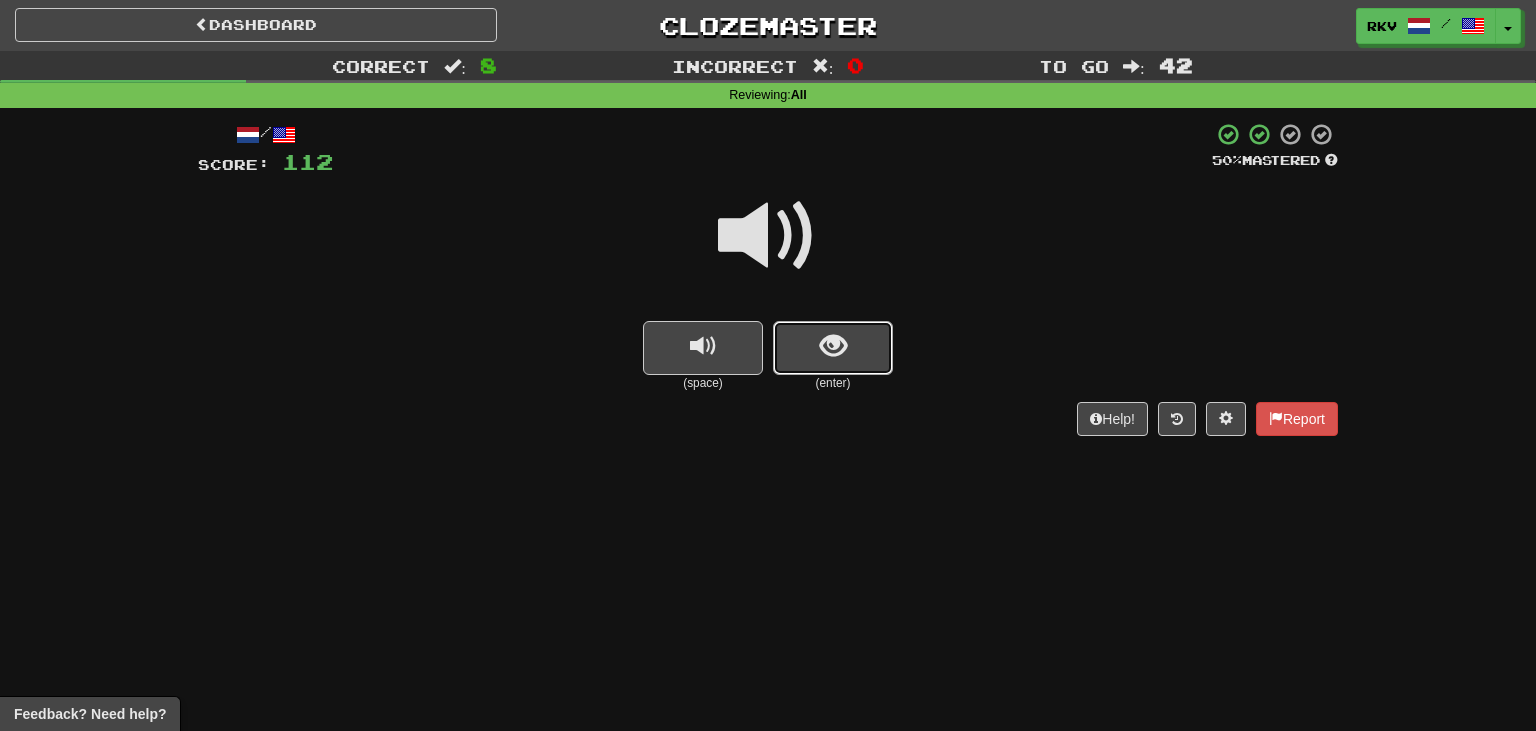 click at bounding box center (833, 346) 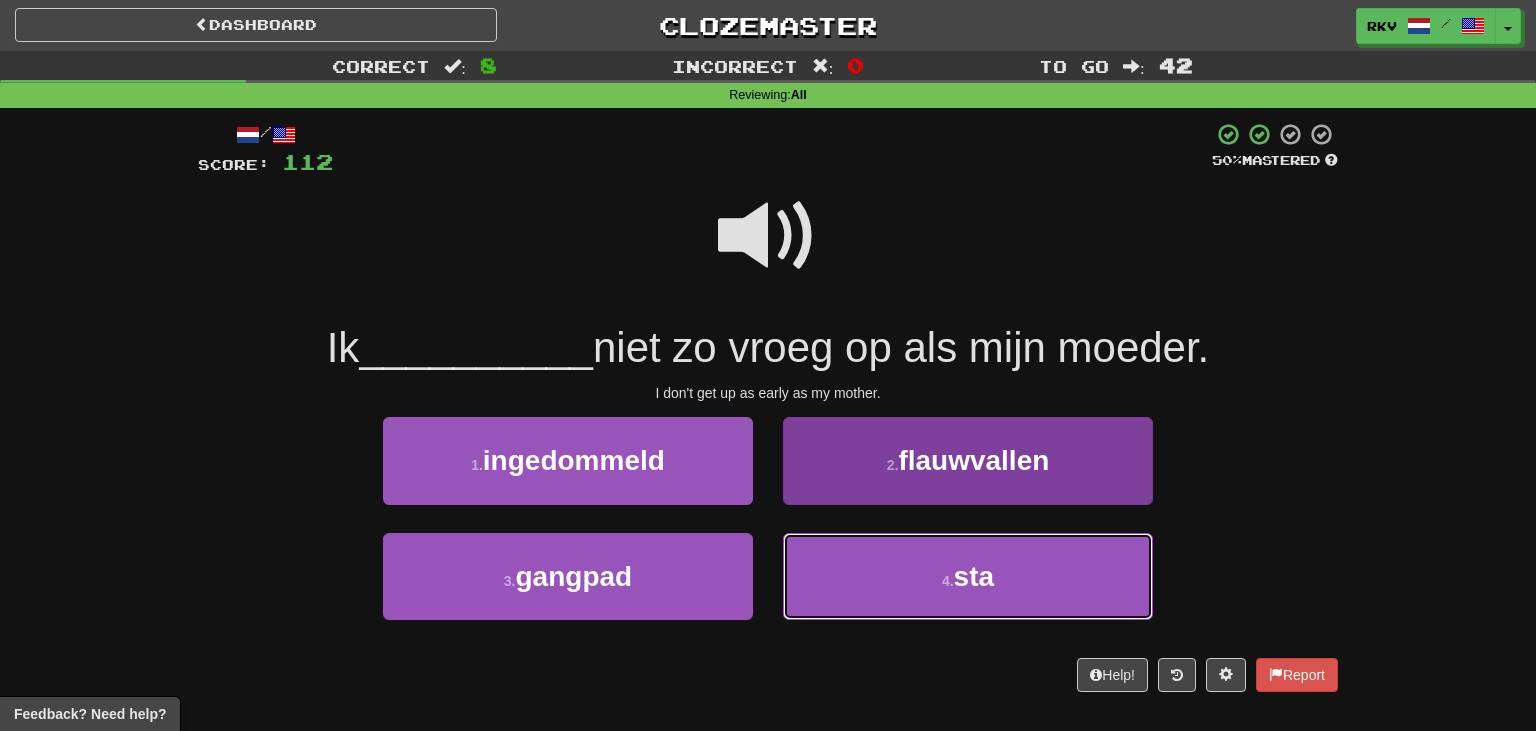 click on "4 .  sta" at bounding box center (968, 576) 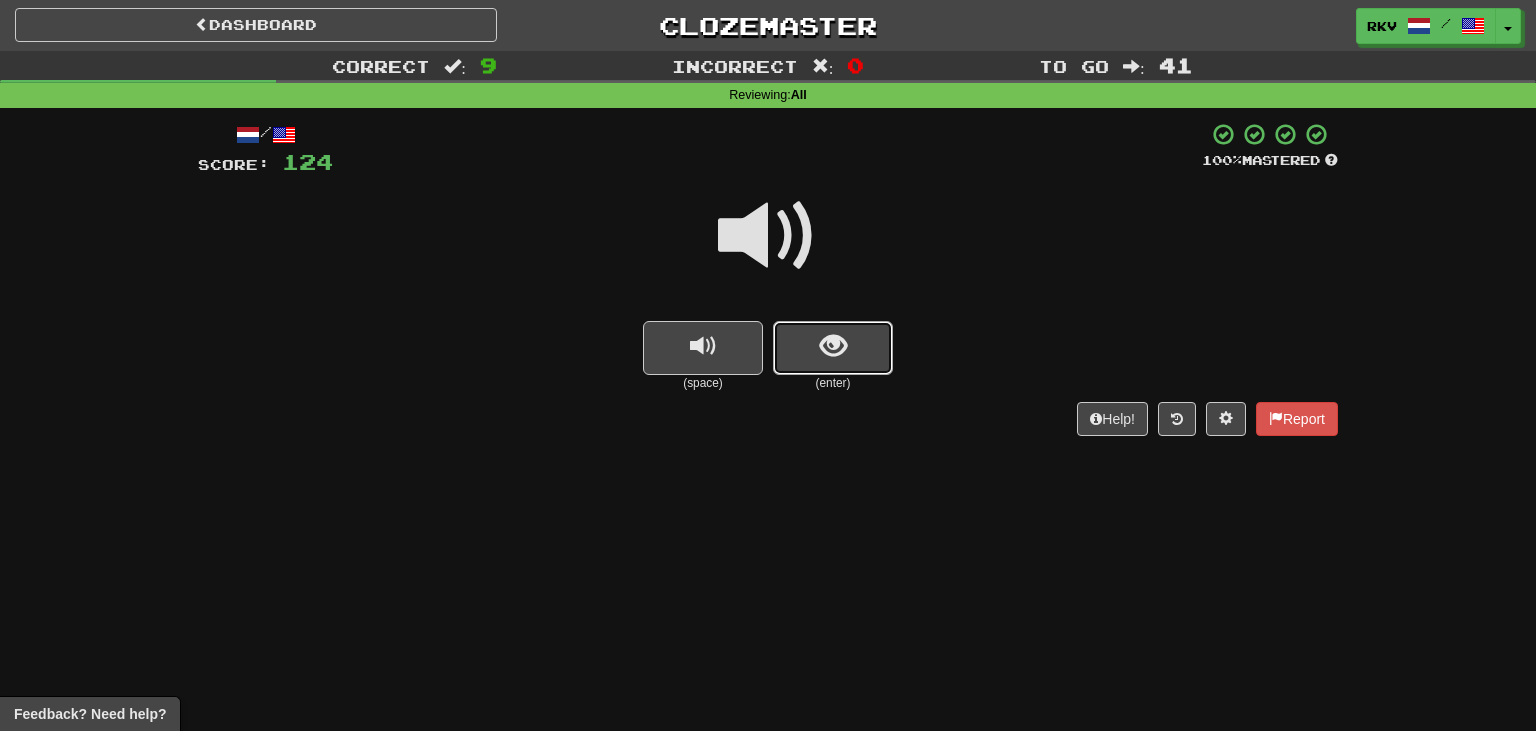 click at bounding box center (833, 348) 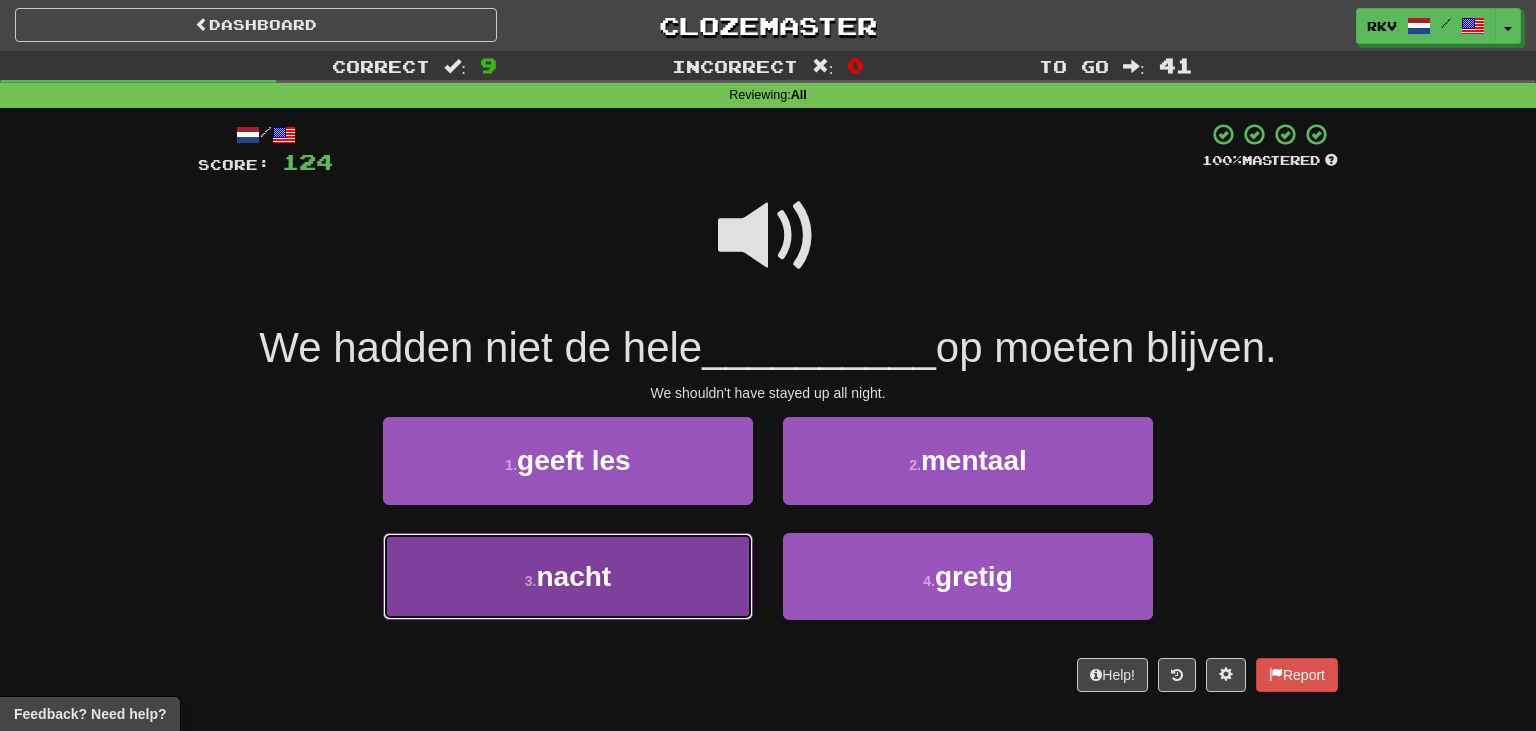 click on "3 .  nacht" at bounding box center [568, 576] 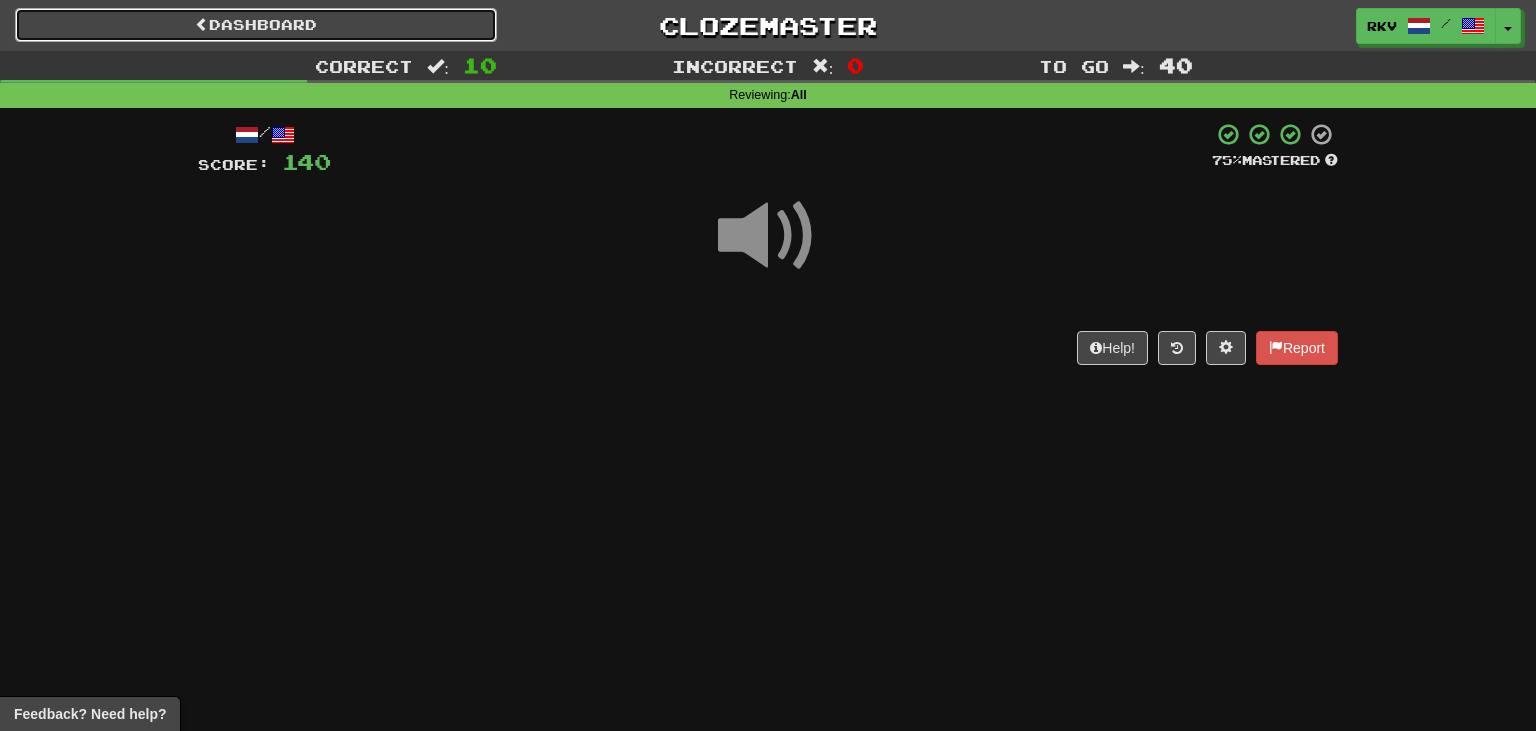 click on "Dashboard" at bounding box center (256, 25) 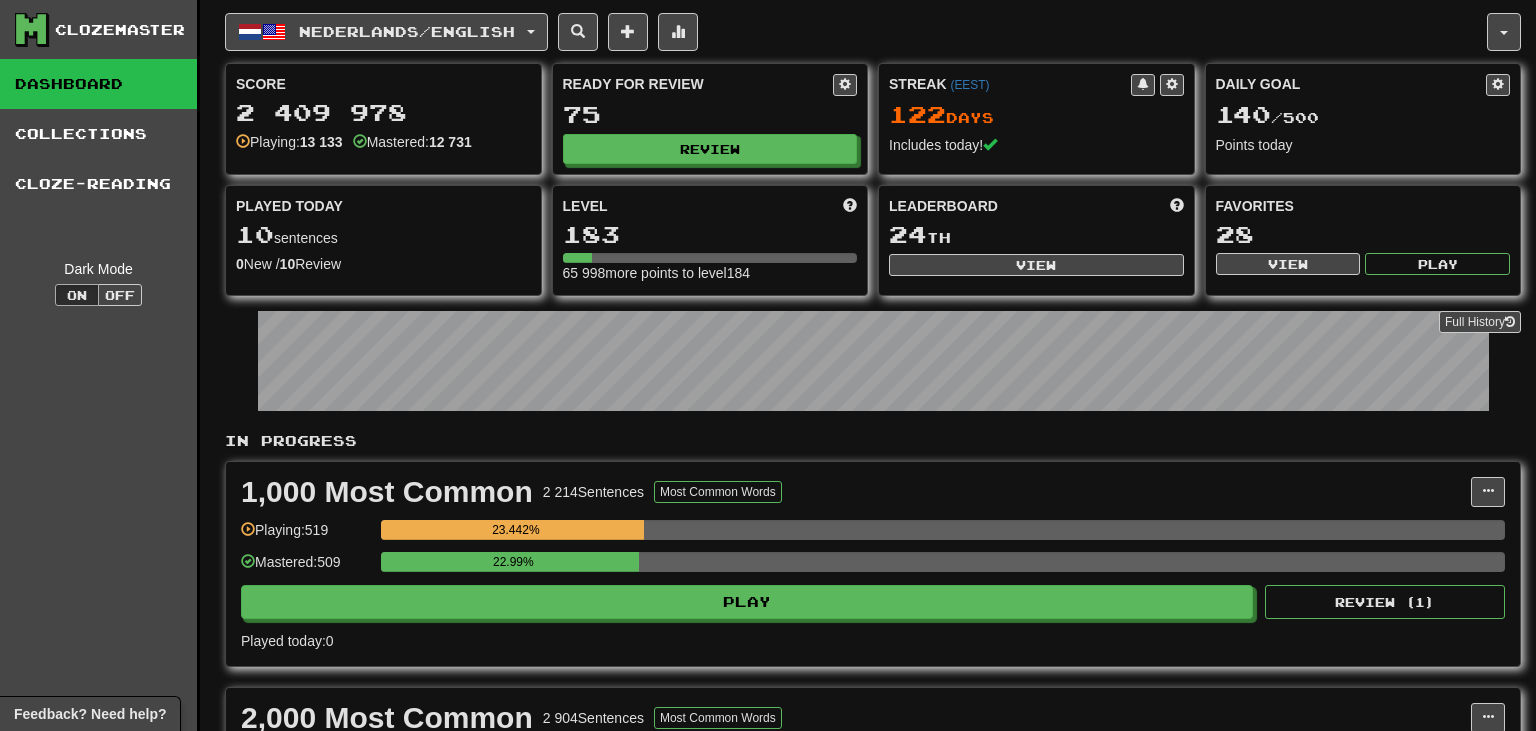 scroll, scrollTop: 0, scrollLeft: 0, axis: both 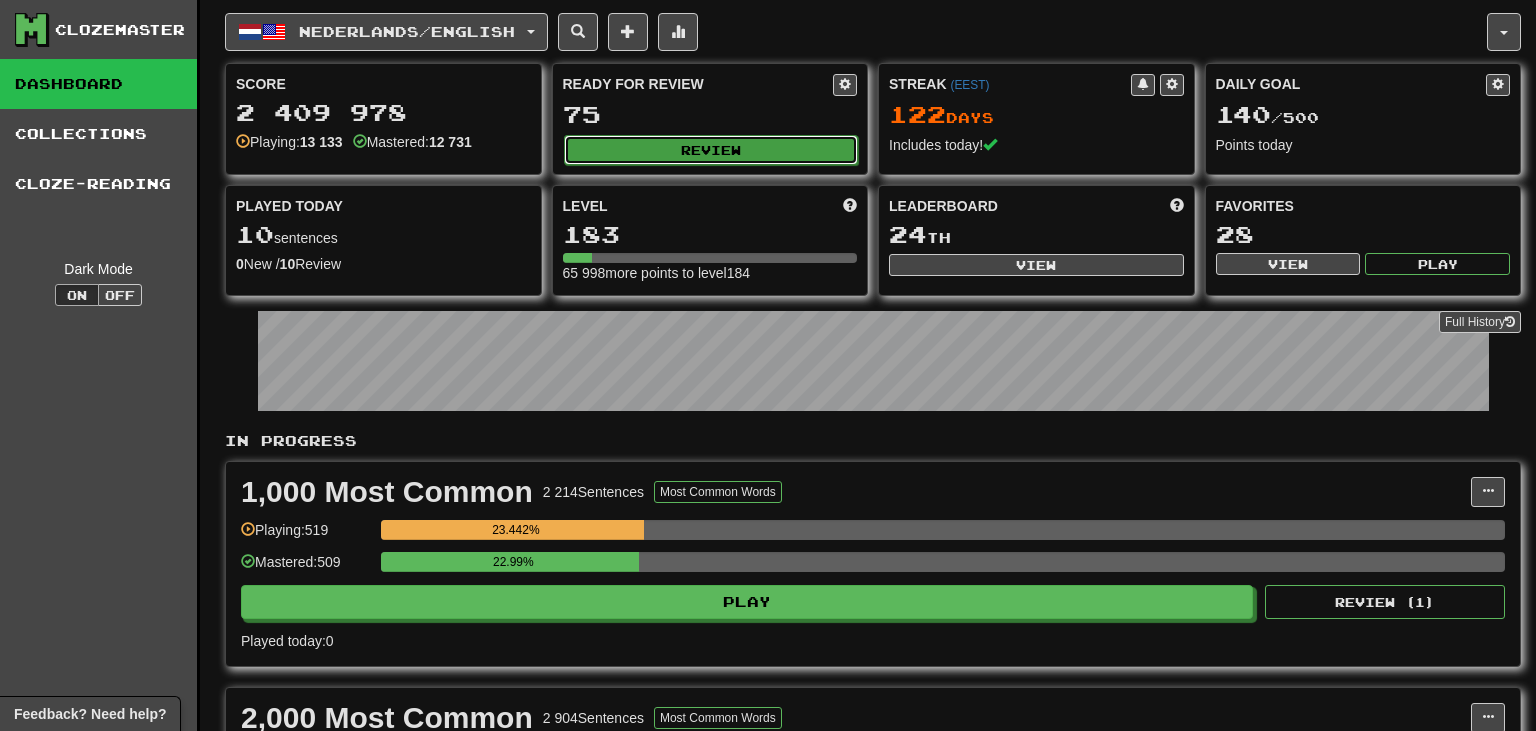 click on "Review" at bounding box center [711, 150] 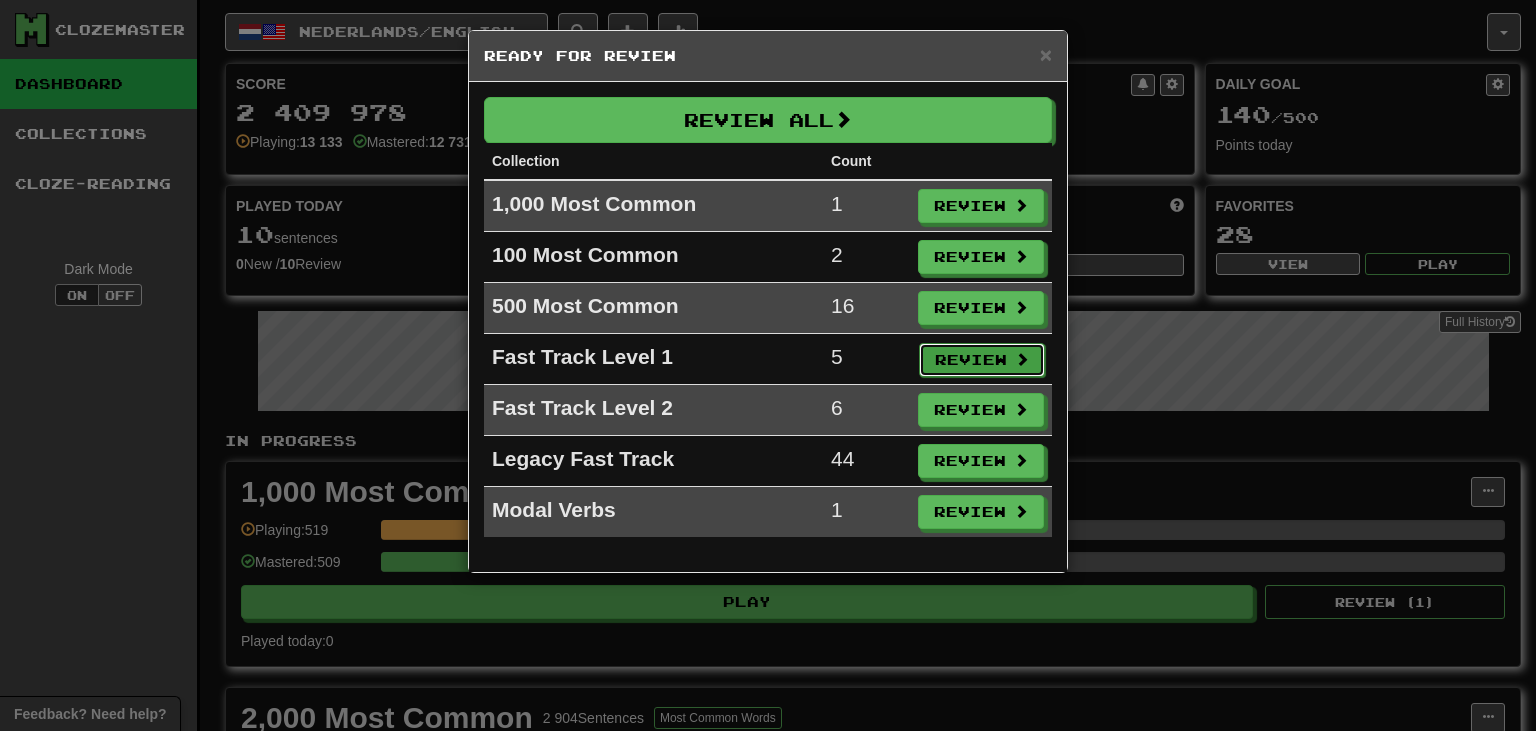 click on "Review" at bounding box center (982, 360) 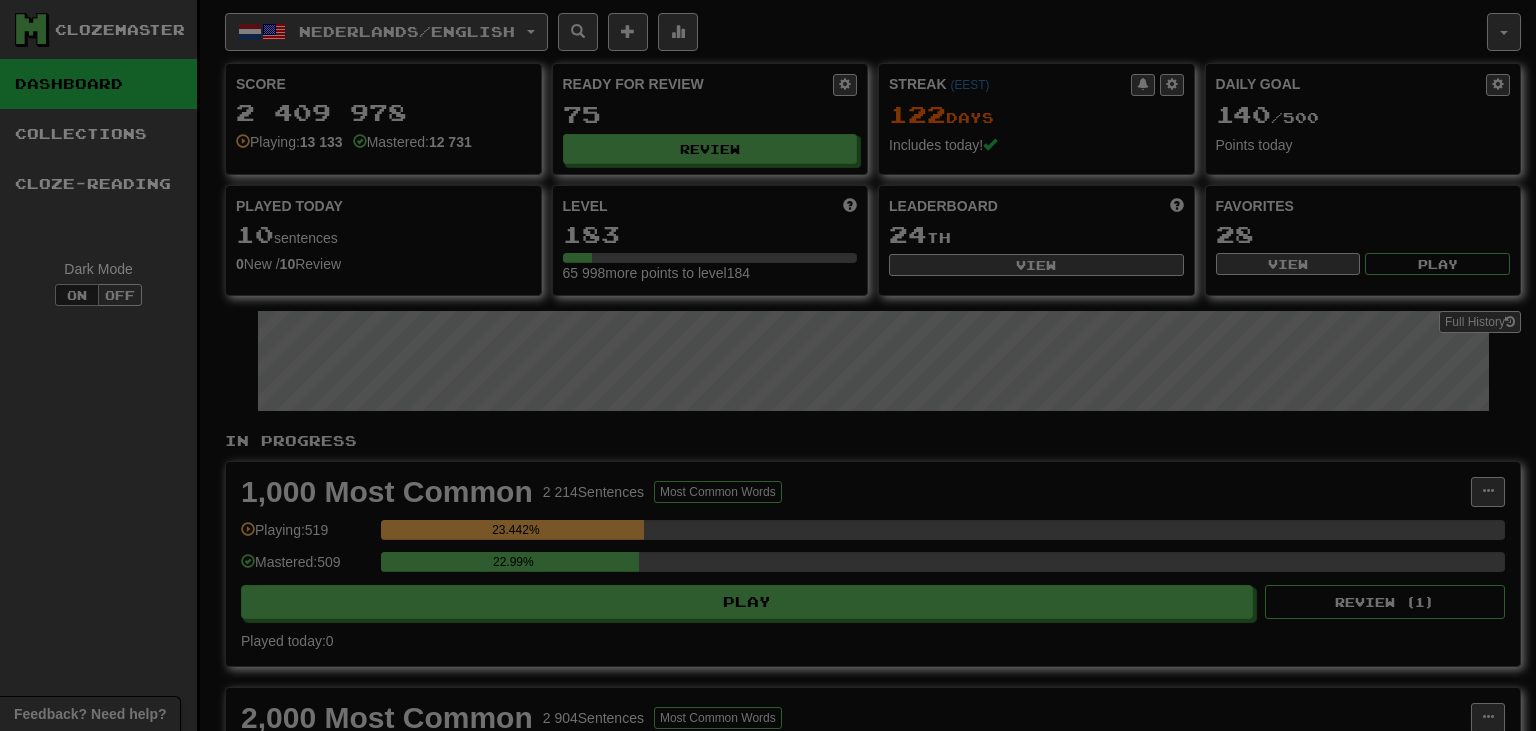 select on "**" 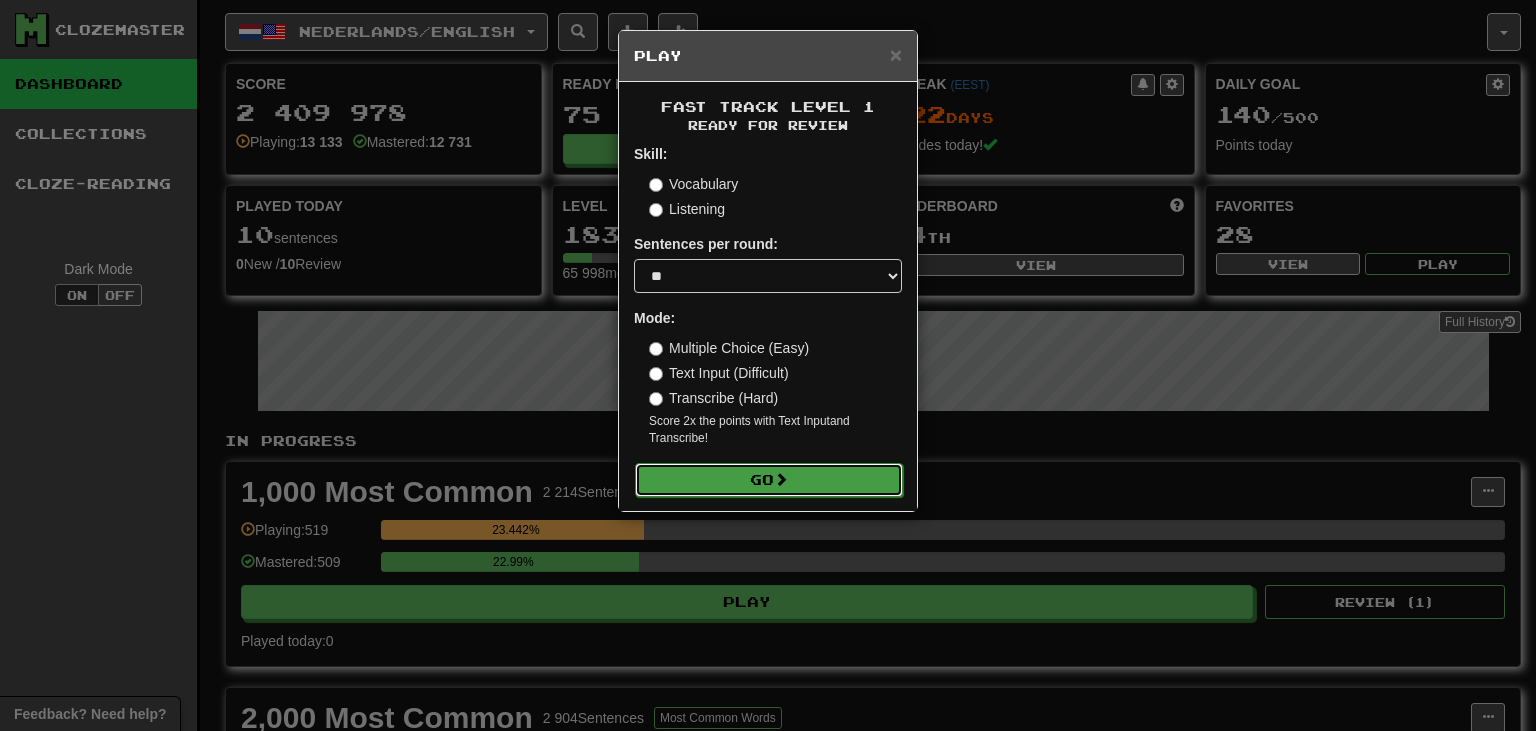 click on "Go" at bounding box center [769, 480] 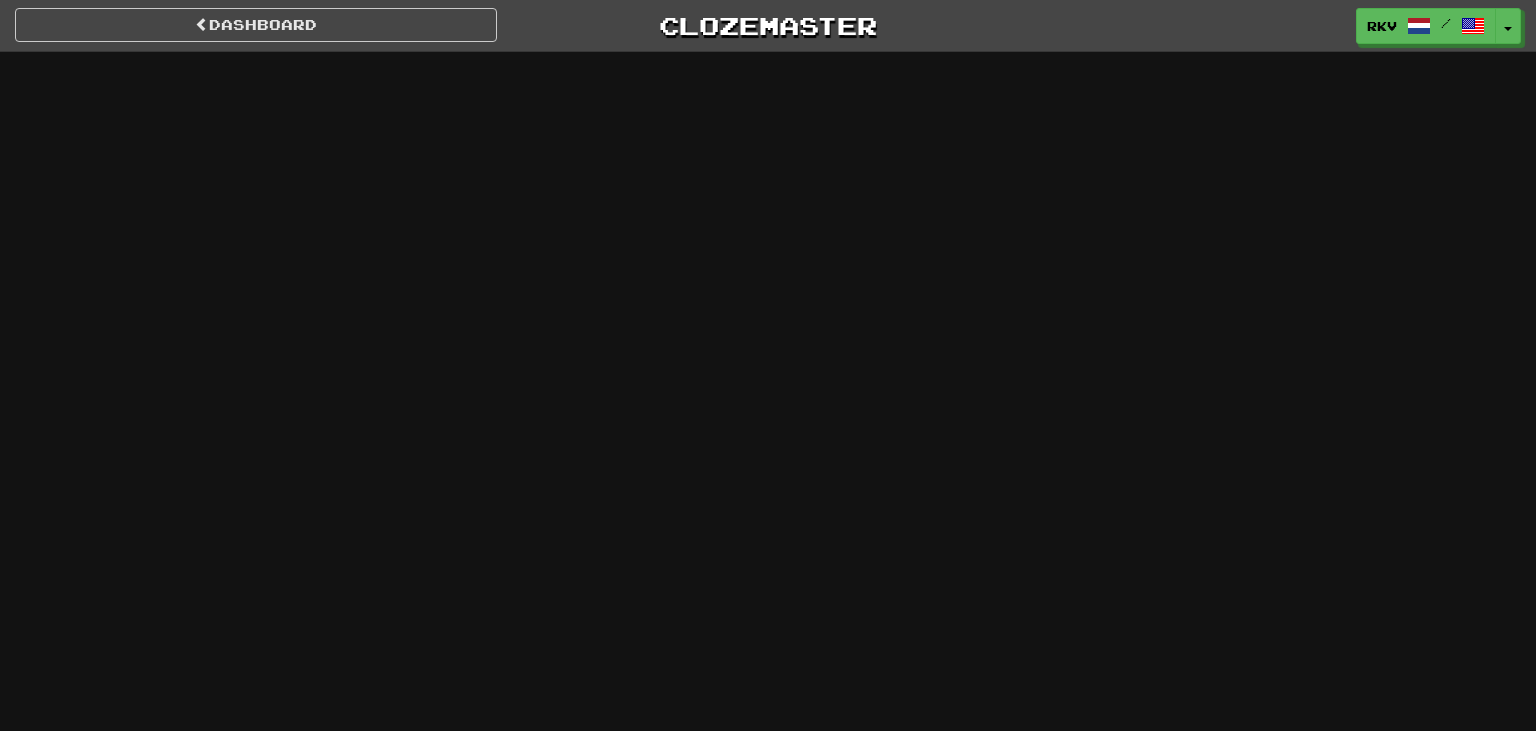 scroll, scrollTop: 0, scrollLeft: 0, axis: both 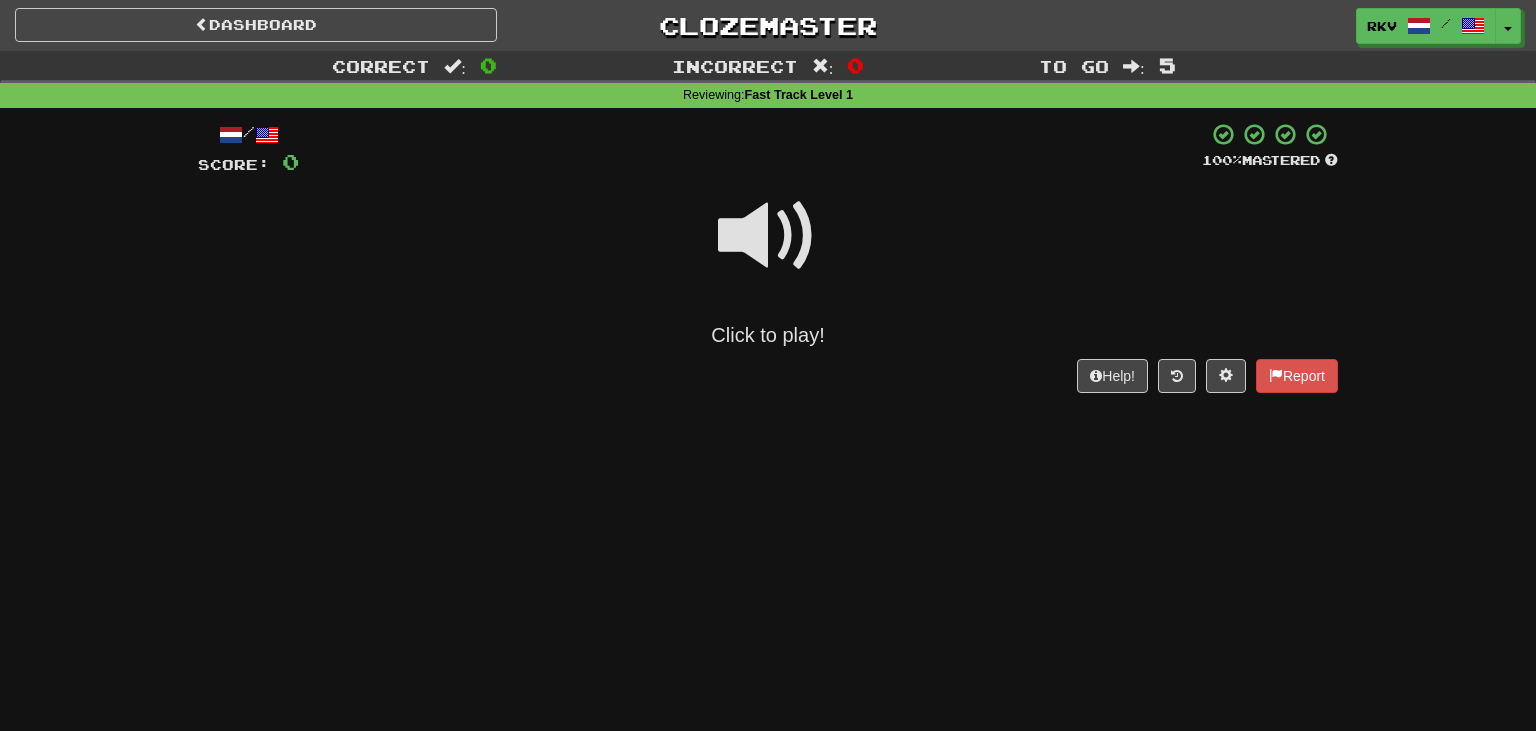 click at bounding box center [768, 236] 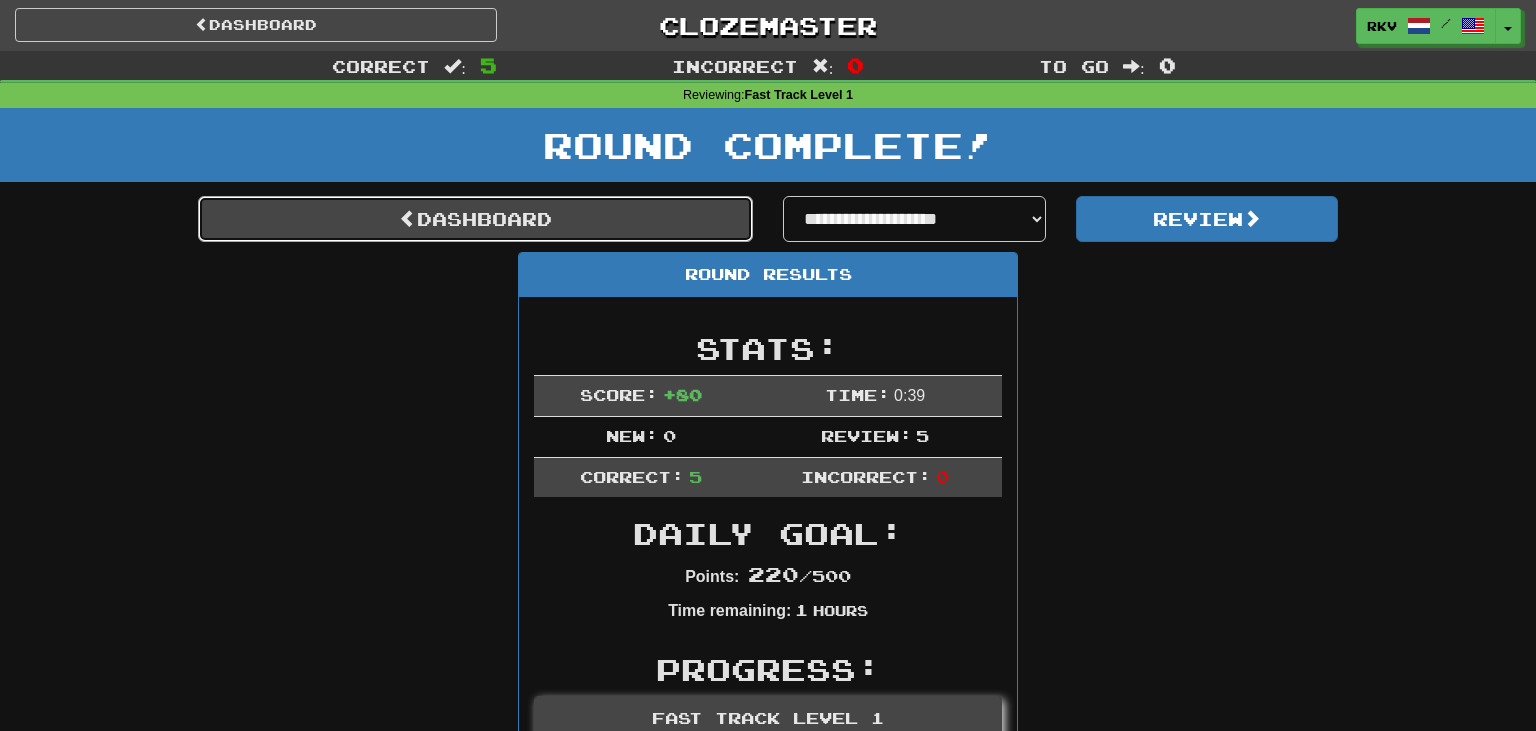 click on "Dashboard" at bounding box center (475, 219) 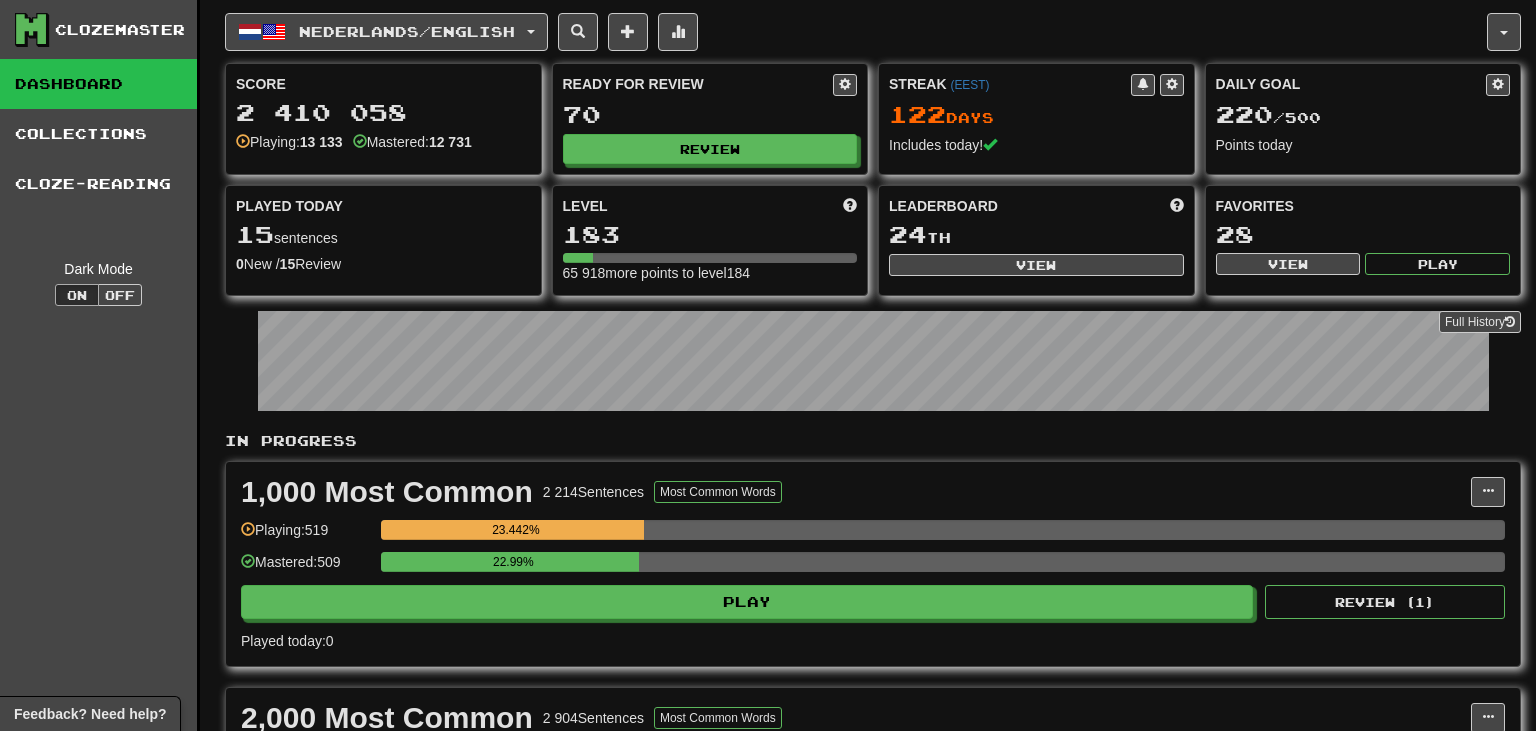 scroll, scrollTop: 0, scrollLeft: 0, axis: both 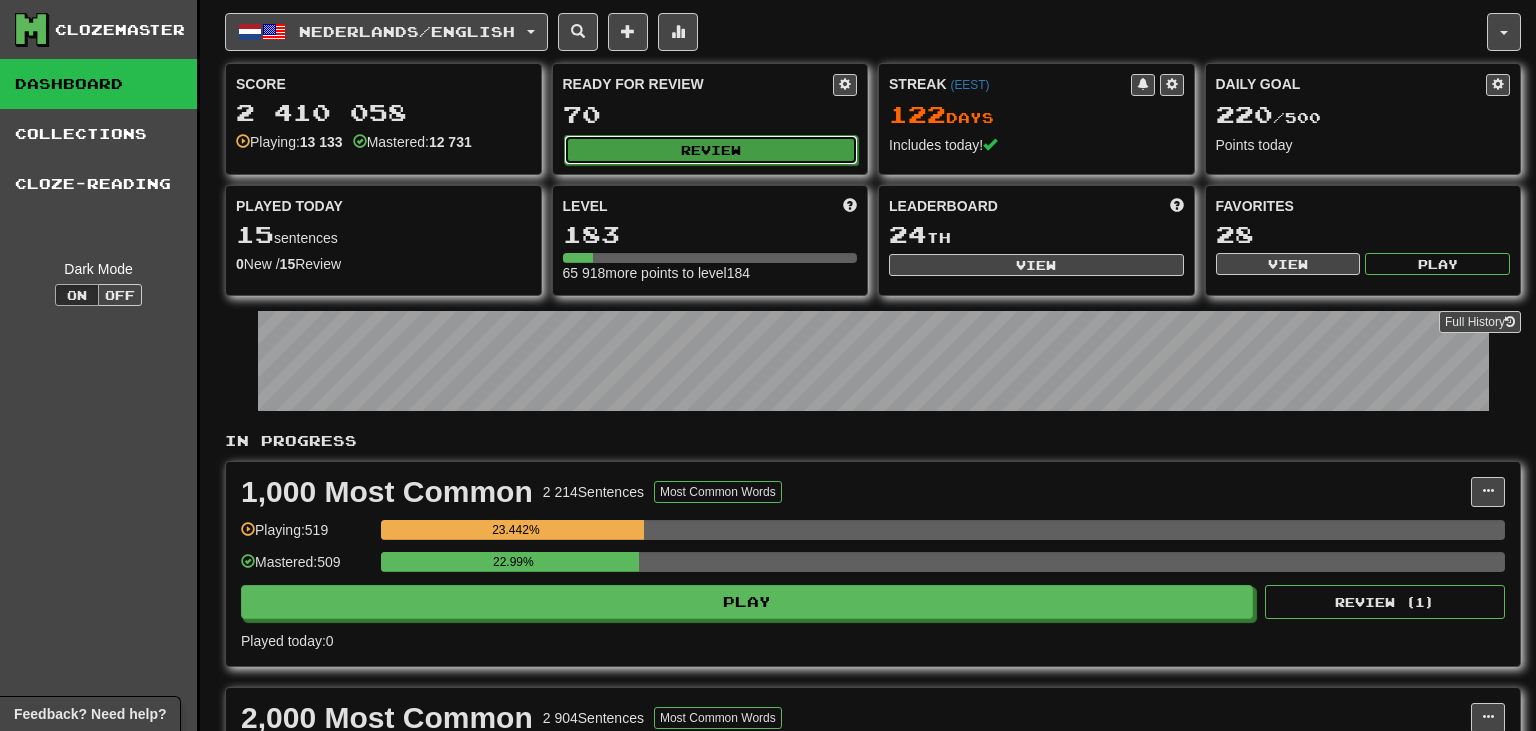 click on "Review" at bounding box center [711, 150] 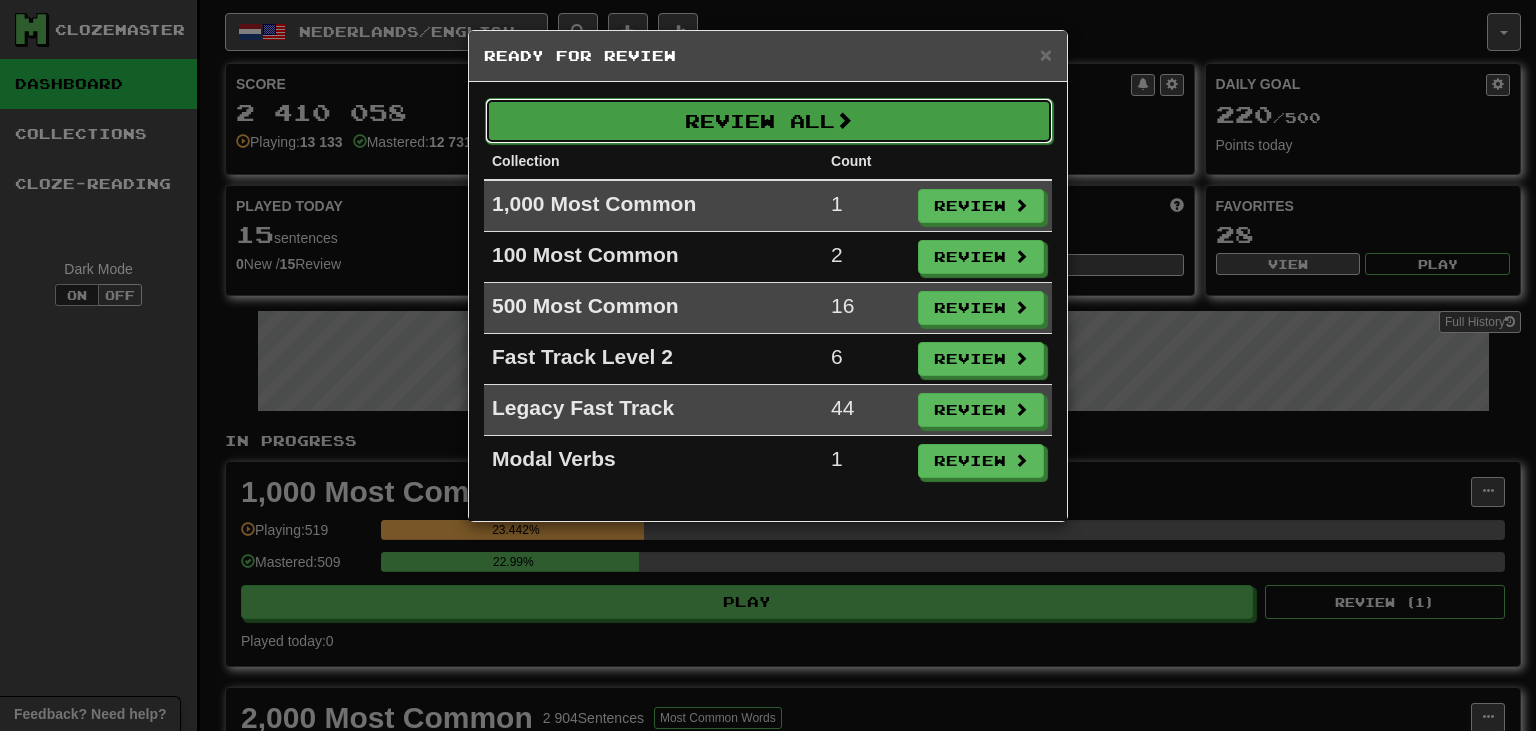 click on "Review All" at bounding box center (769, 121) 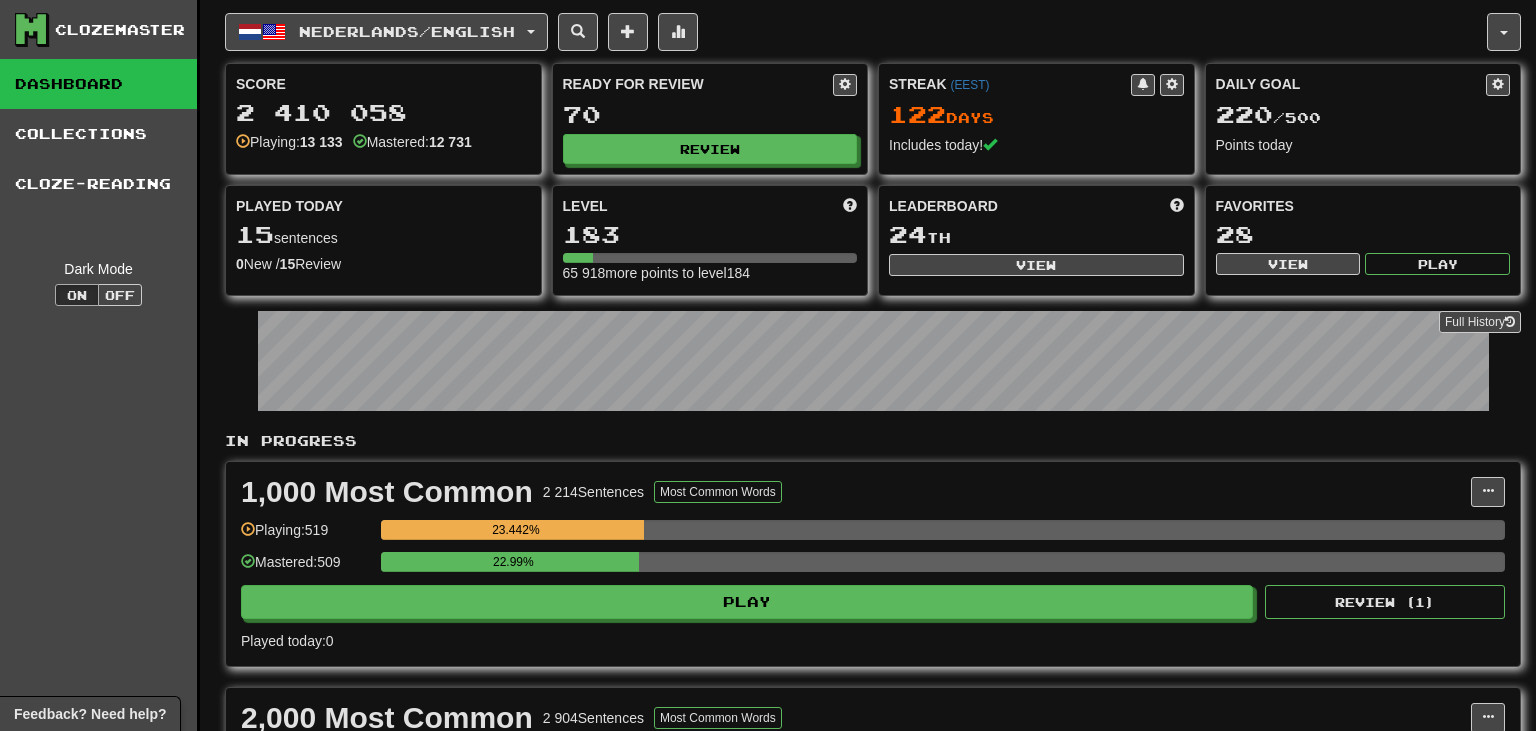 select on "**" 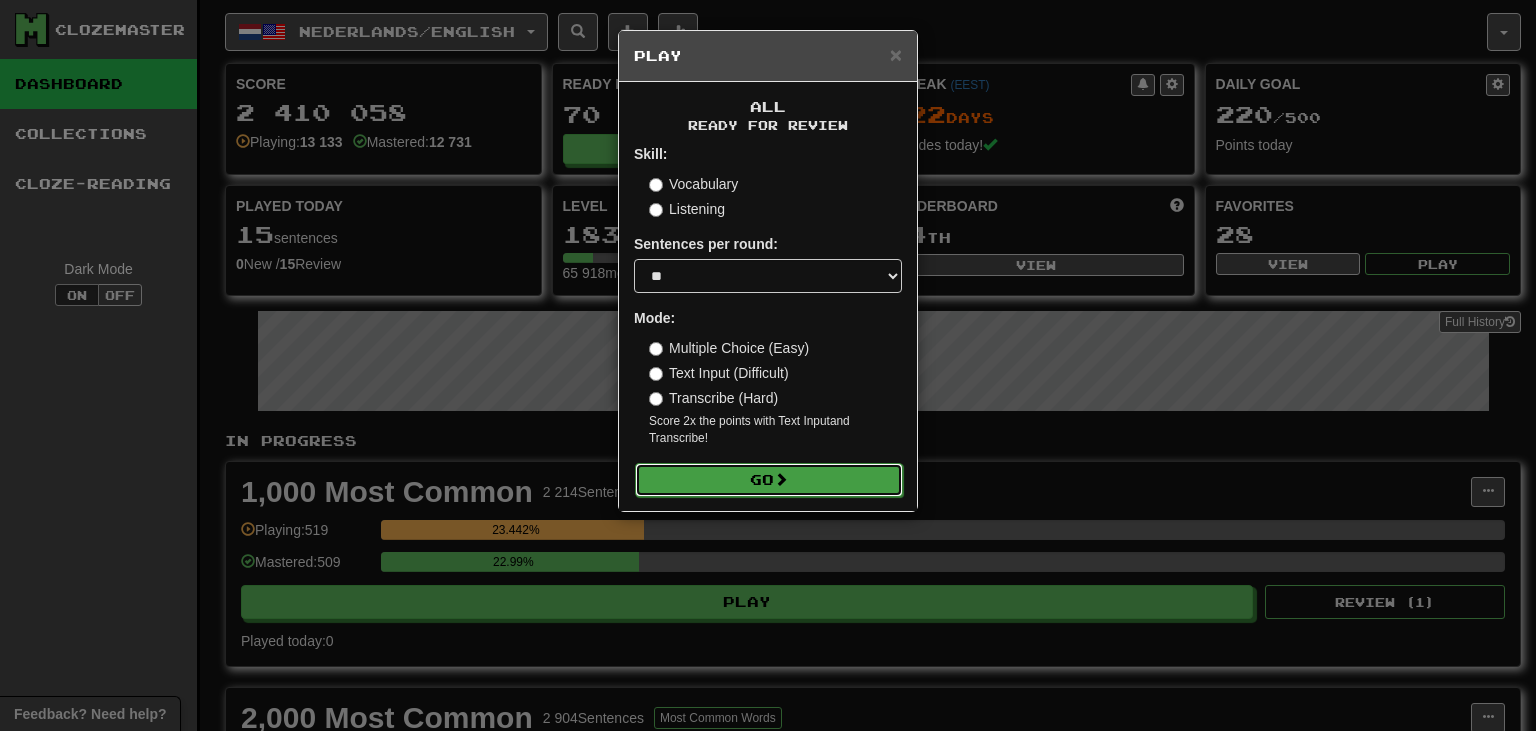 click on "Go" at bounding box center (769, 480) 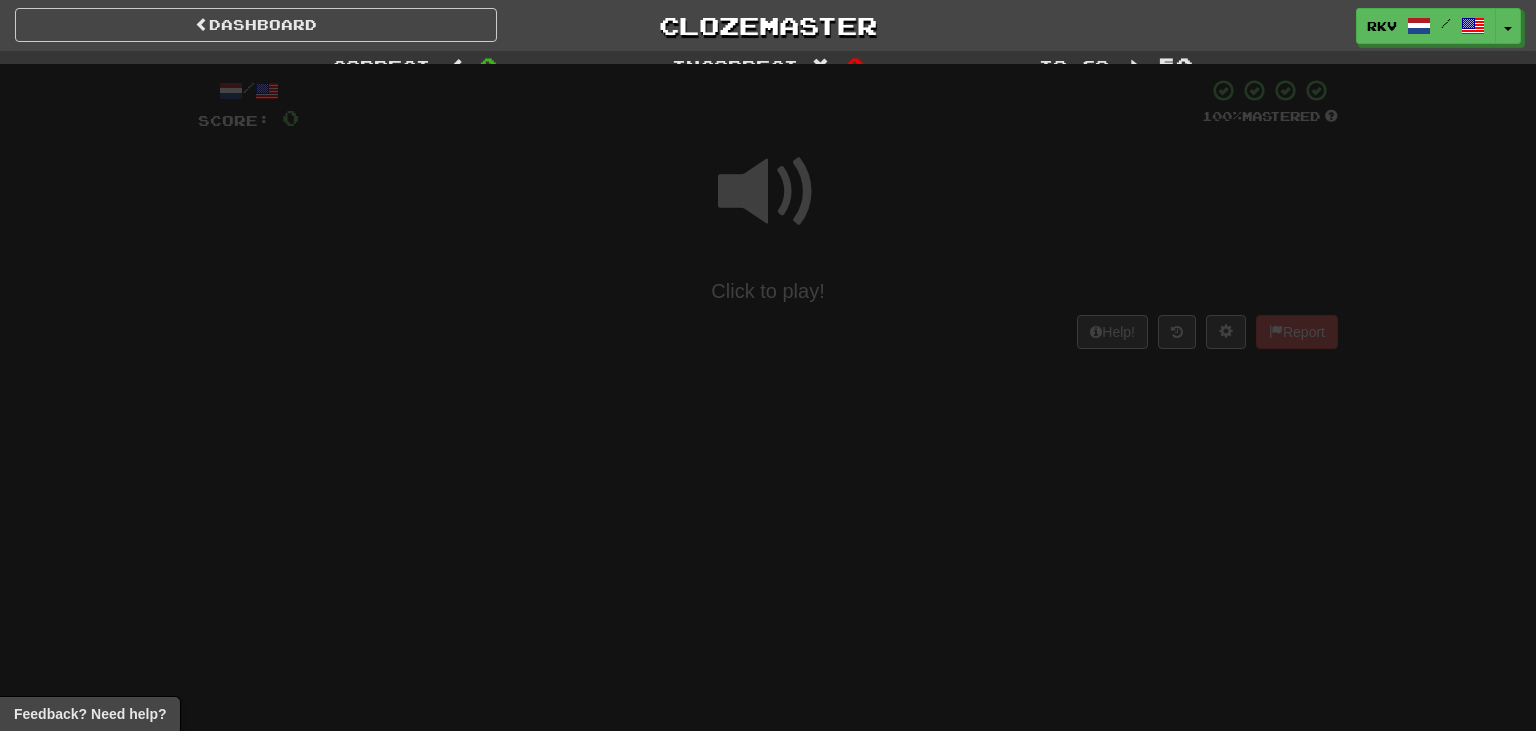 scroll, scrollTop: 0, scrollLeft: 0, axis: both 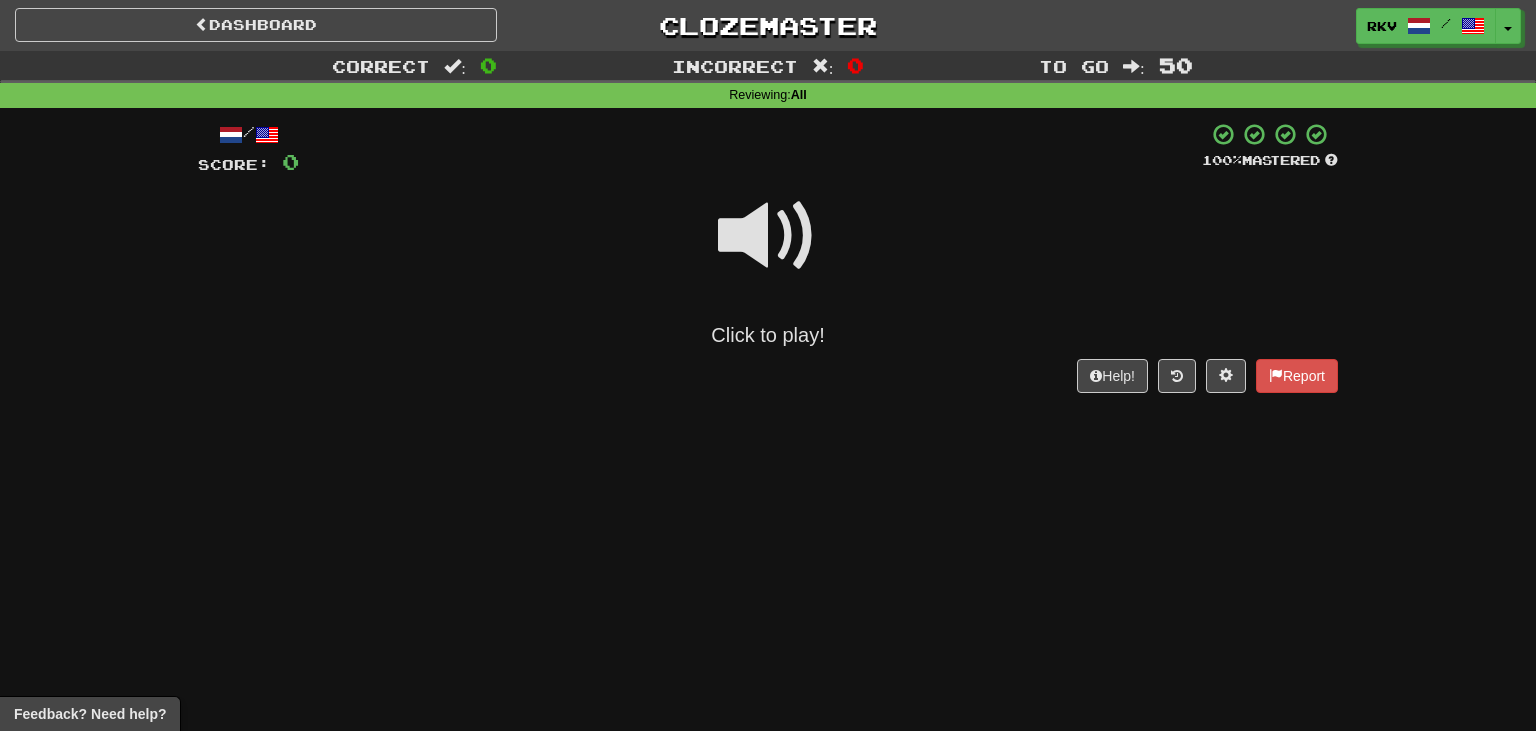 drag, startPoint x: 805, startPoint y: 287, endPoint x: 806, endPoint y: 258, distance: 29.017237 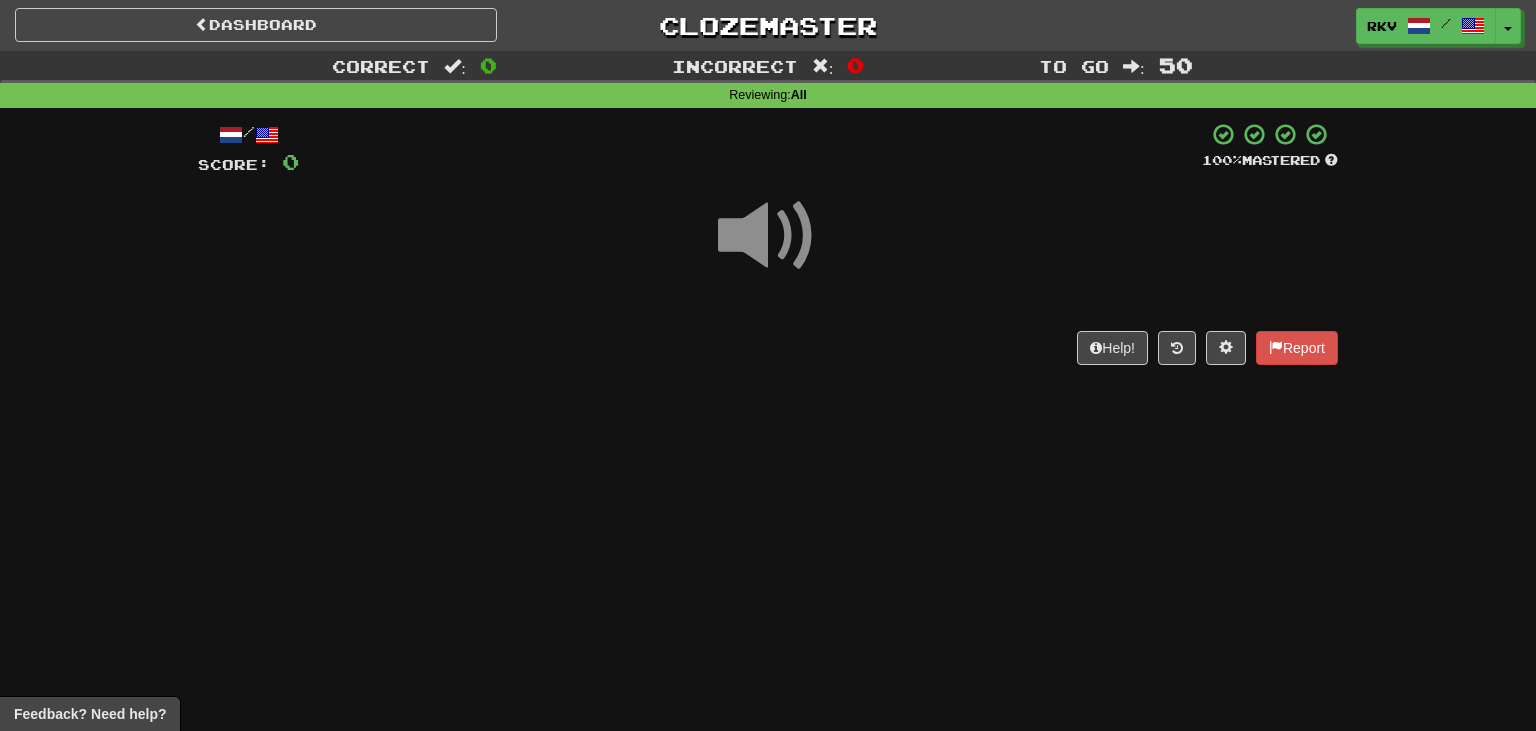 click at bounding box center [768, 236] 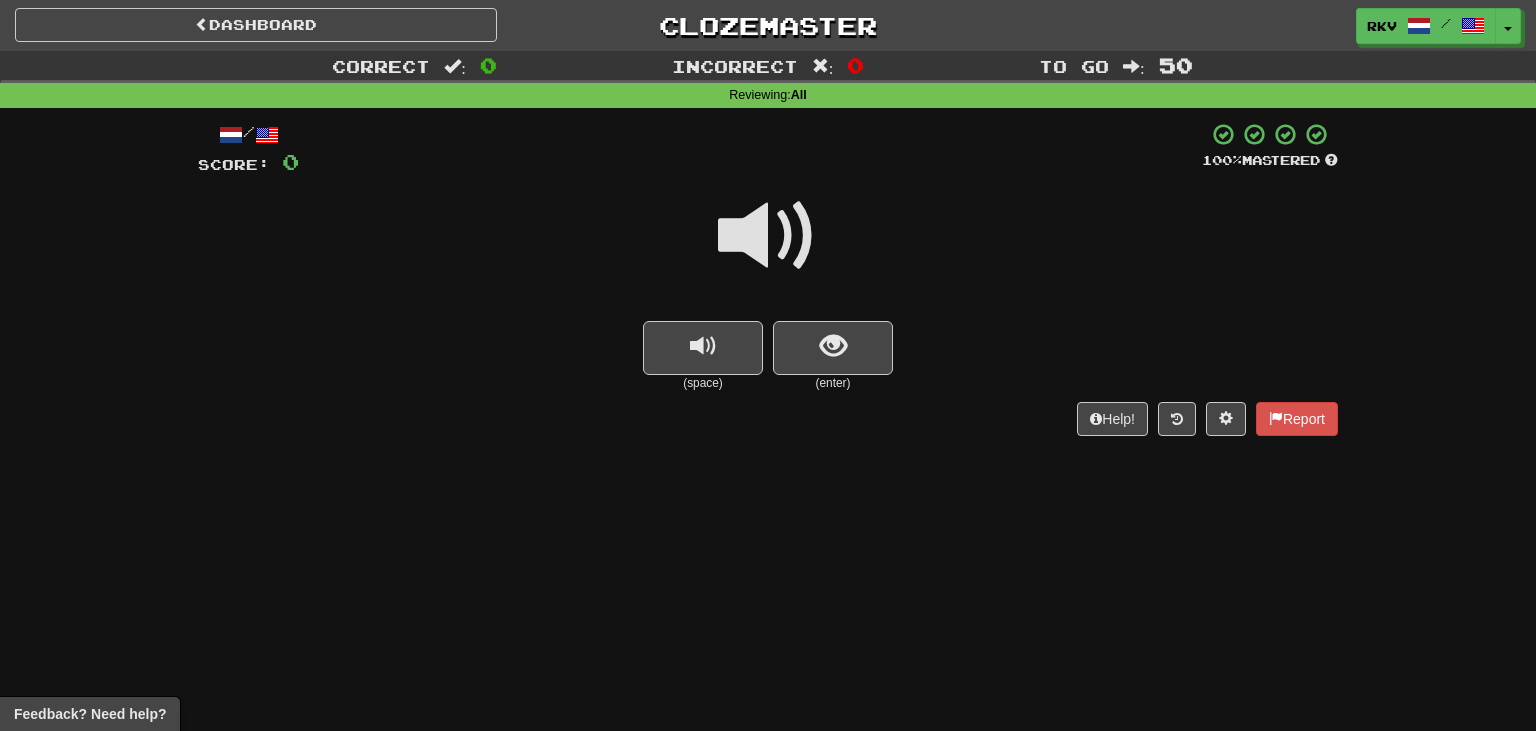 click at bounding box center (768, 249) 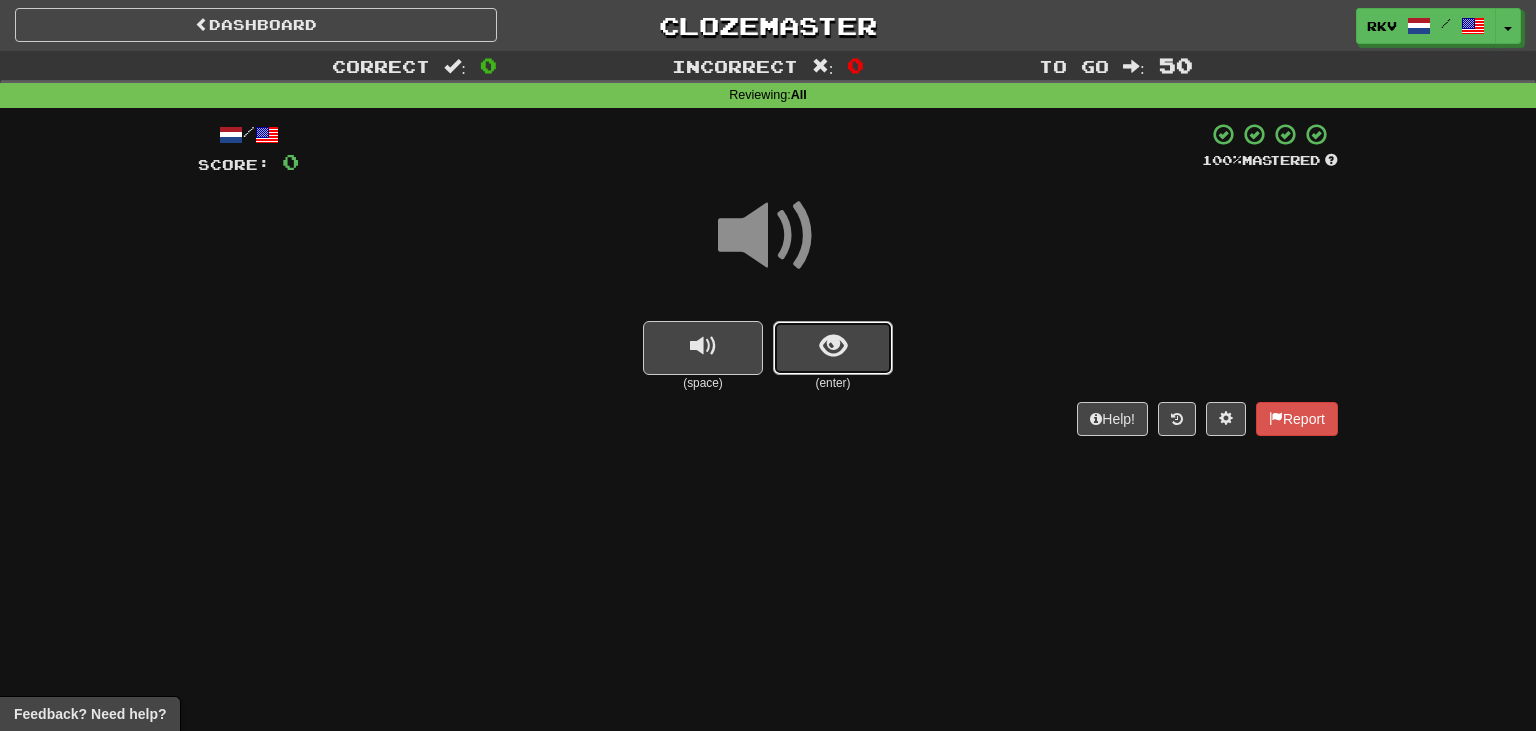 click at bounding box center (833, 348) 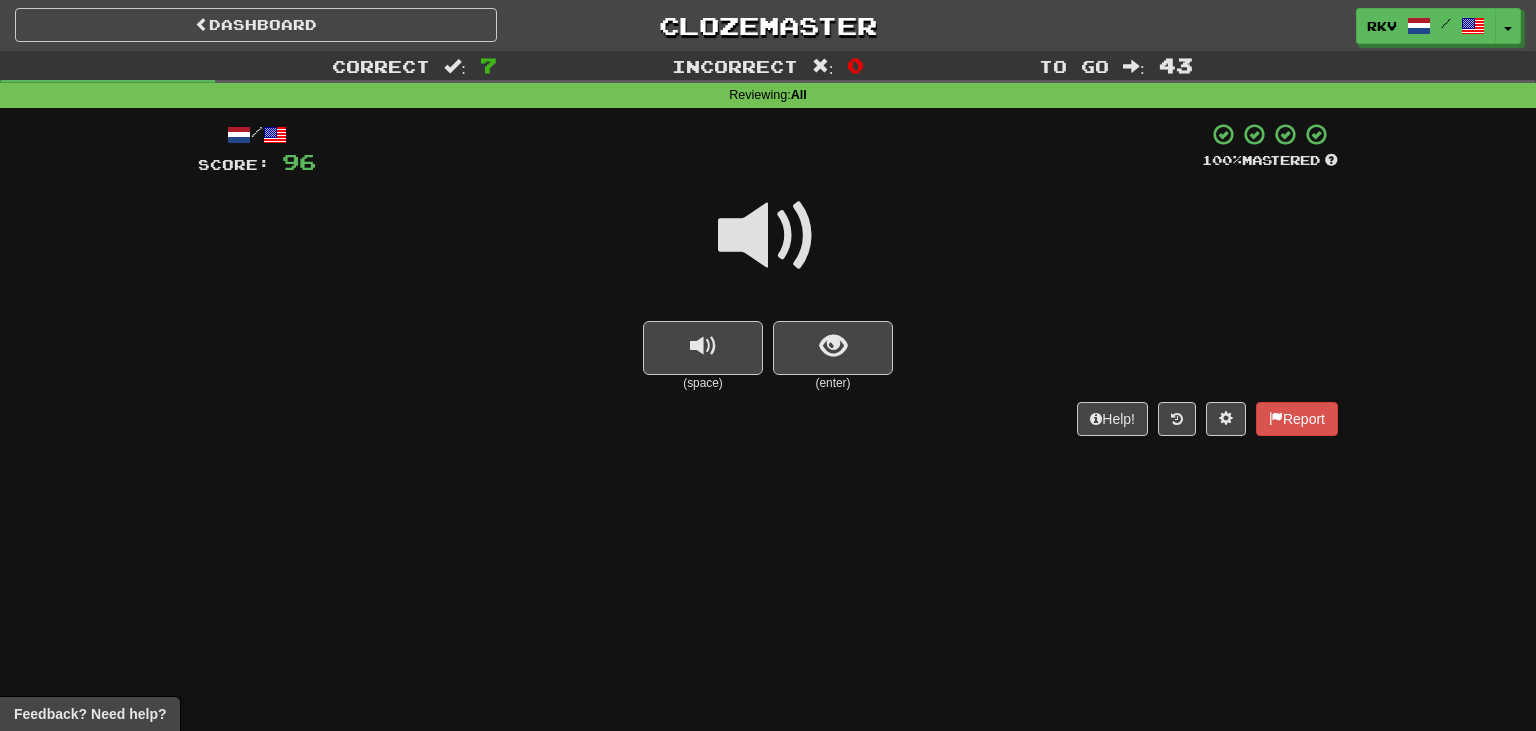 click at bounding box center (768, 236) 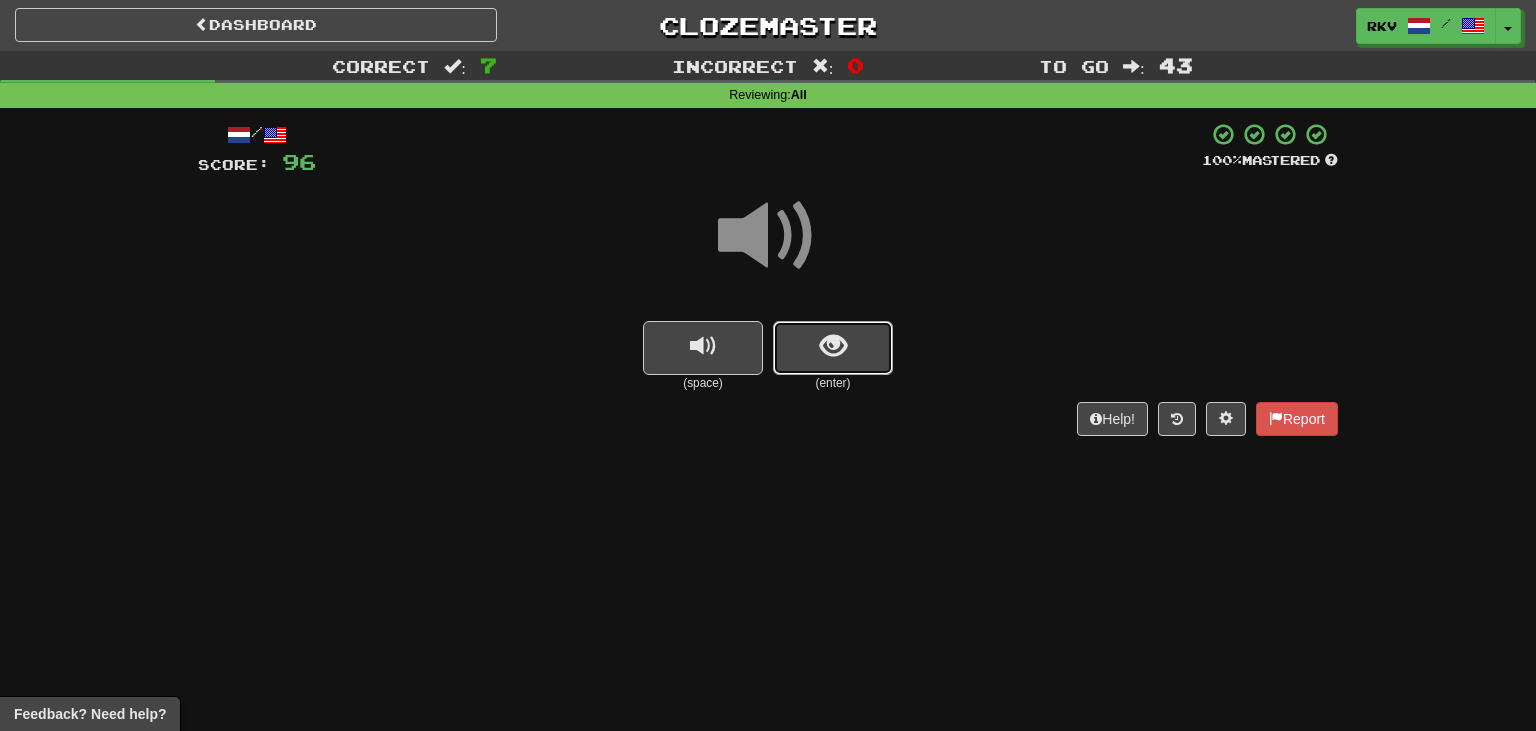 click at bounding box center [833, 346] 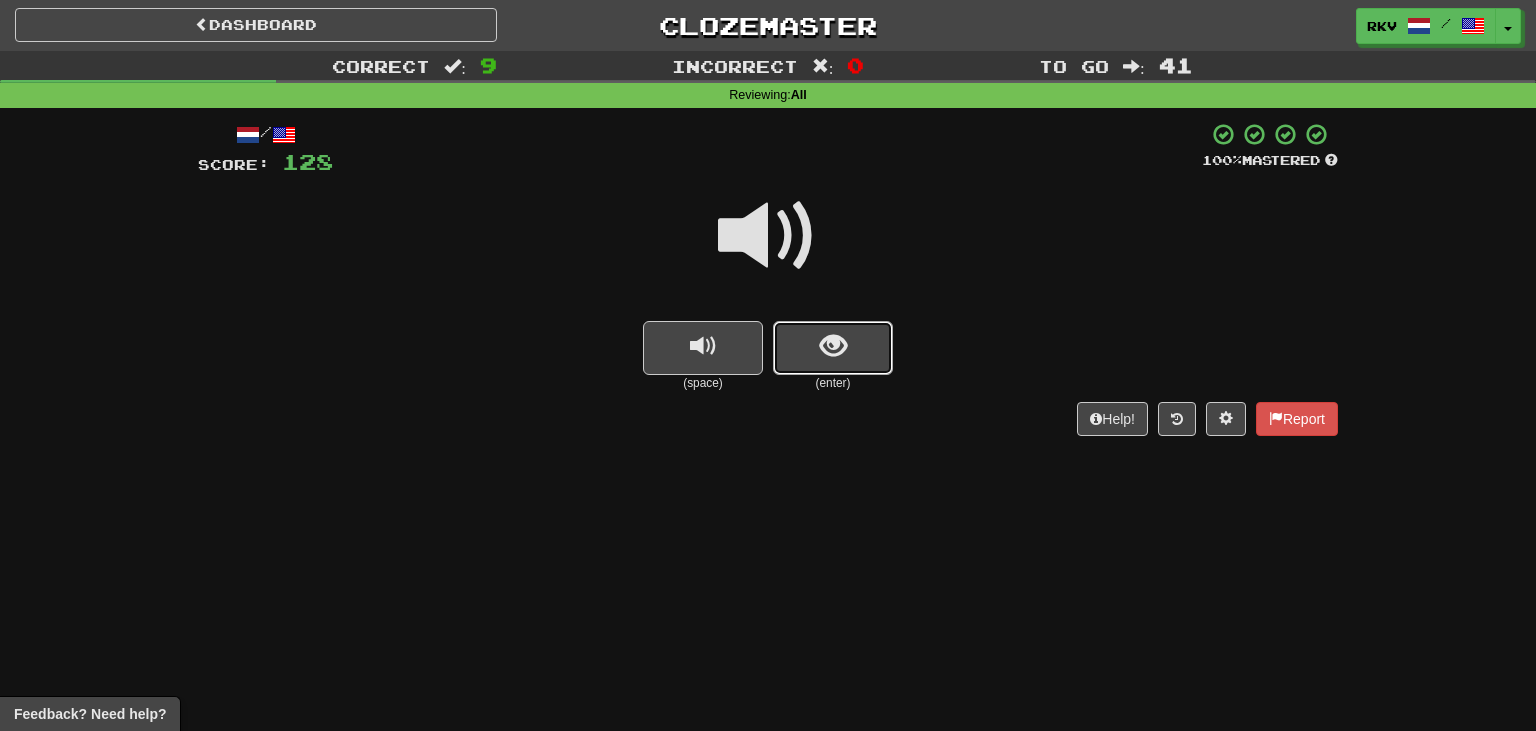 click at bounding box center [833, 346] 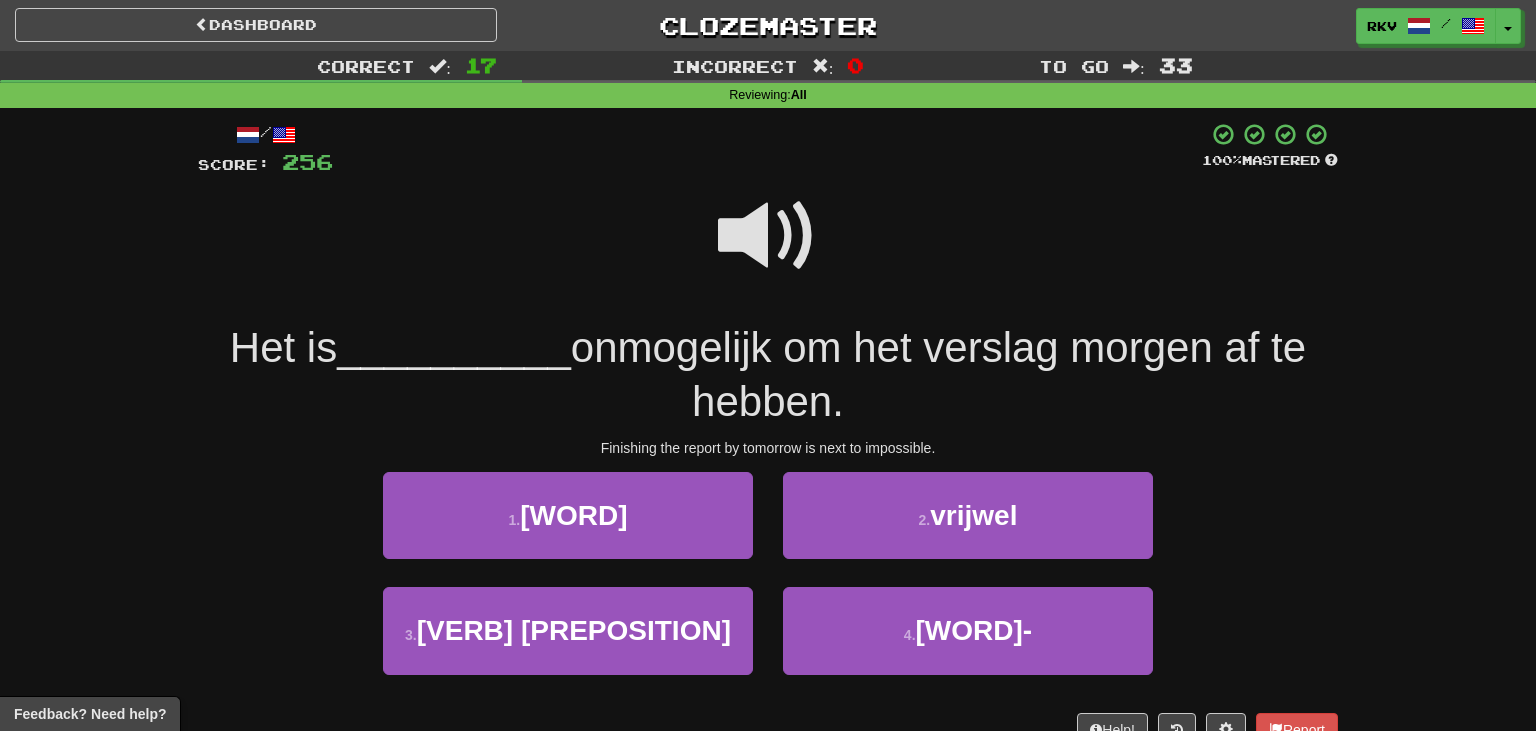 click at bounding box center [768, 236] 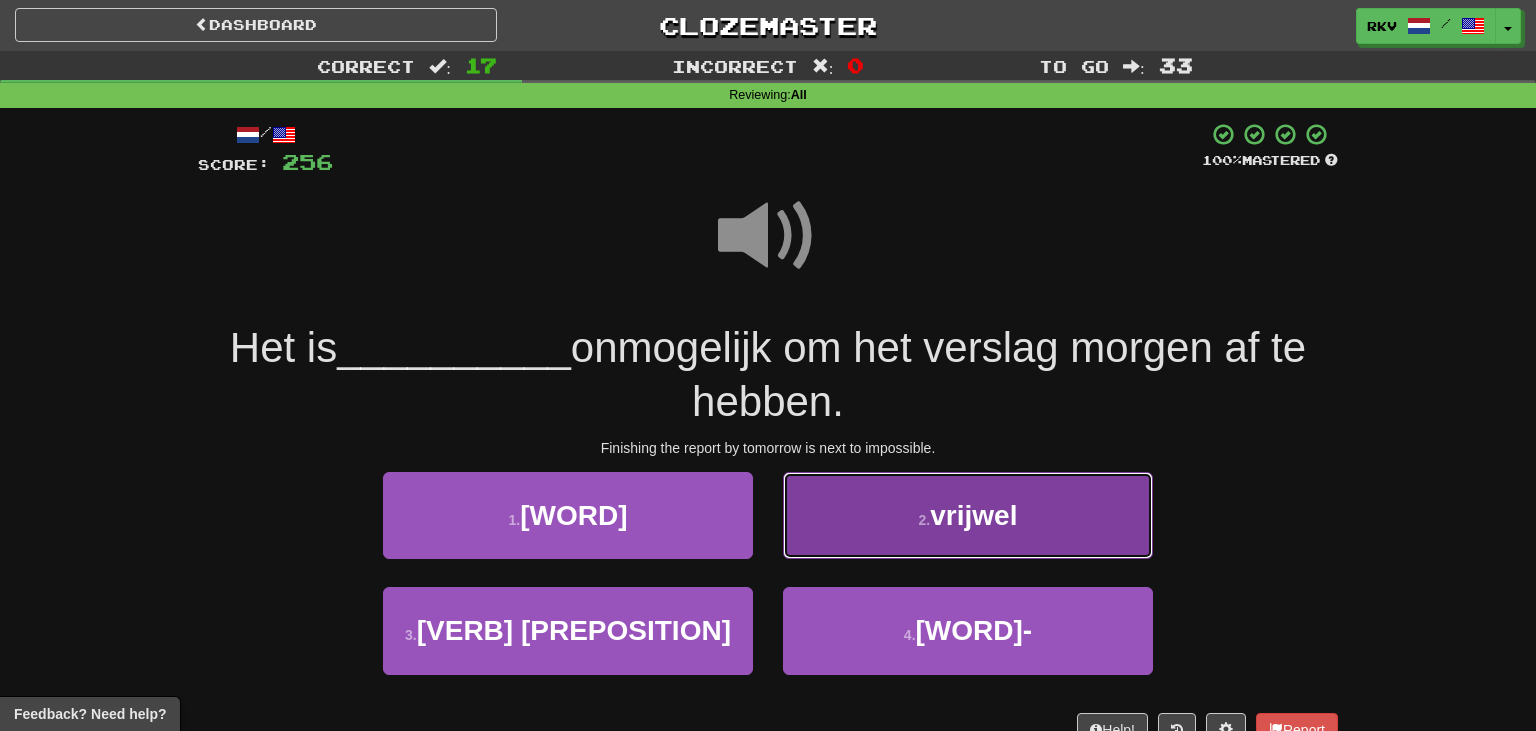click on "2 .  vrijwel" at bounding box center [968, 515] 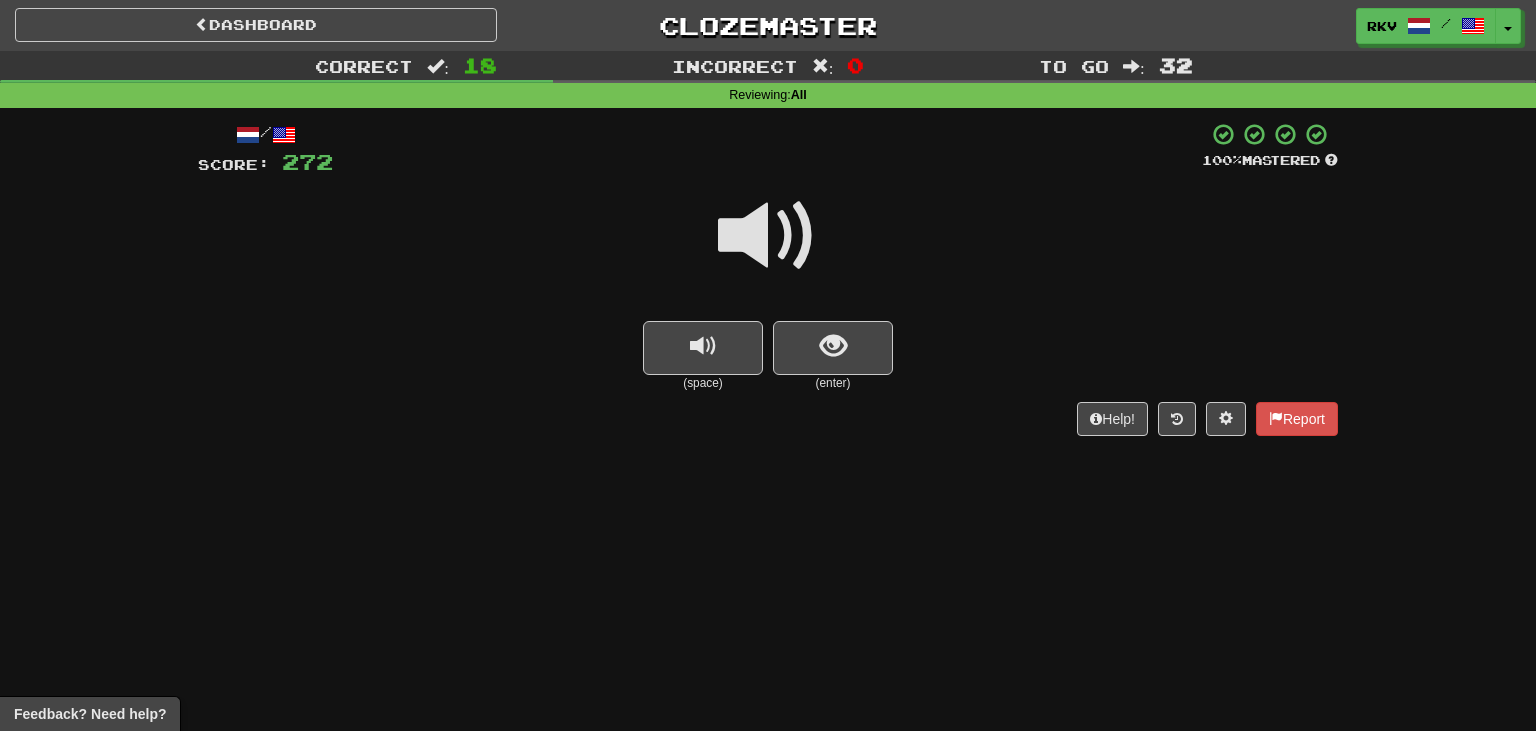 click at bounding box center [768, 249] 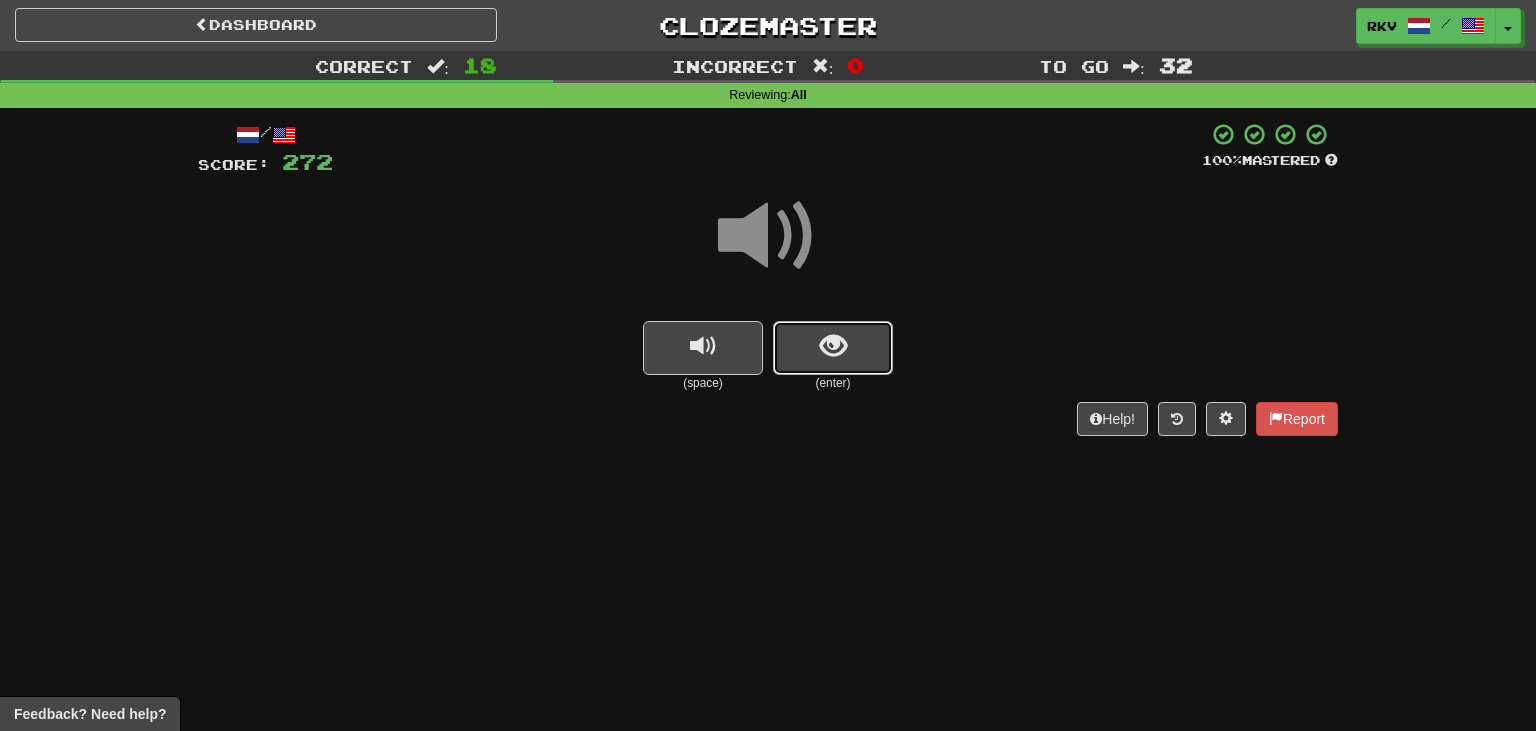 click at bounding box center (833, 348) 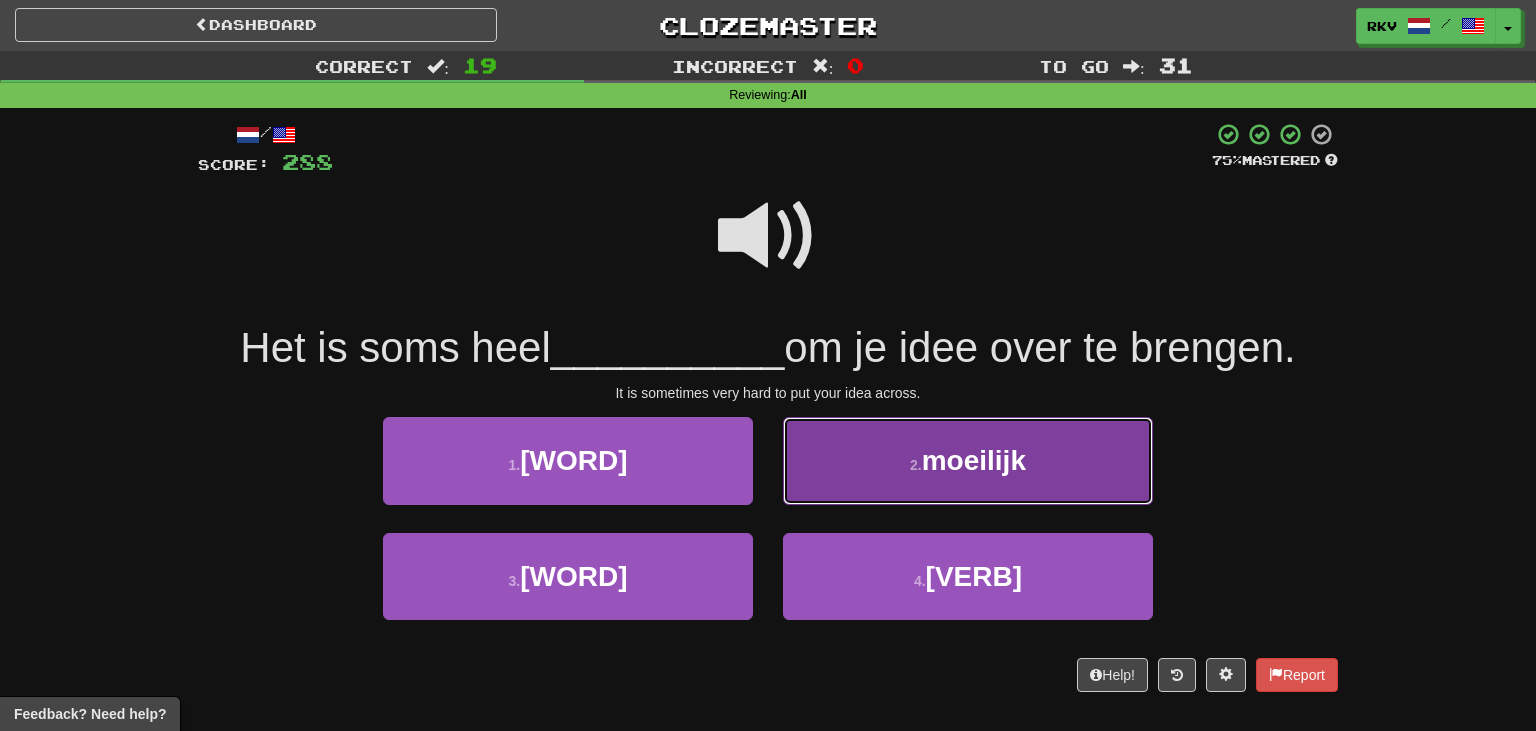 click on "moeilijk" at bounding box center [974, 460] 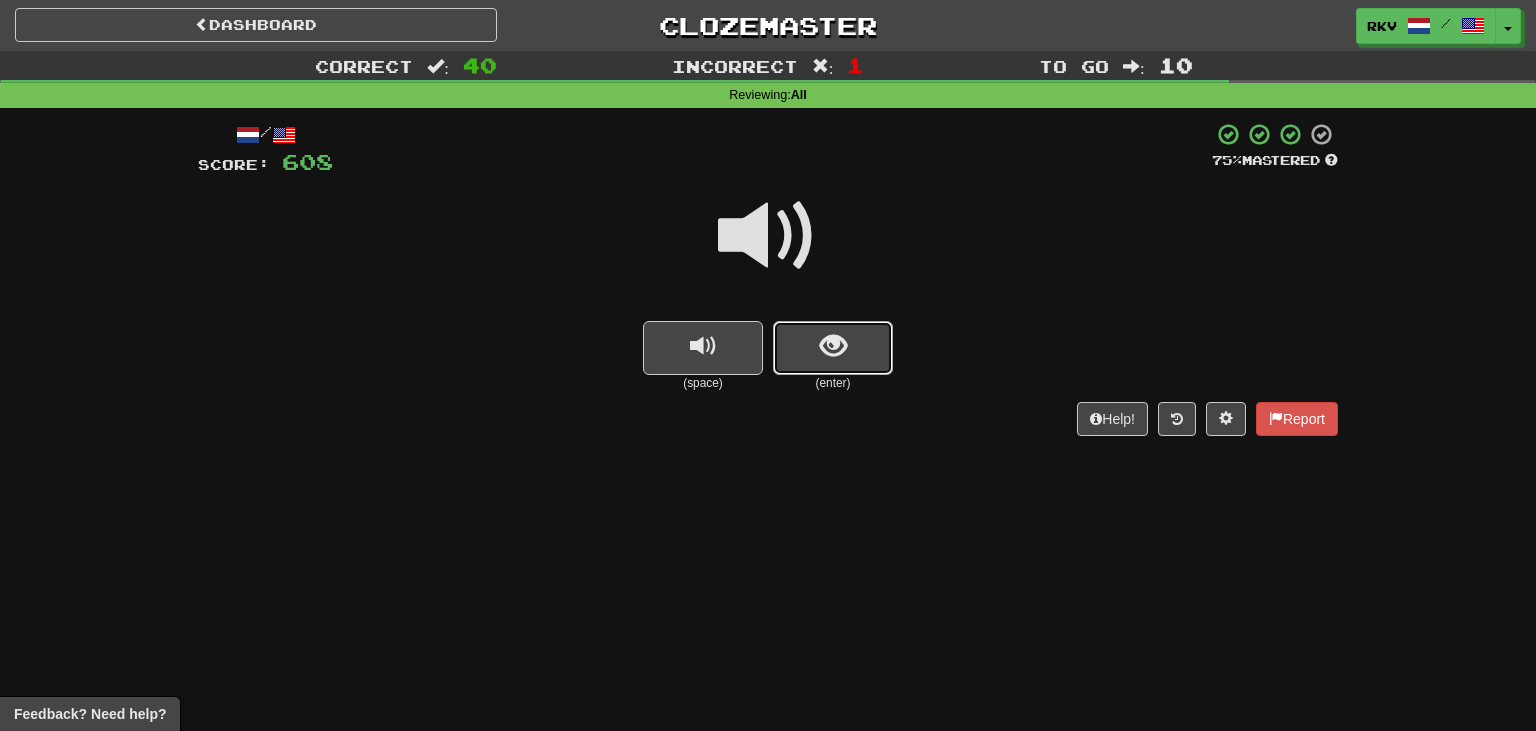 click at bounding box center (833, 348) 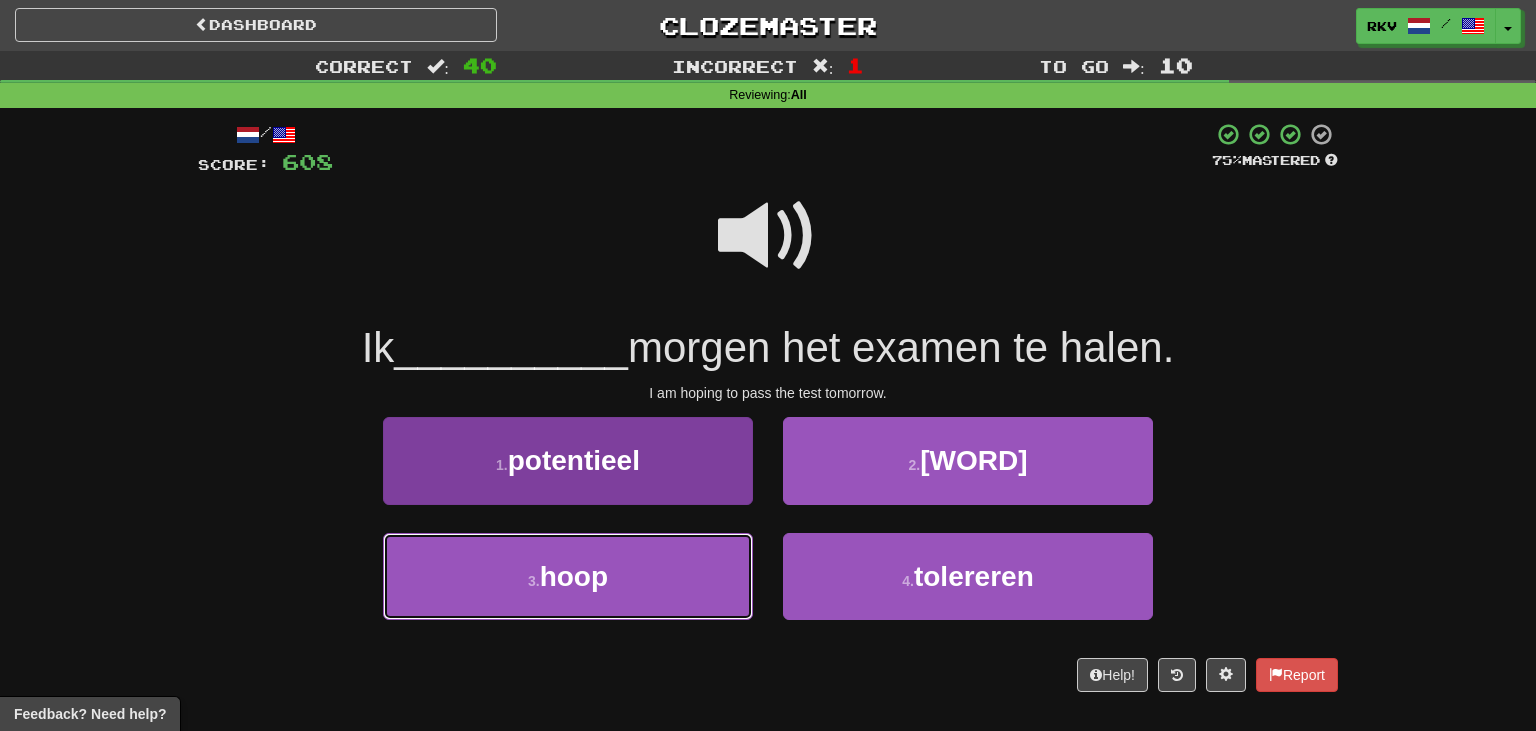 click on "3 .  hoop" at bounding box center [568, 576] 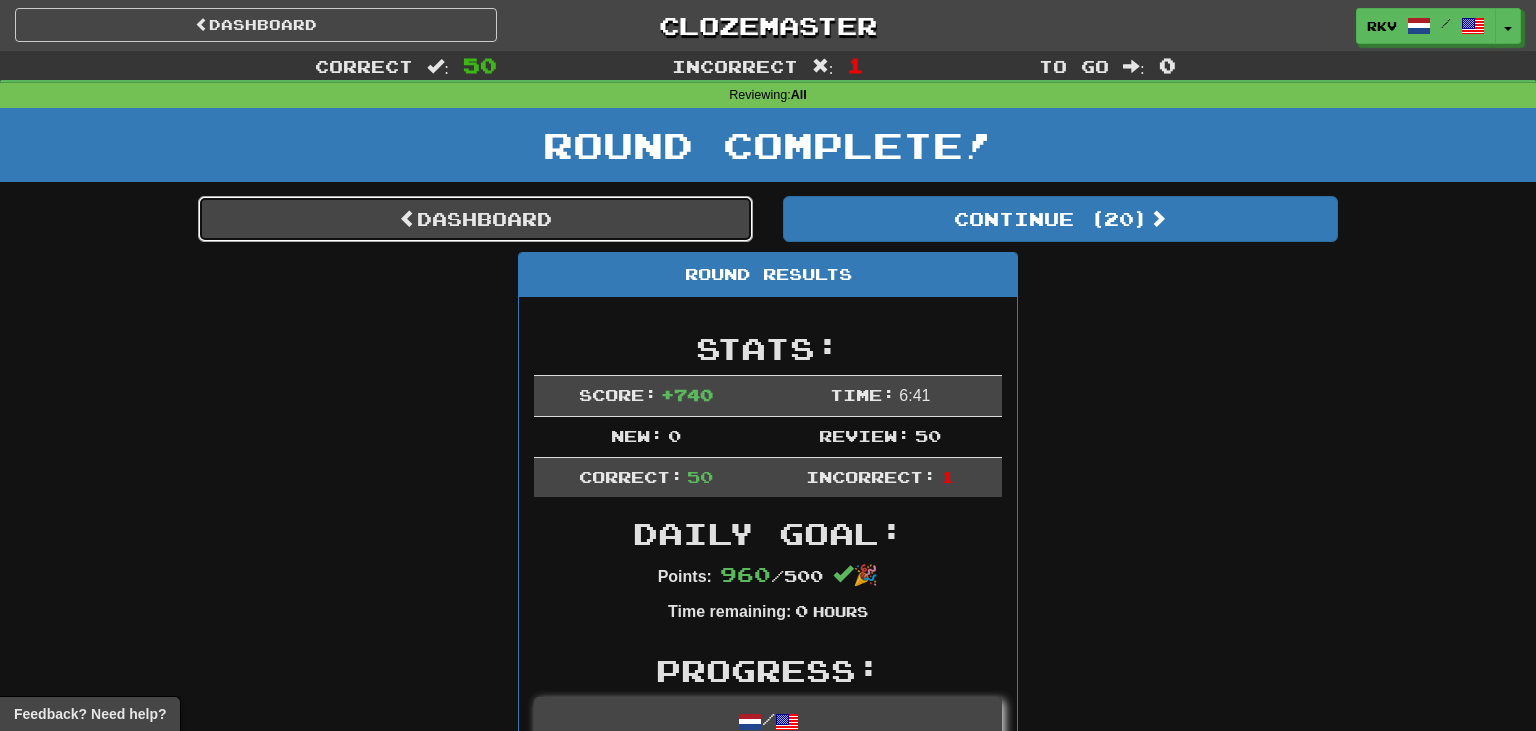 click on "Dashboard" at bounding box center (475, 219) 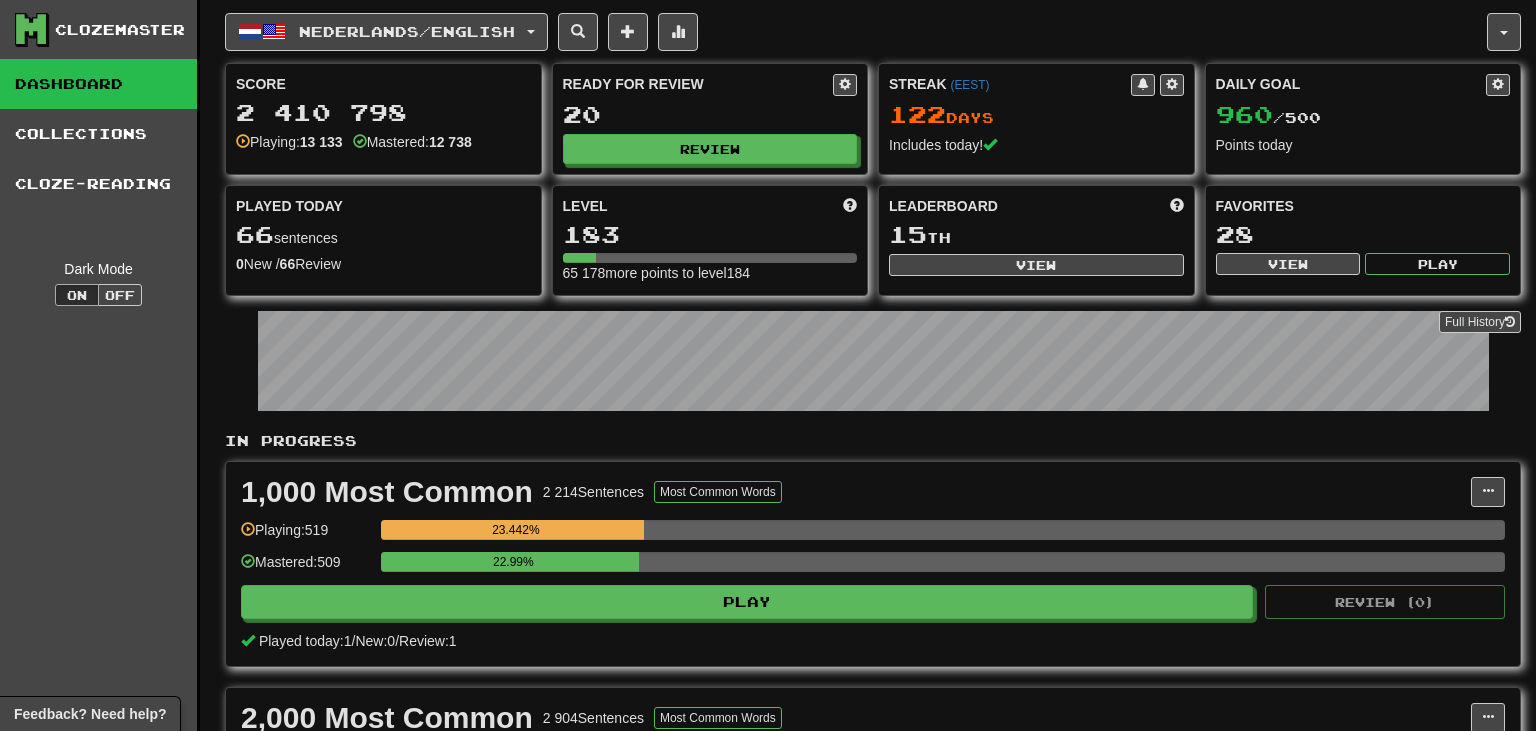 scroll, scrollTop: 0, scrollLeft: 0, axis: both 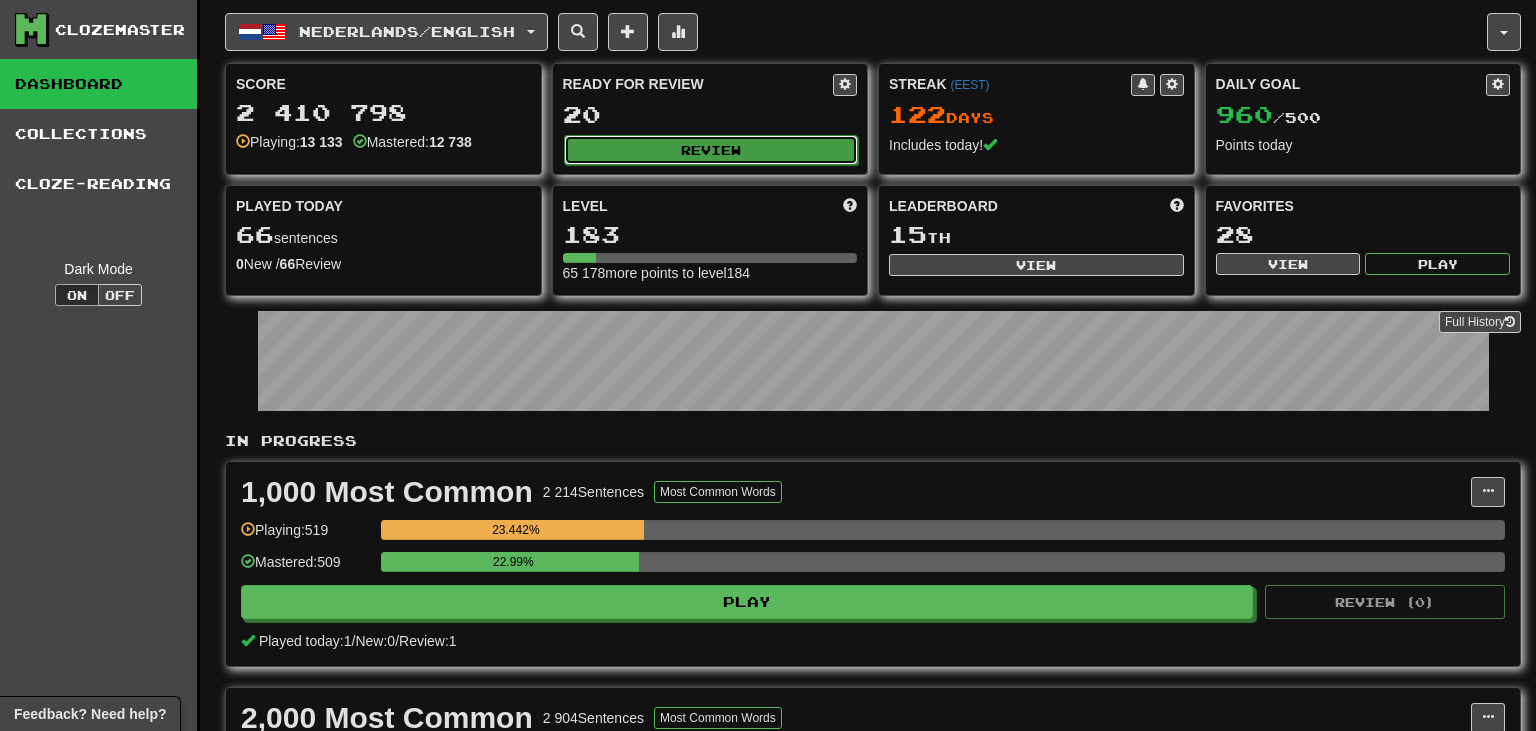 click on "Review" at bounding box center [711, 150] 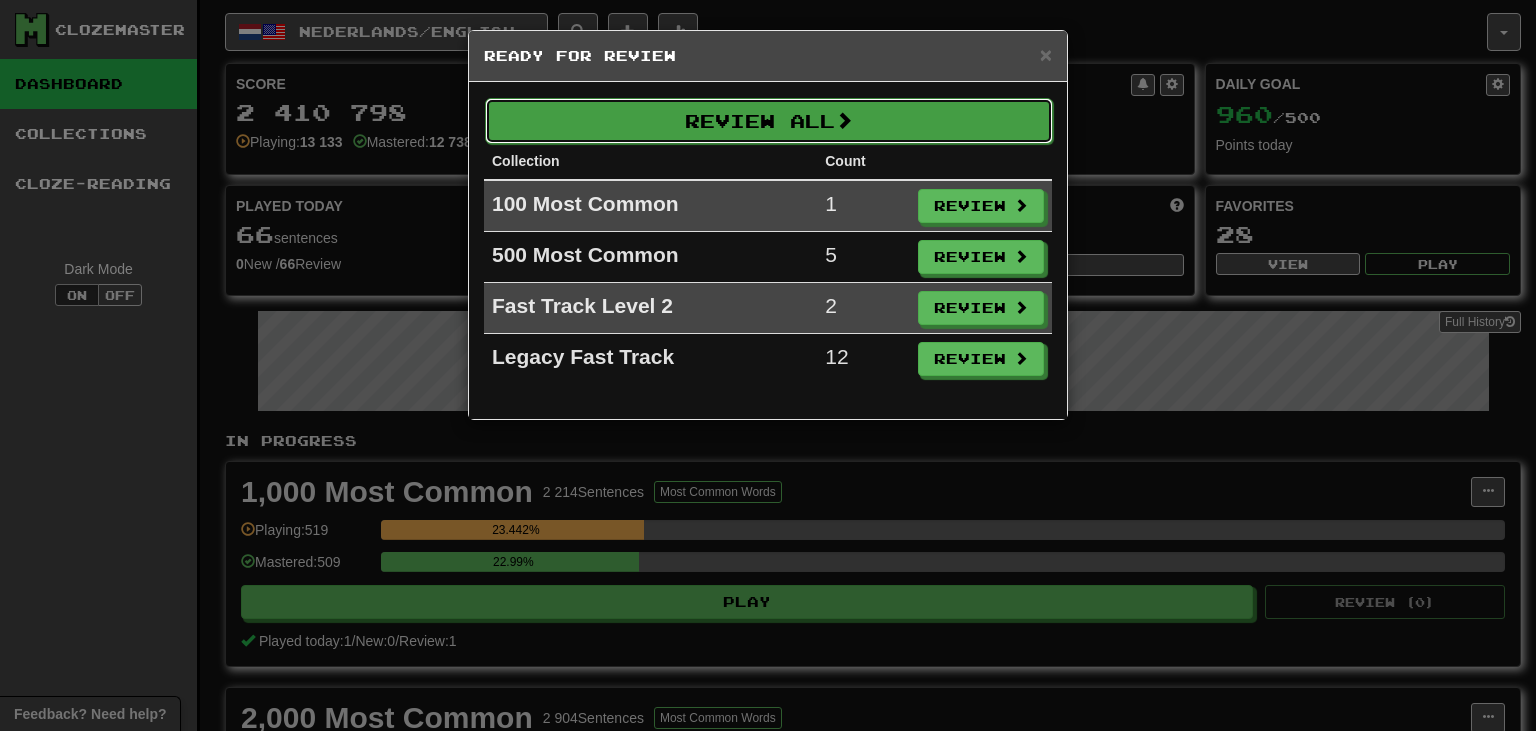 click on "Review All" at bounding box center [769, 121] 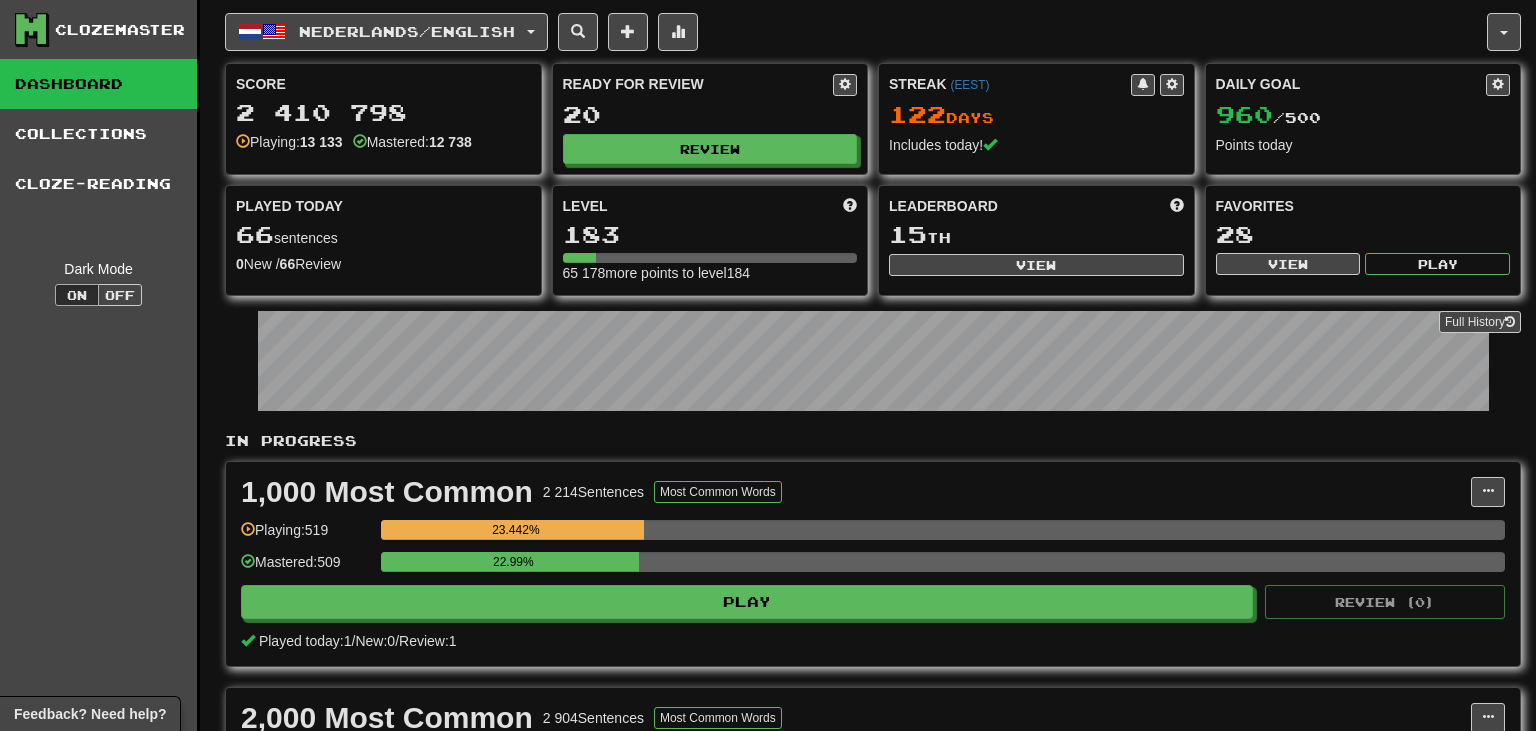 select on "**" 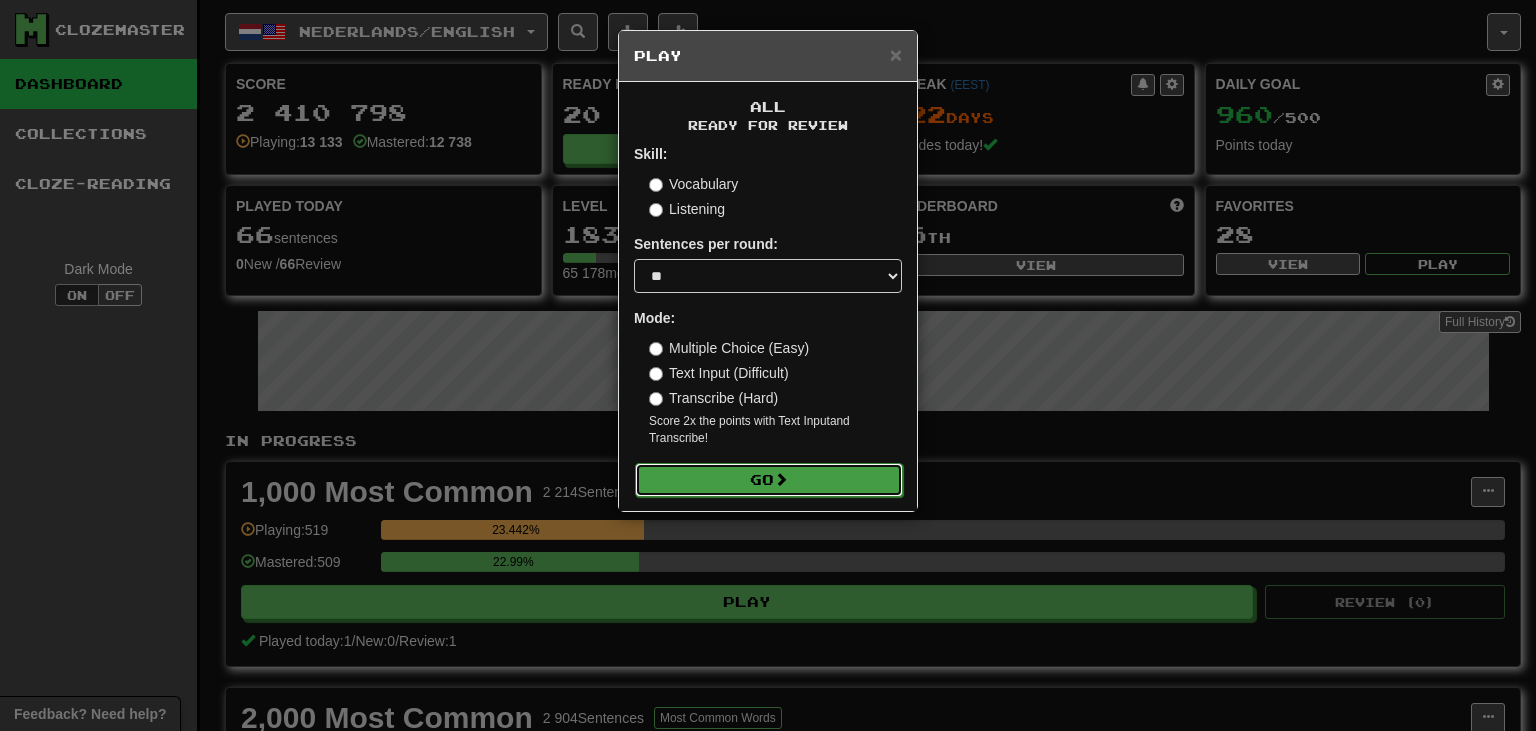 click on "Go" at bounding box center [769, 480] 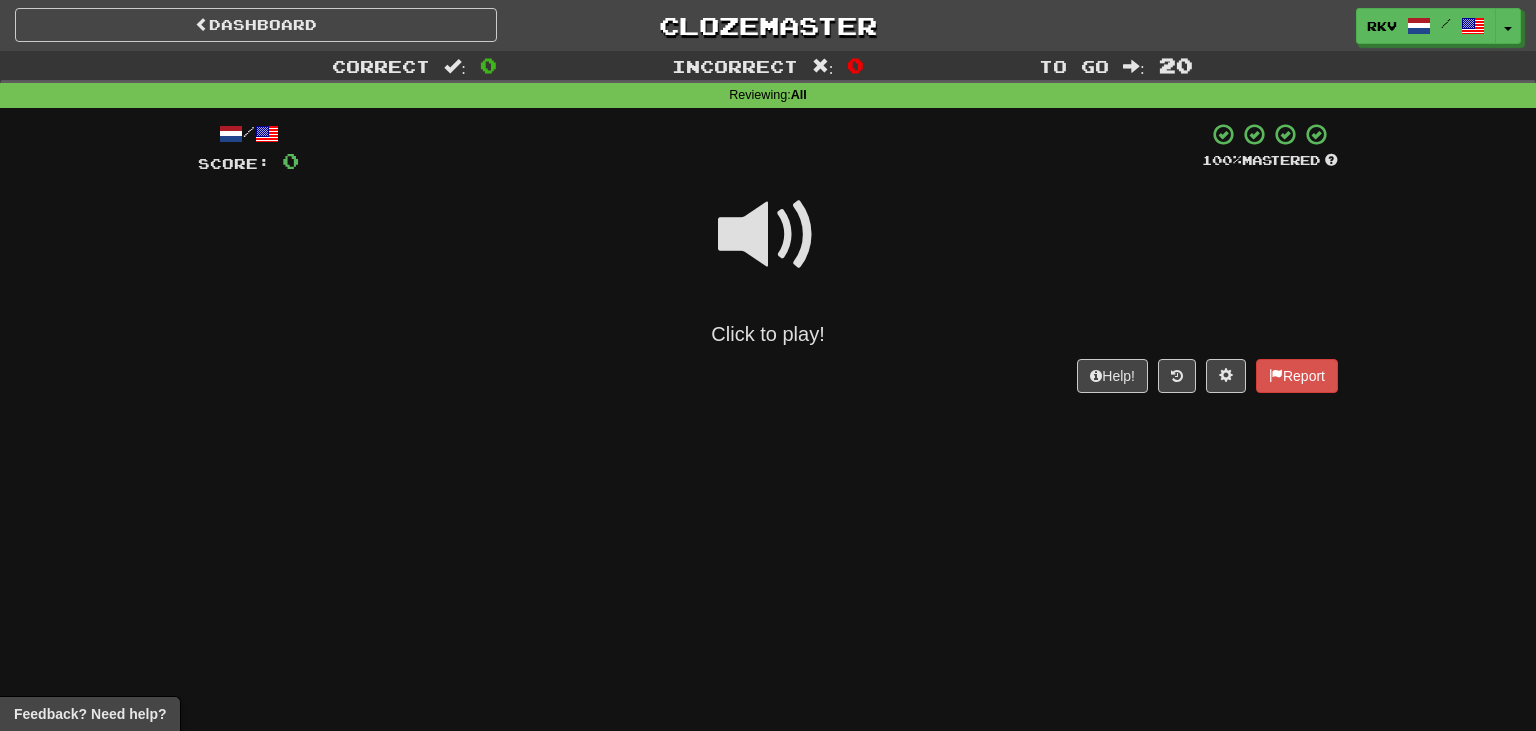 scroll, scrollTop: 0, scrollLeft: 0, axis: both 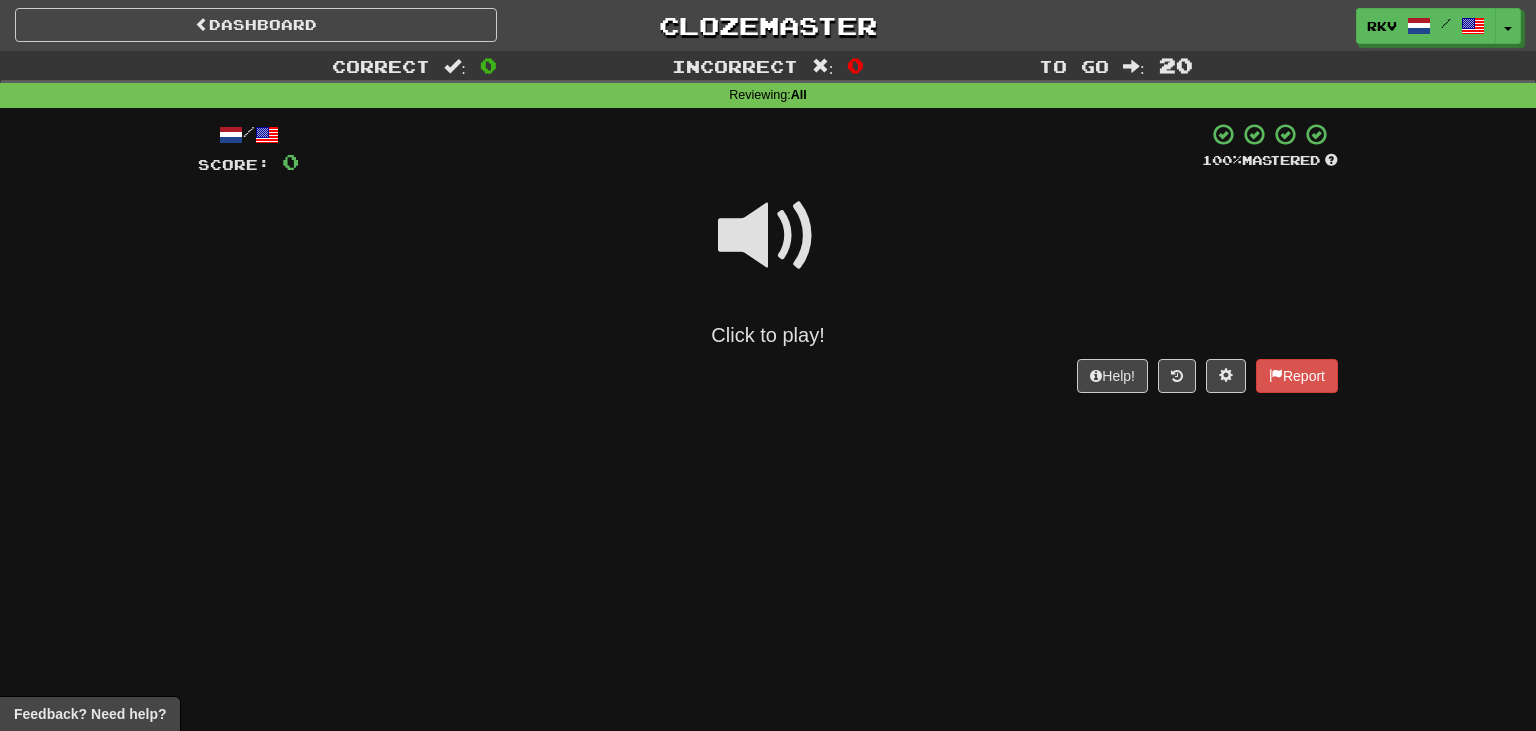 click at bounding box center [768, 236] 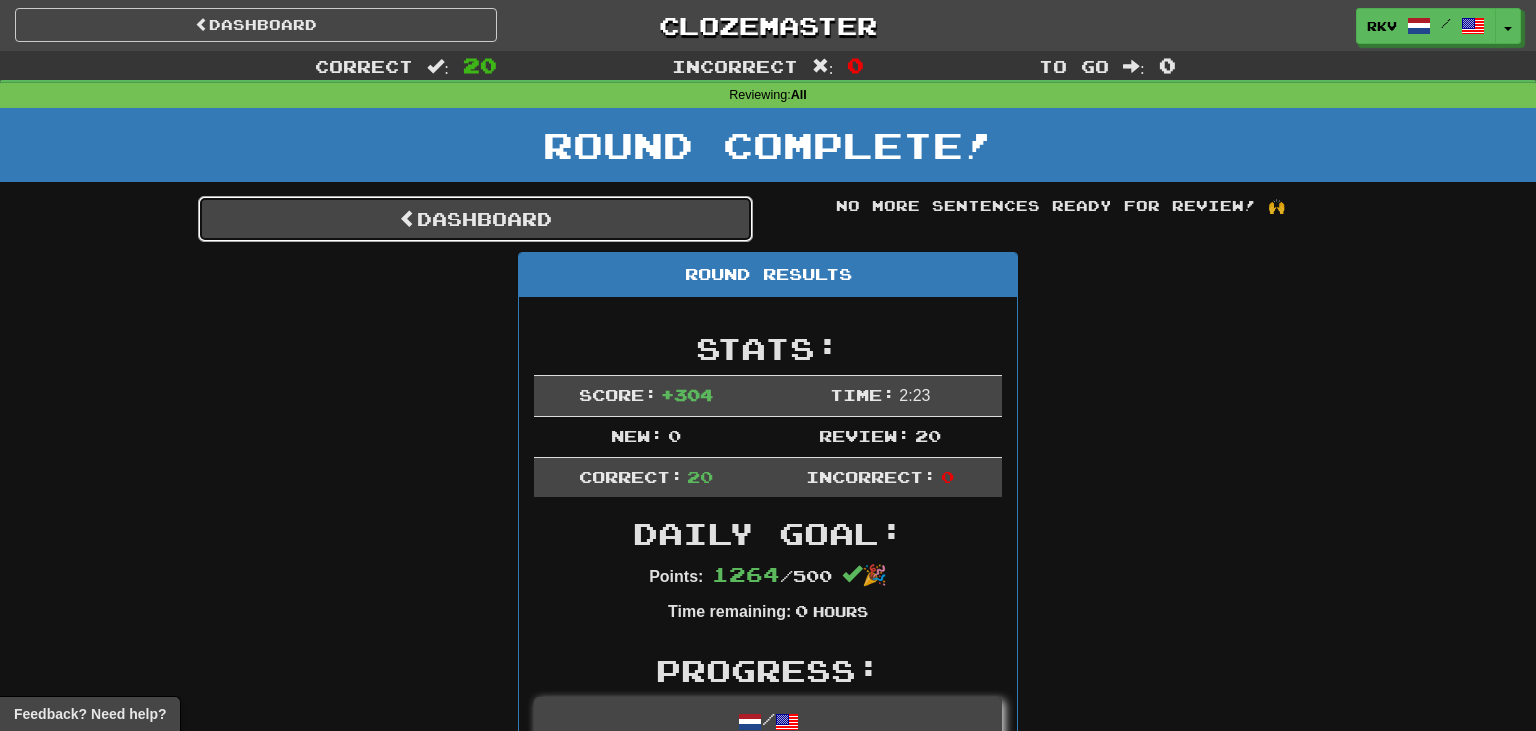 click on "Dashboard" at bounding box center (475, 219) 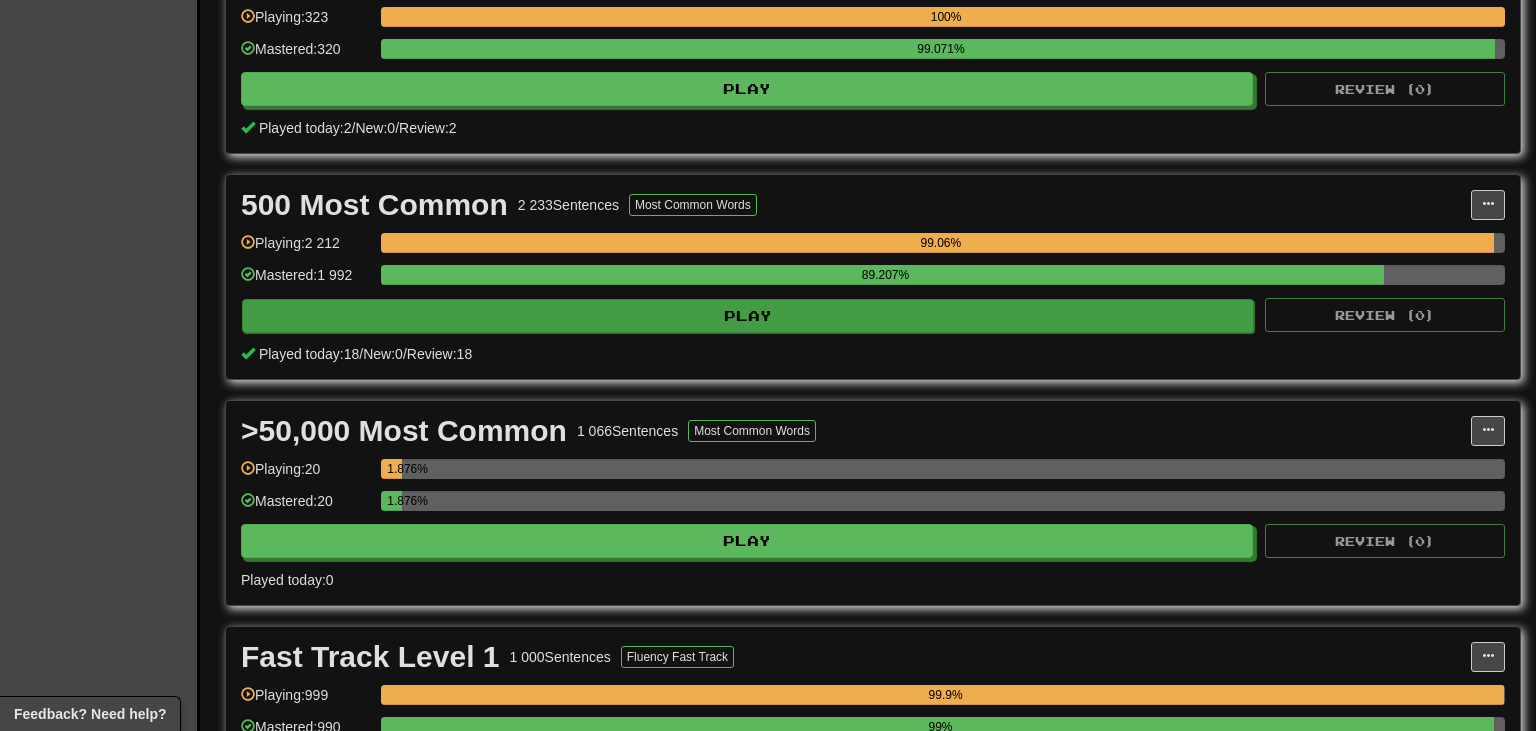 scroll, scrollTop: 2323, scrollLeft: 0, axis: vertical 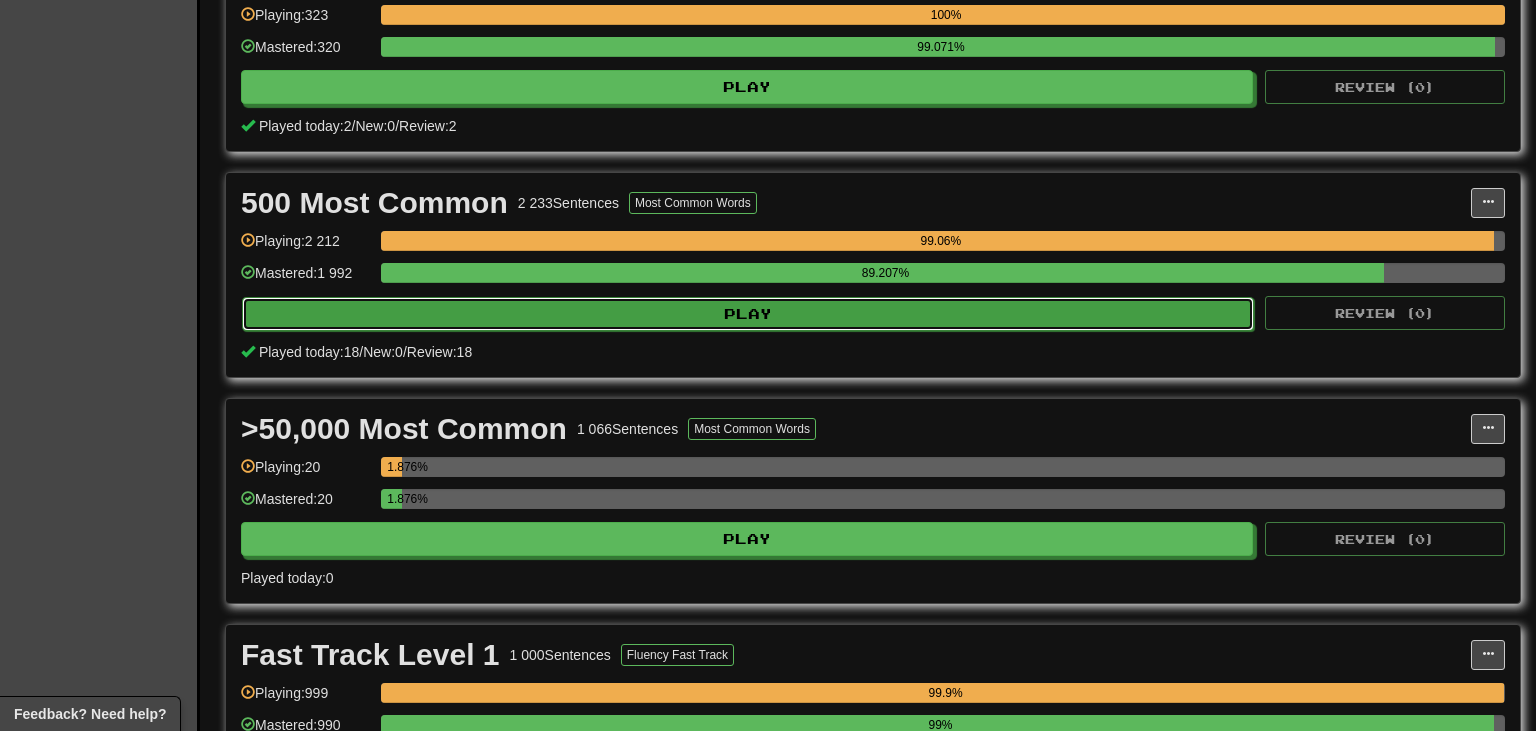 click on "Play" at bounding box center [748, 314] 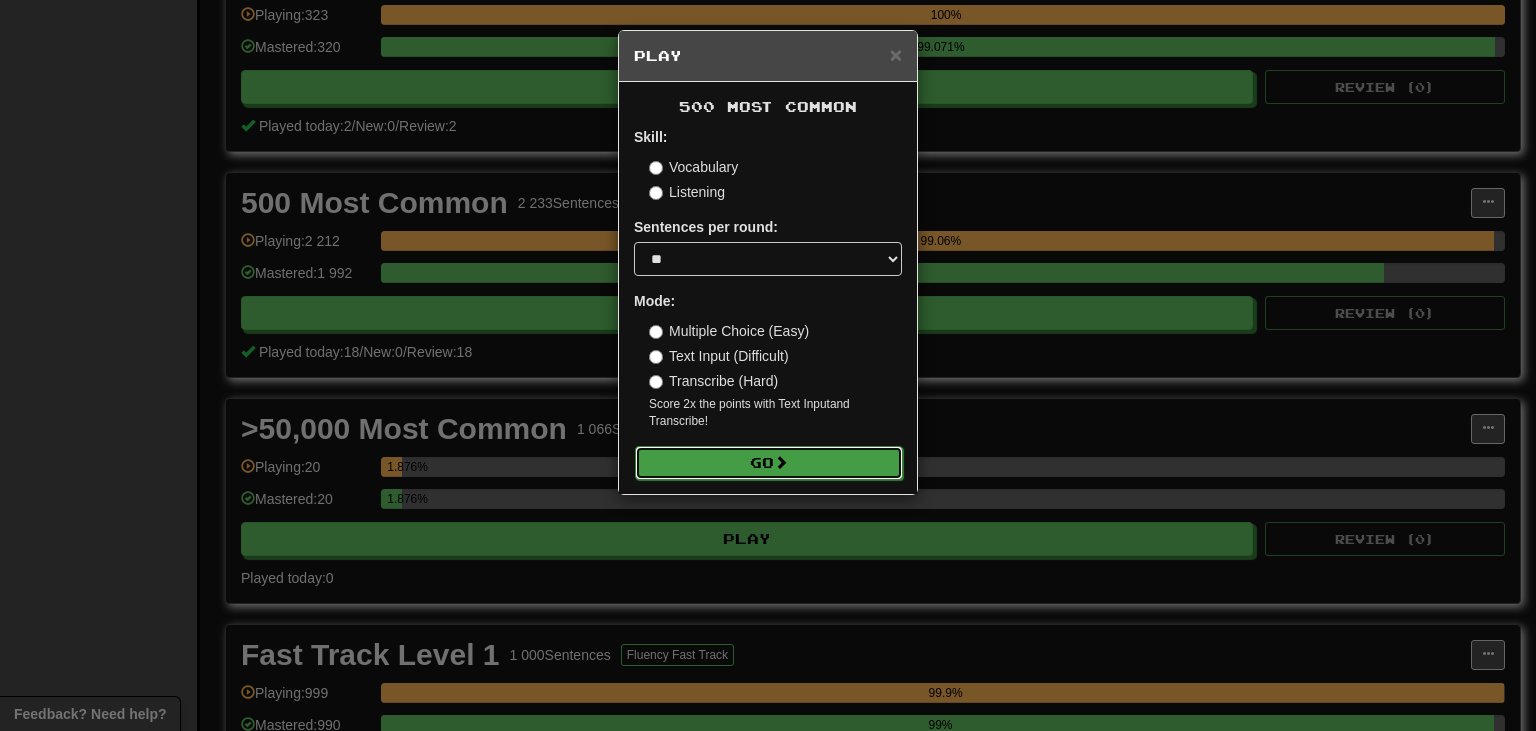 click on "Go" at bounding box center [769, 463] 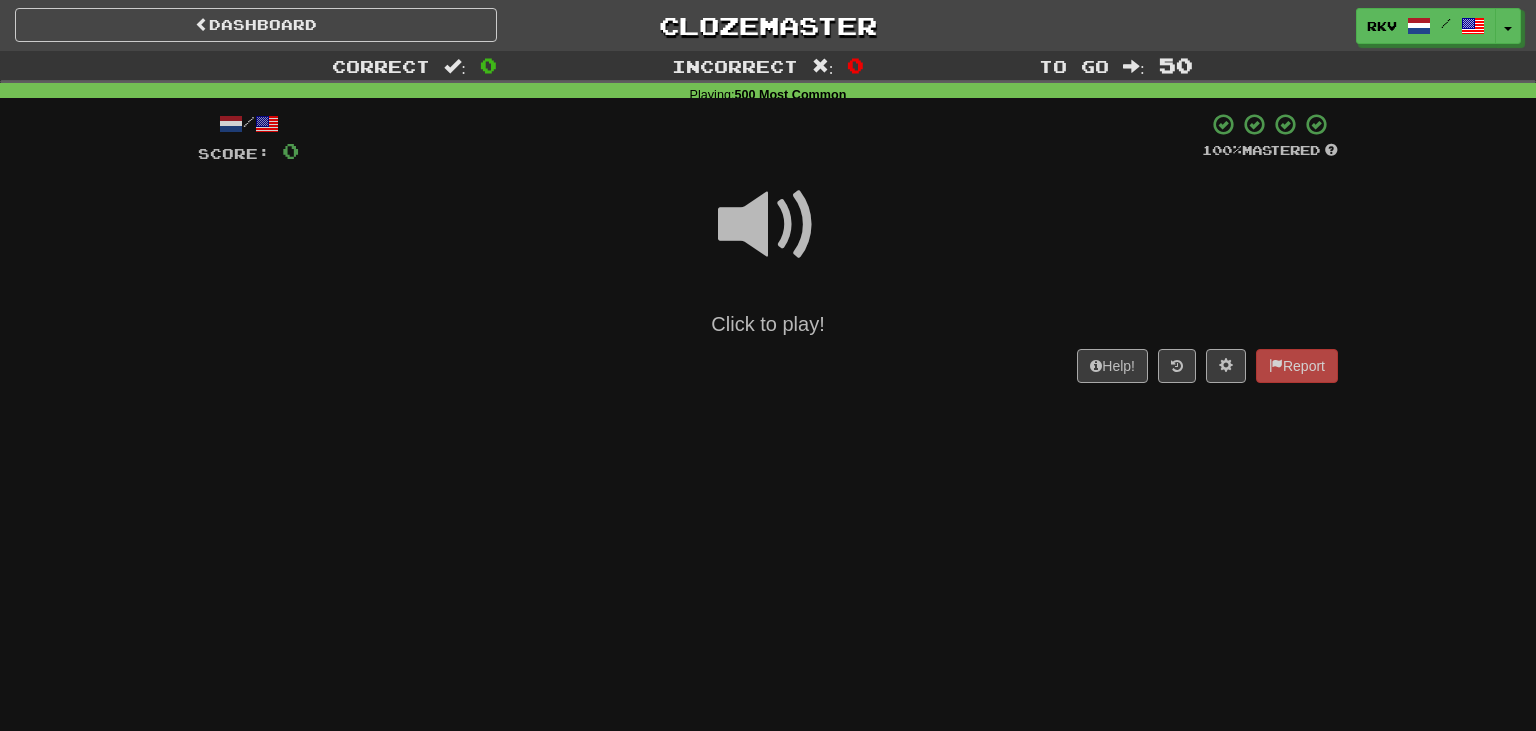 scroll, scrollTop: 0, scrollLeft: 0, axis: both 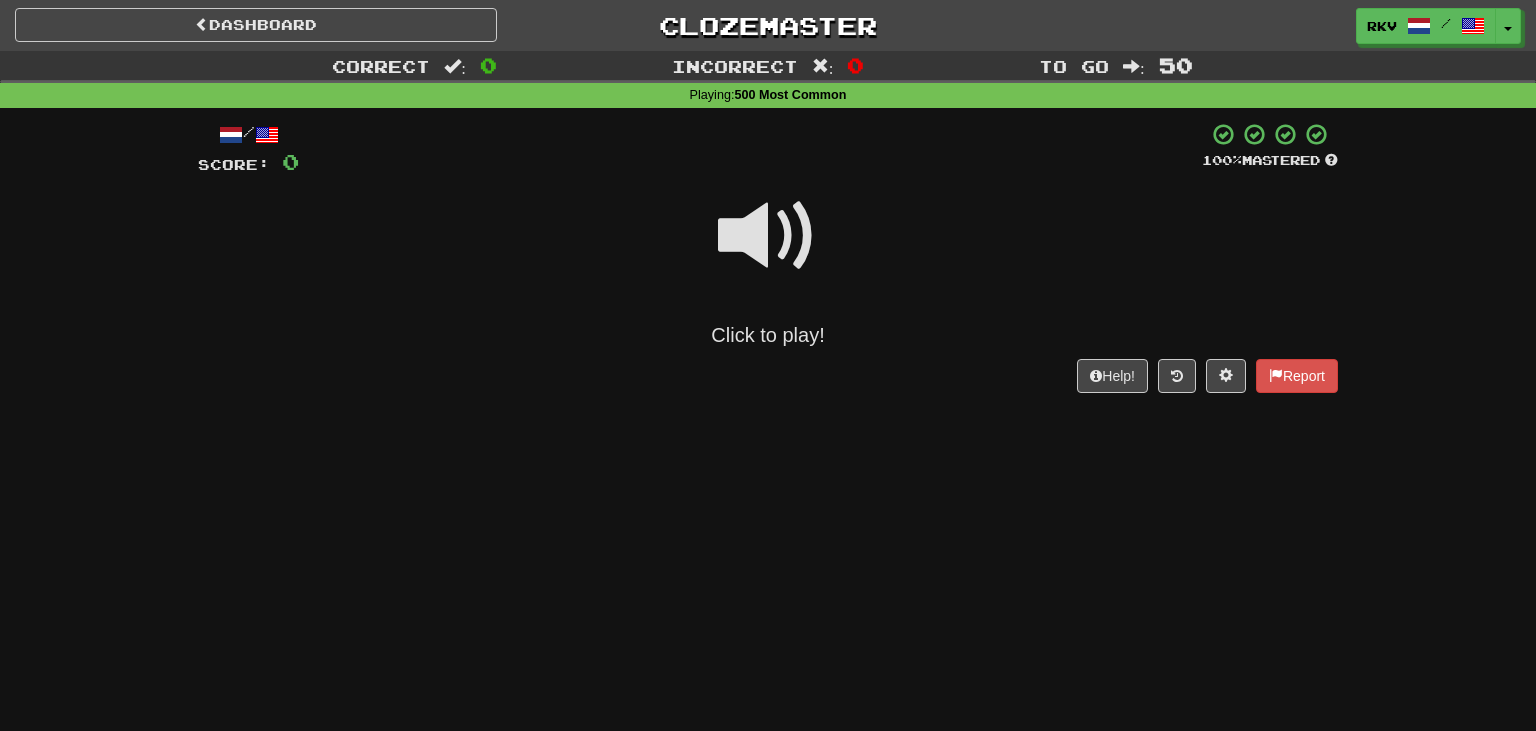 click at bounding box center [768, 236] 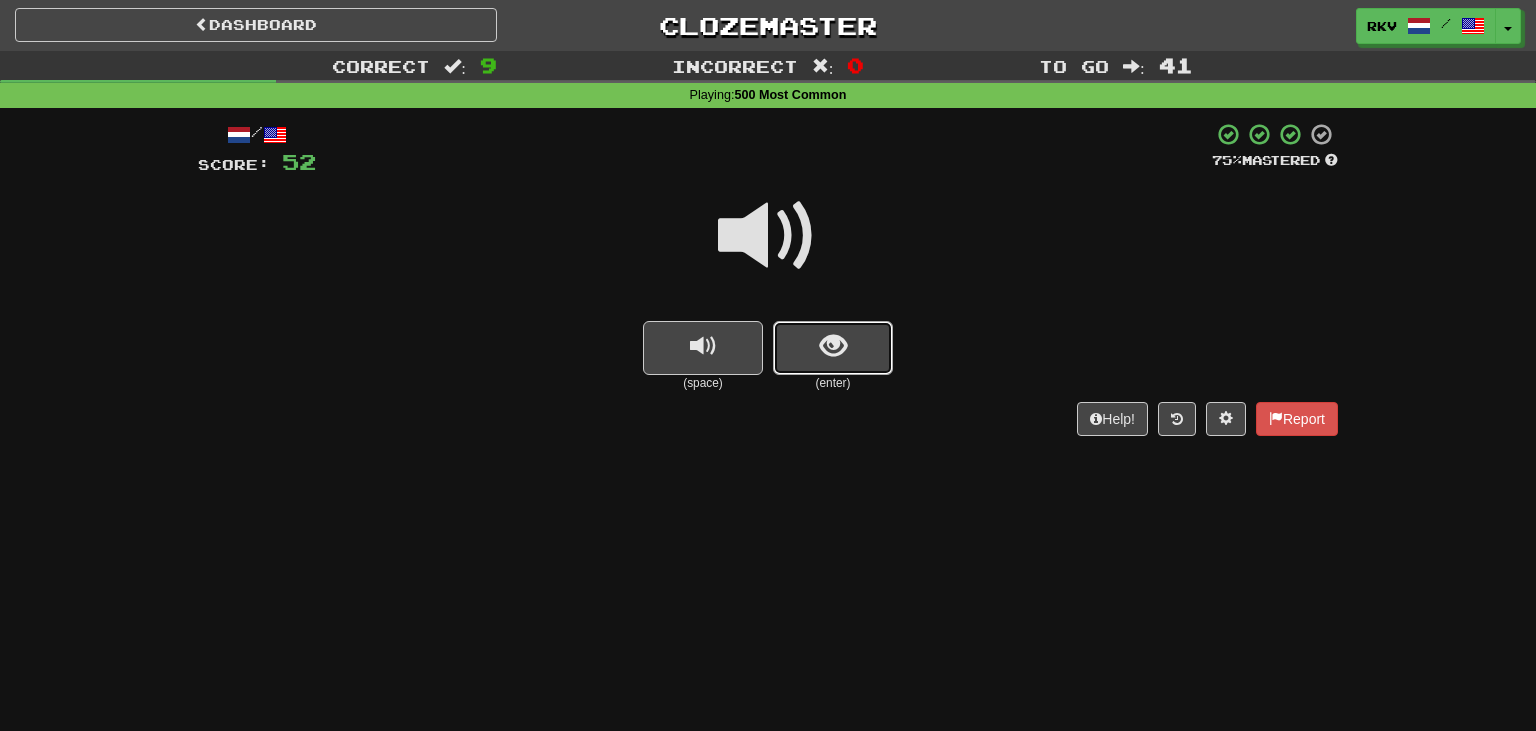 click at bounding box center (833, 348) 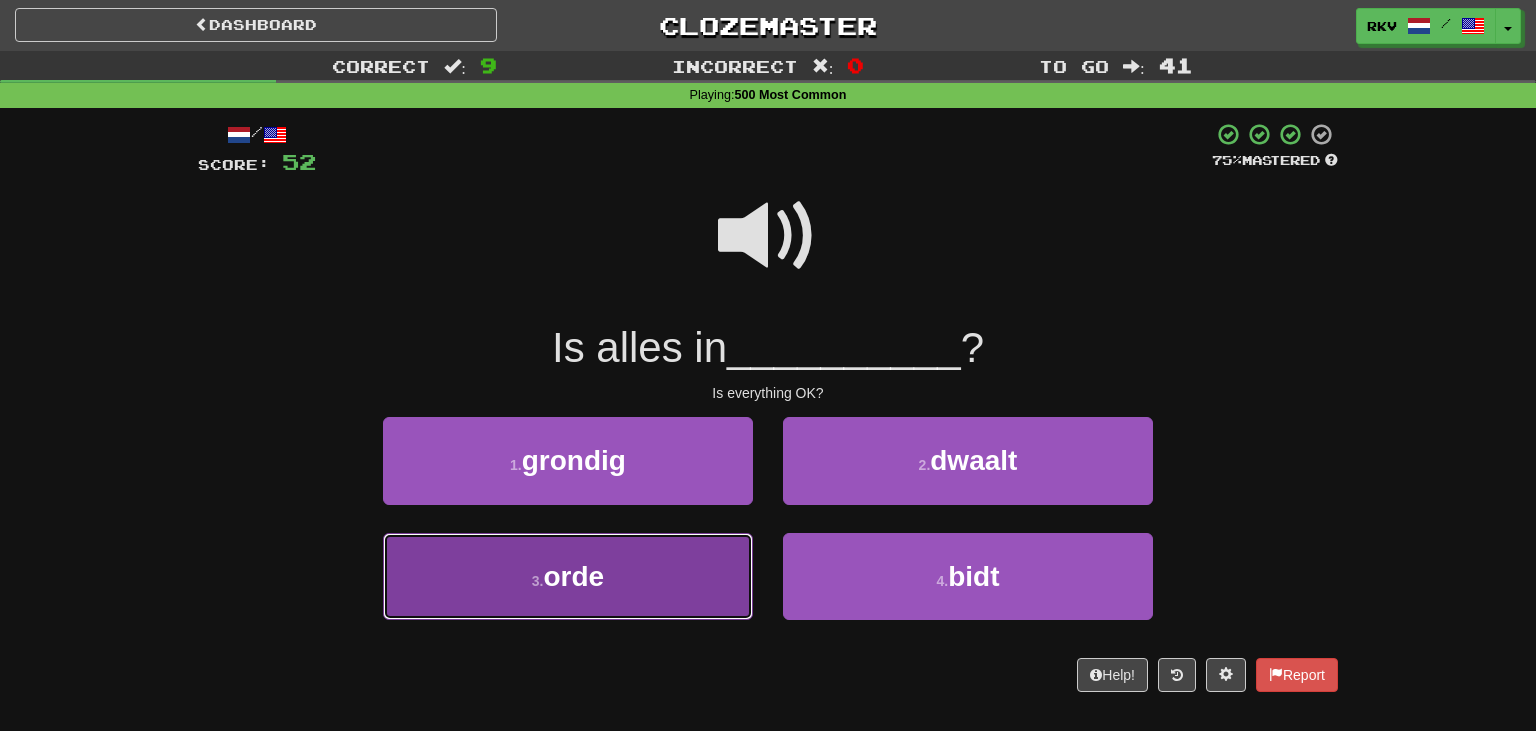 click on "3 .  orde" at bounding box center [568, 576] 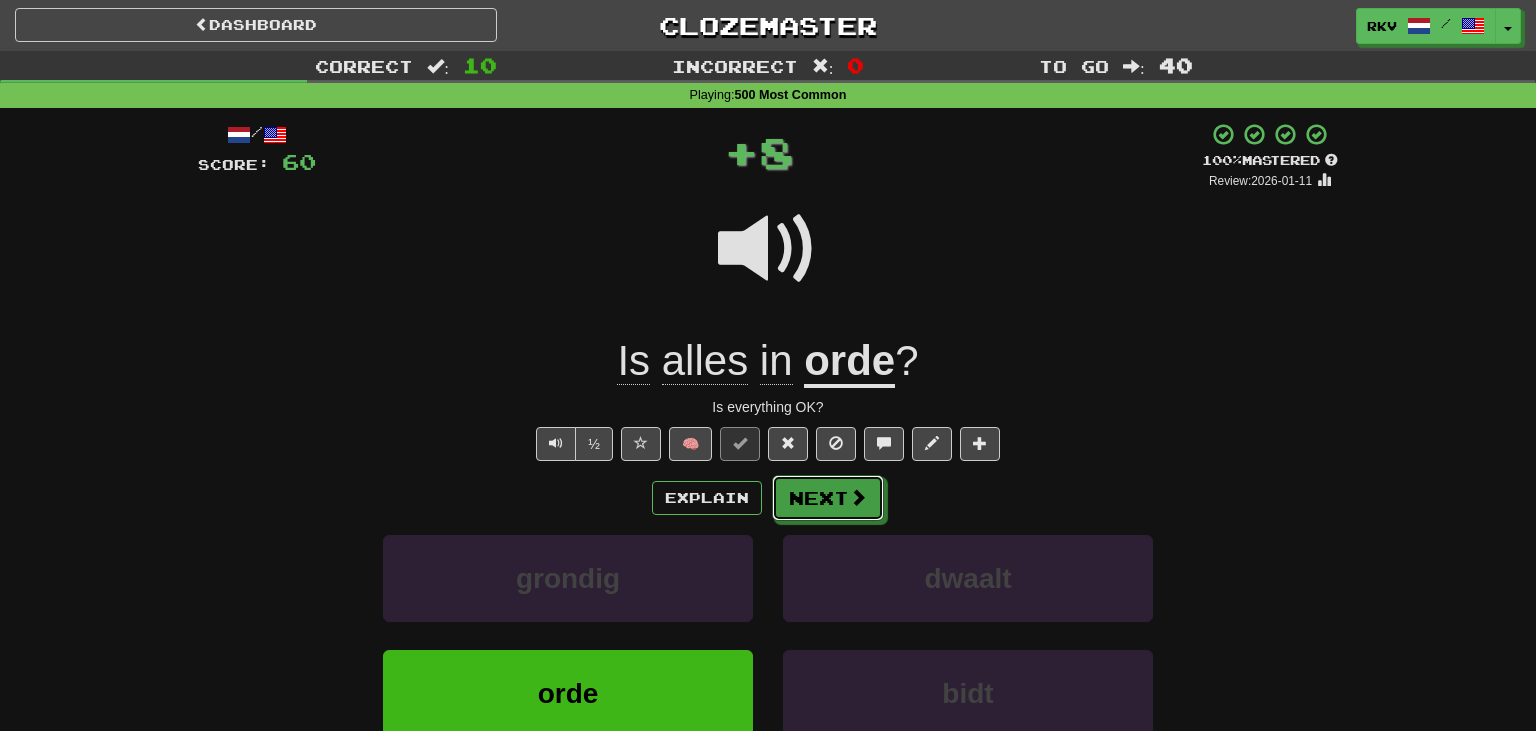 click on "Next" at bounding box center [828, 498] 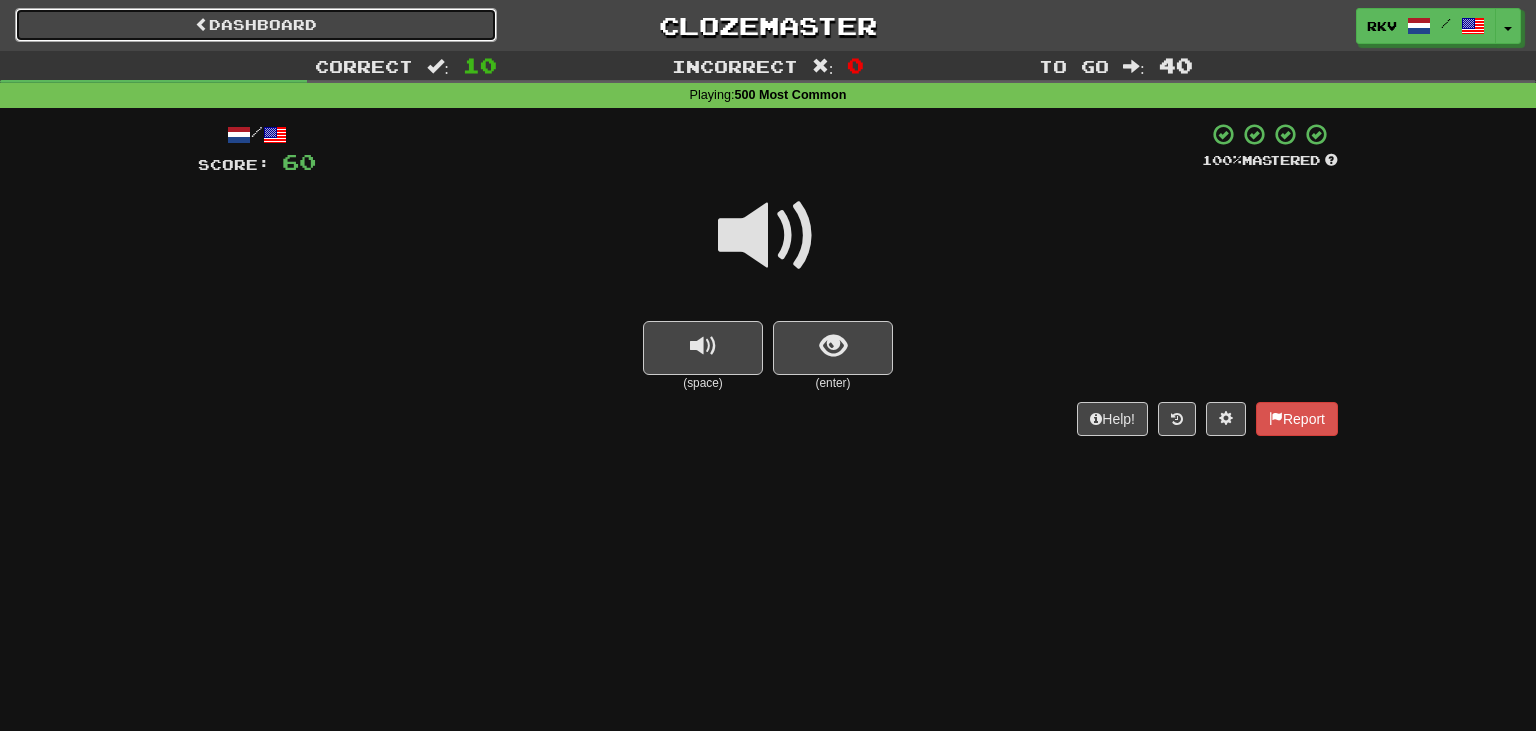 click on "Dashboard" at bounding box center (256, 25) 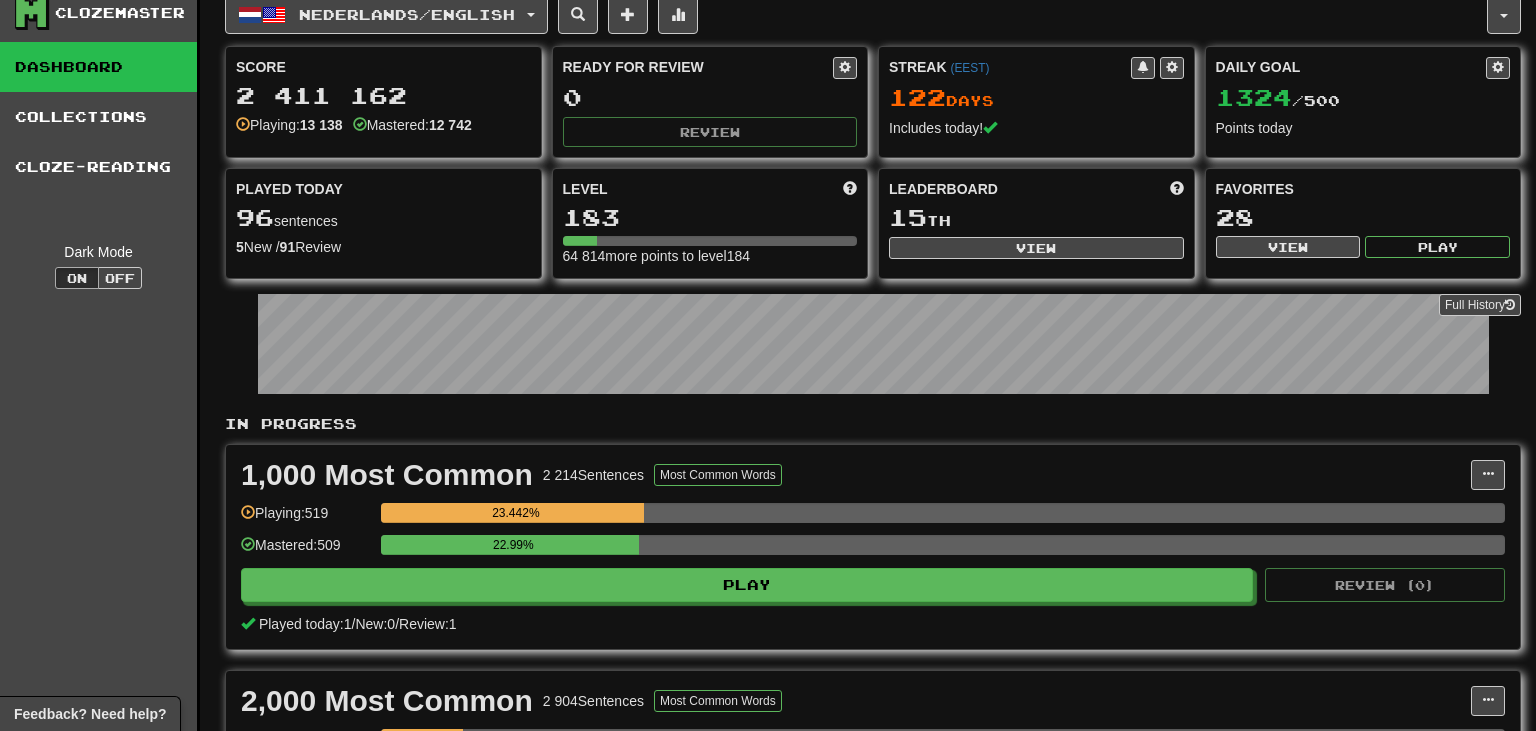 scroll, scrollTop: 0, scrollLeft: 0, axis: both 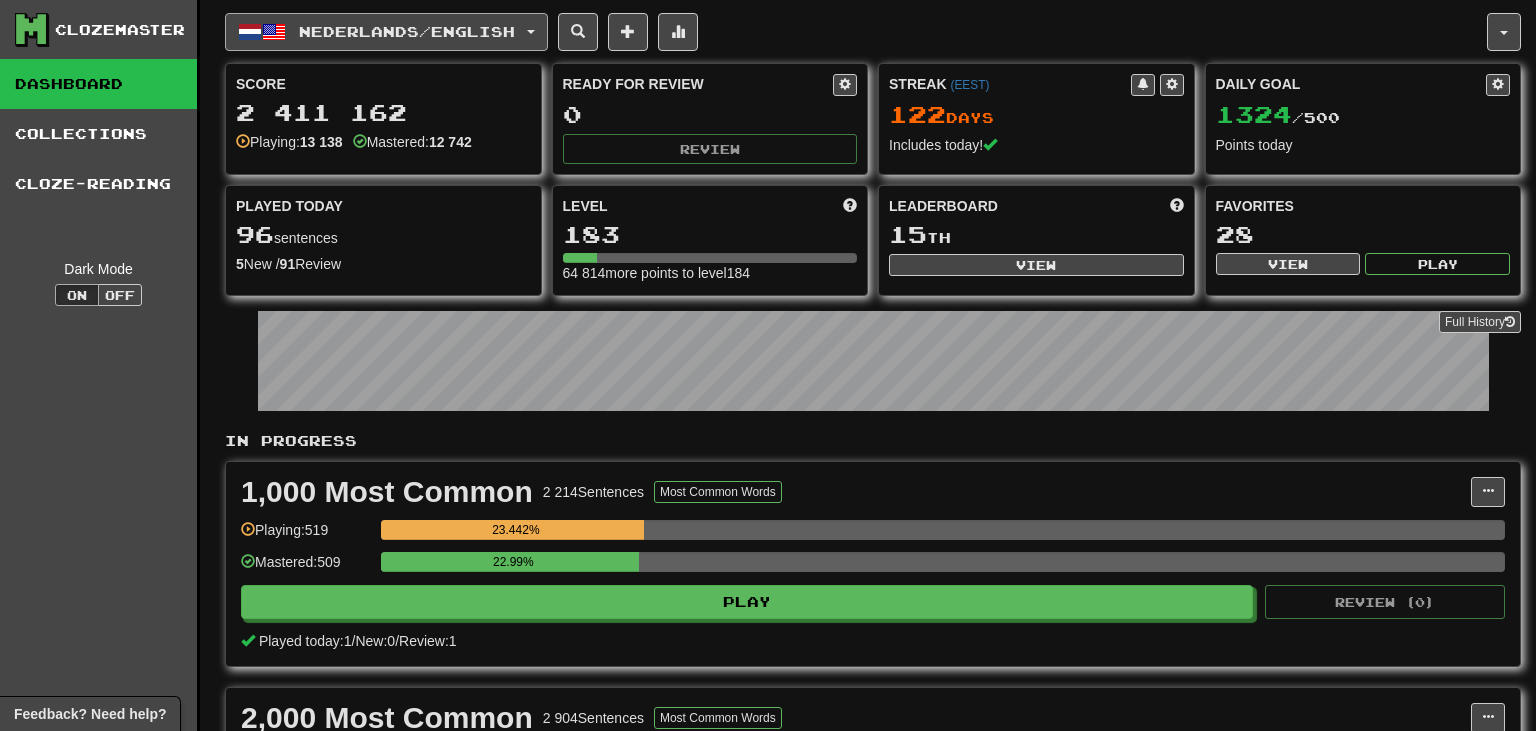 click on "Nederlands  /  English" at bounding box center [386, 32] 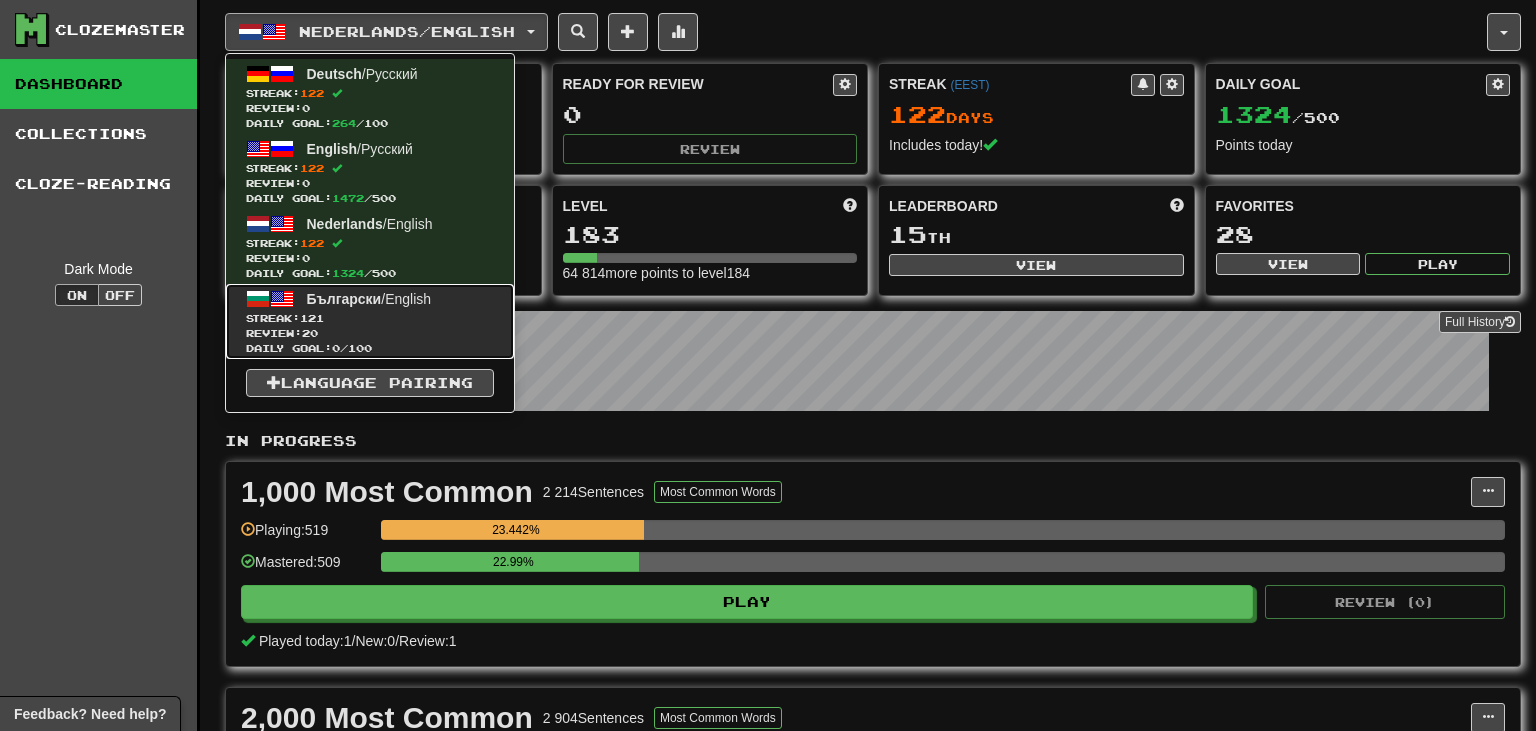 click on "Български  /  English" at bounding box center [369, 299] 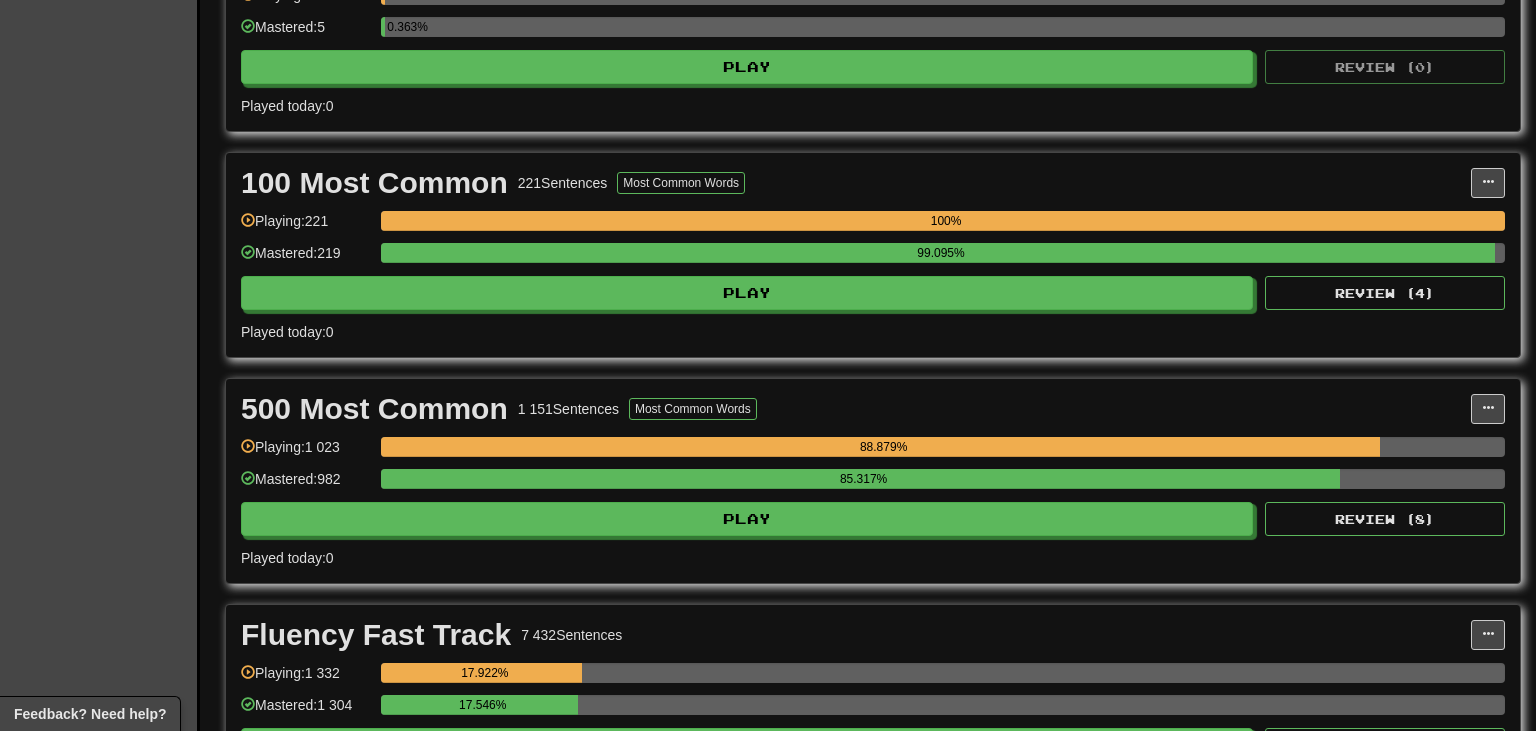 scroll, scrollTop: 1003, scrollLeft: 0, axis: vertical 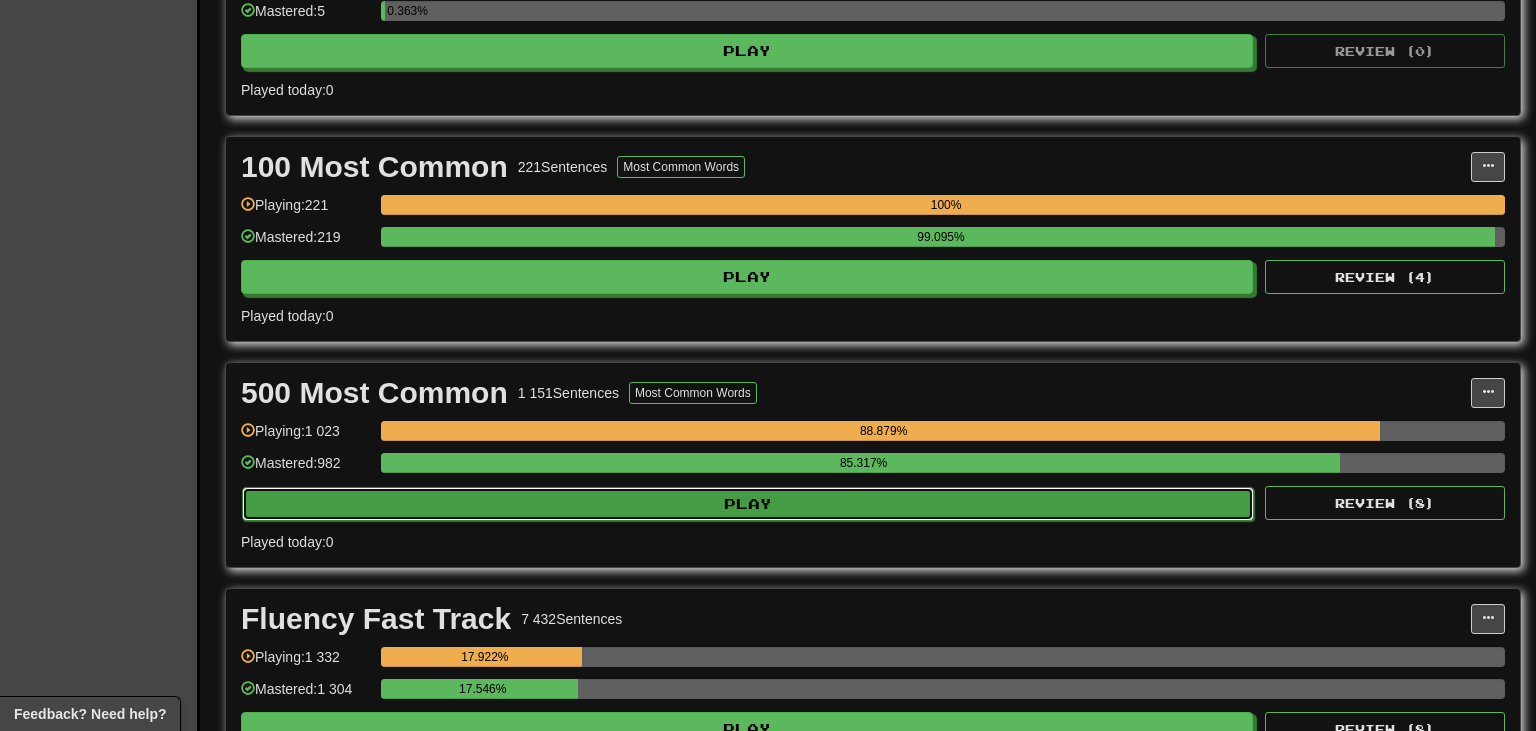 click on "Play" at bounding box center (748, 504) 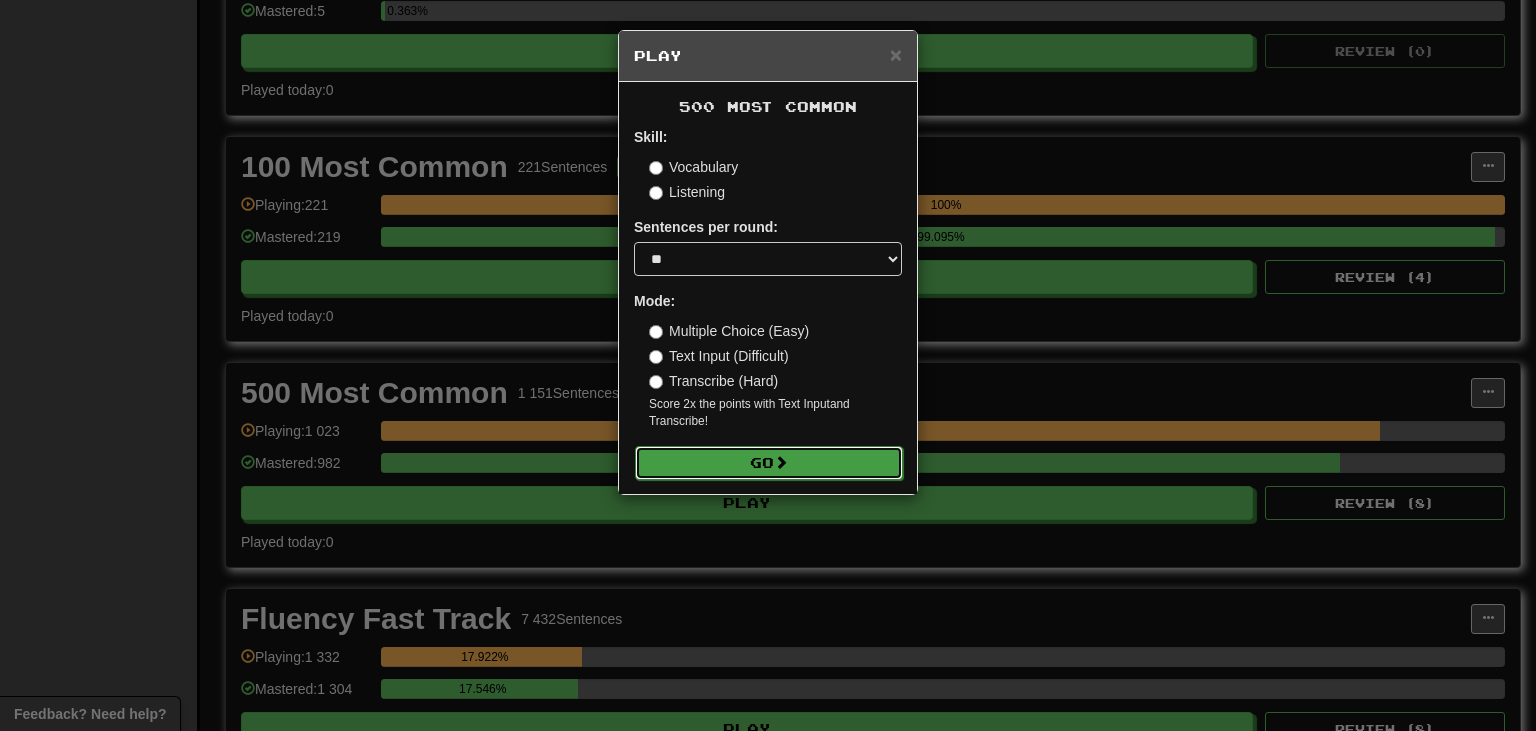 click on "Go" at bounding box center [769, 463] 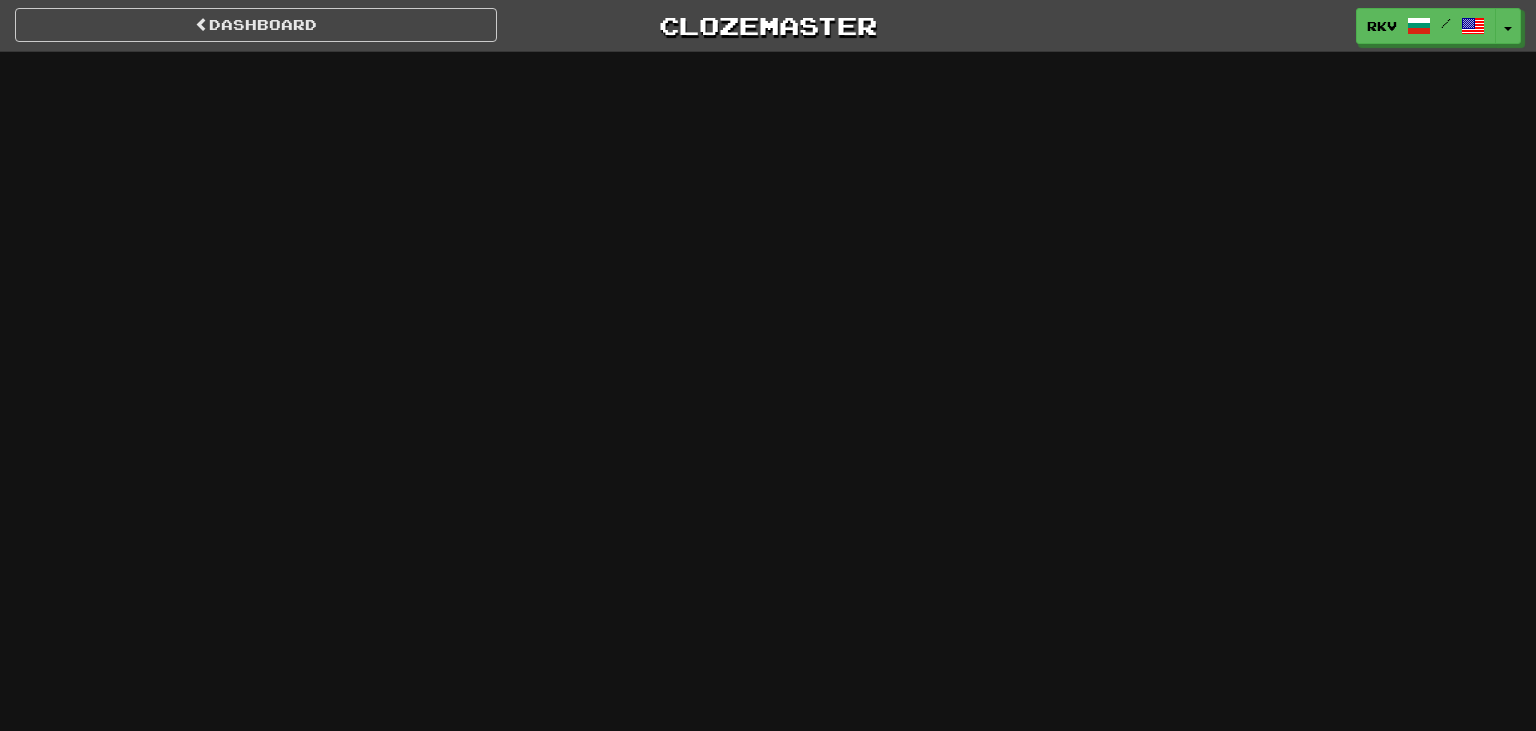 scroll, scrollTop: 0, scrollLeft: 0, axis: both 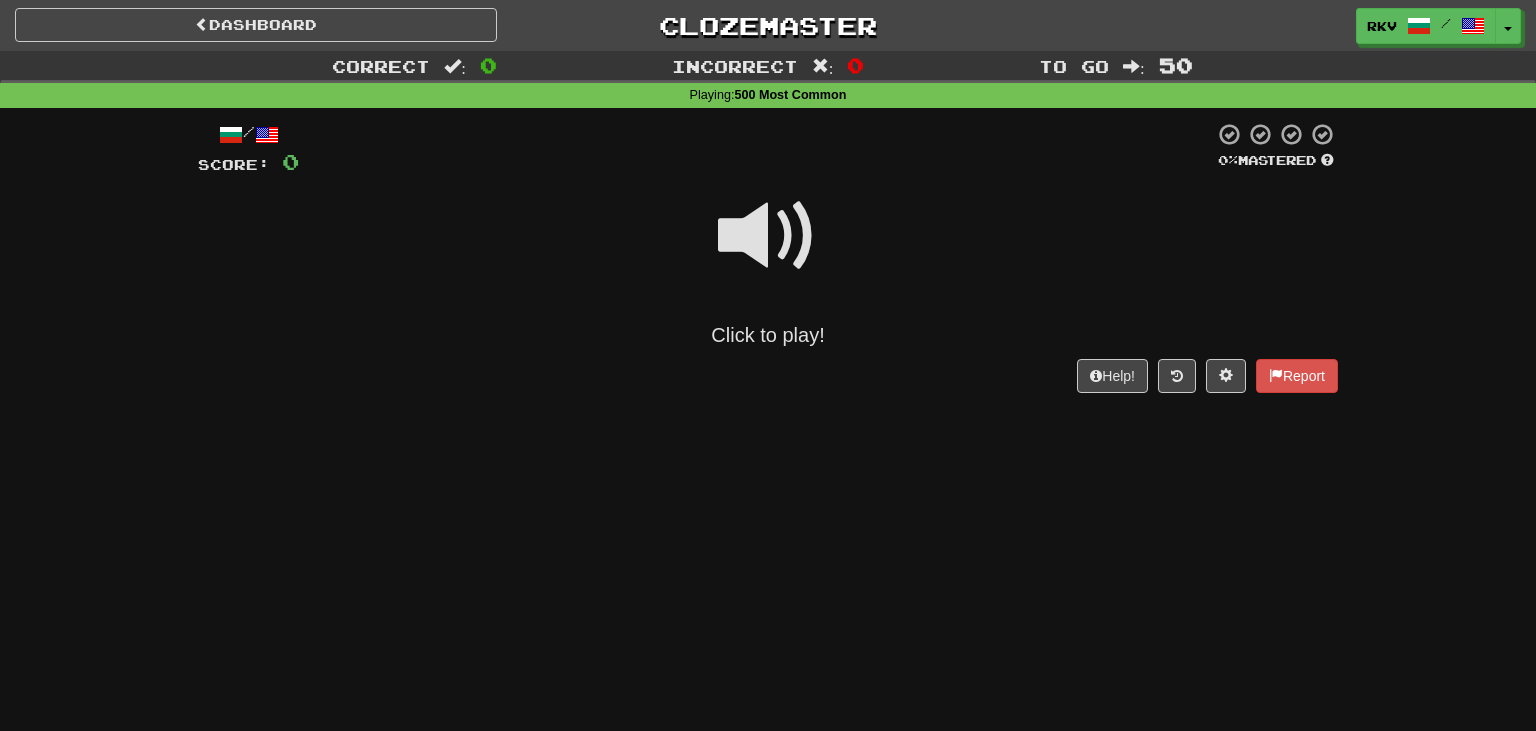click at bounding box center [768, 236] 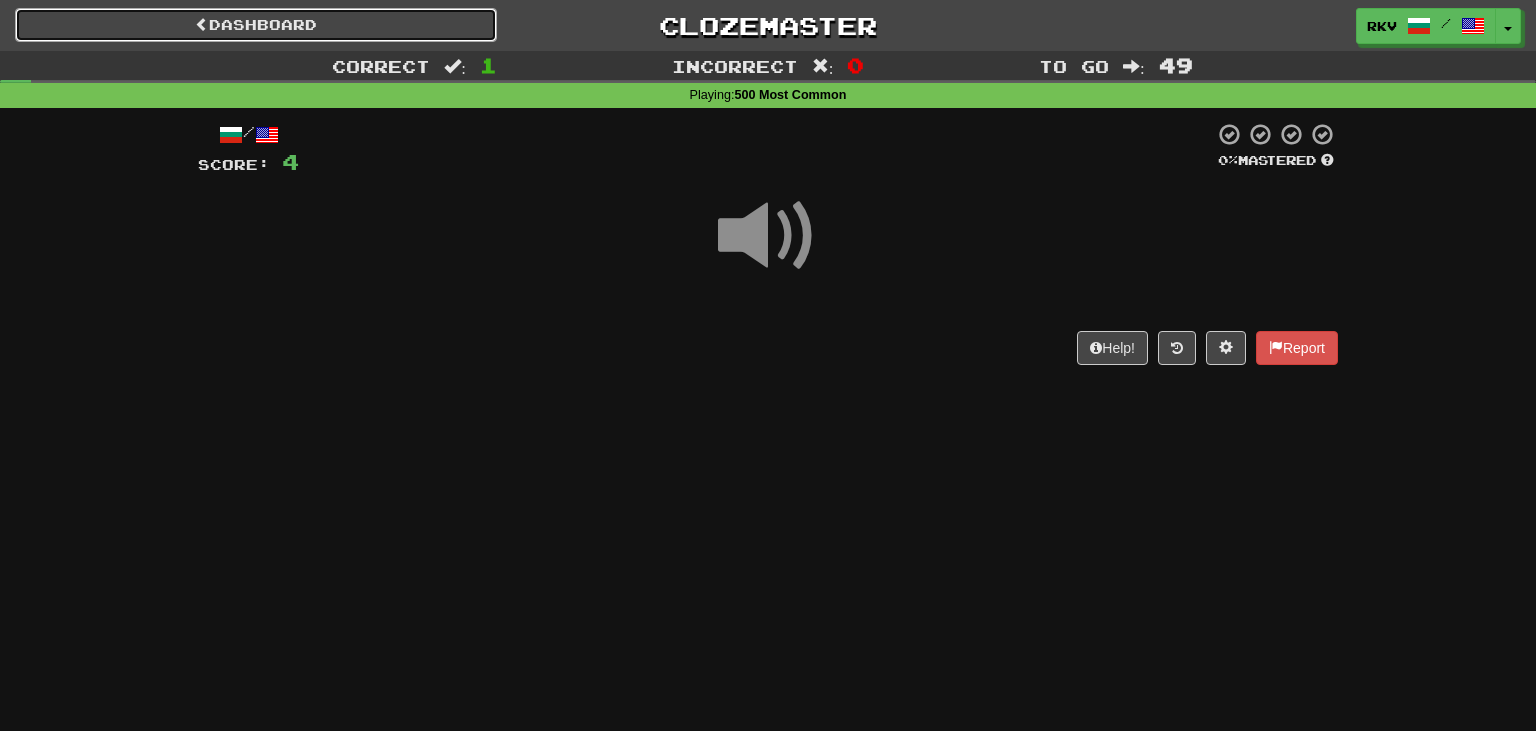 click on "Dashboard" at bounding box center (256, 25) 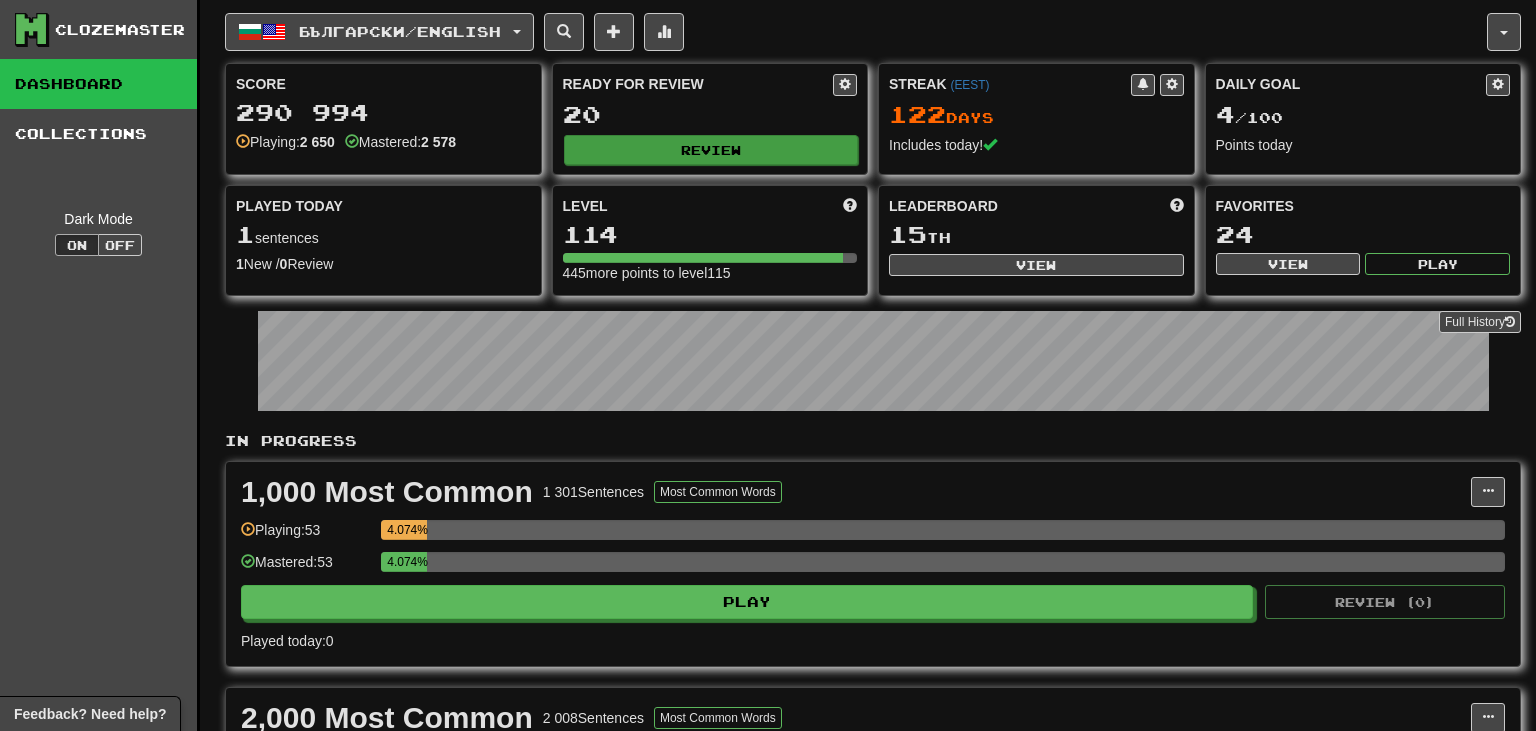 scroll, scrollTop: 0, scrollLeft: 0, axis: both 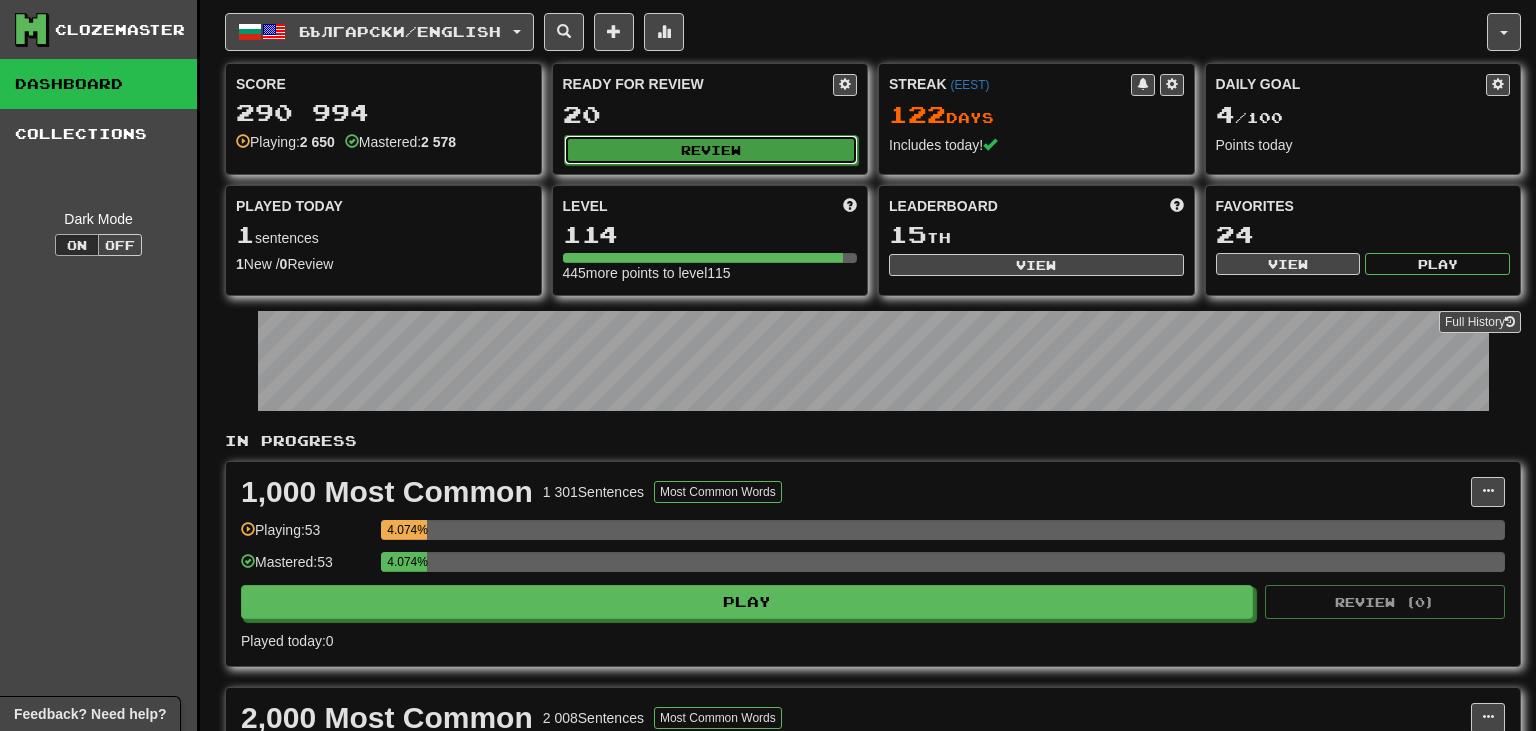 click on "Review" at bounding box center (711, 150) 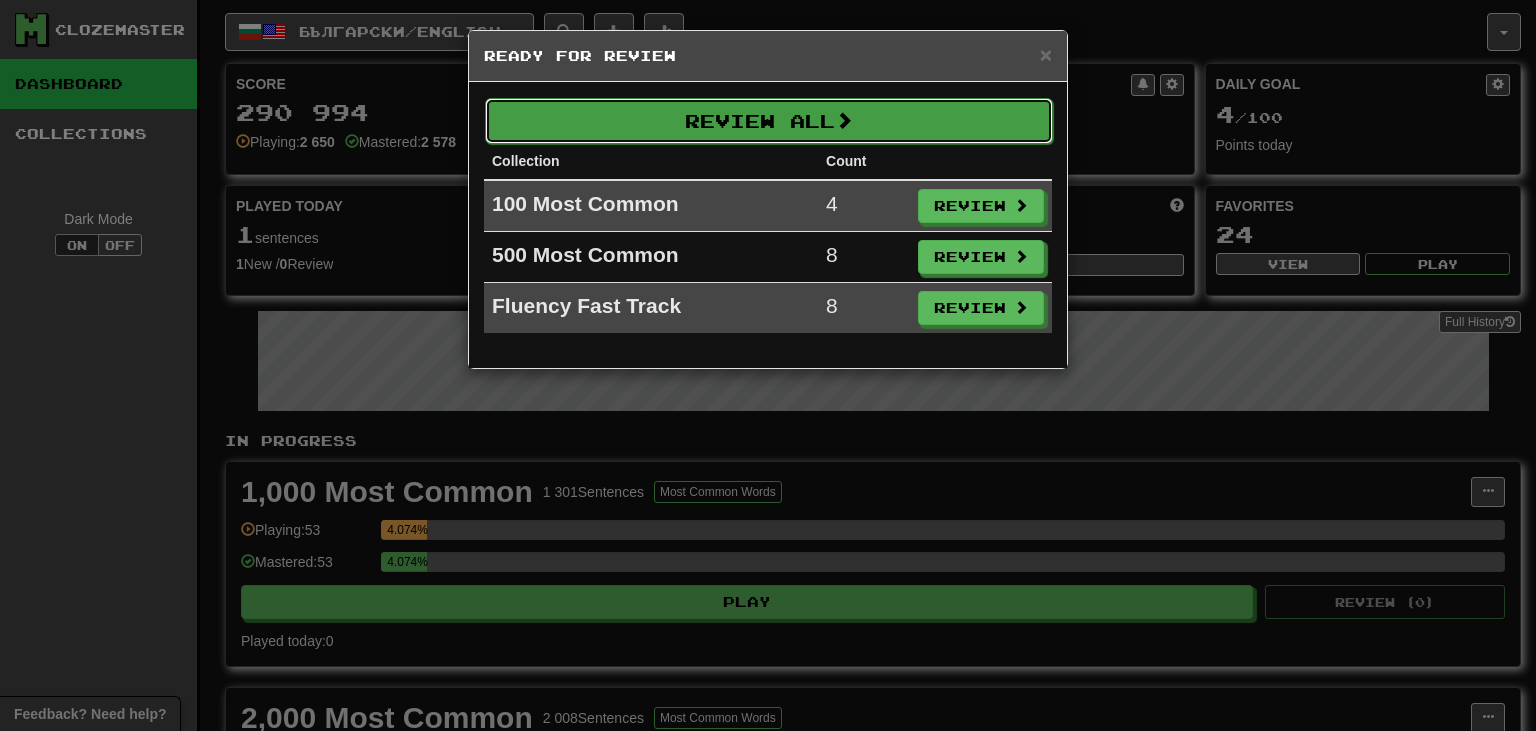 click on "Review All" at bounding box center [769, 121] 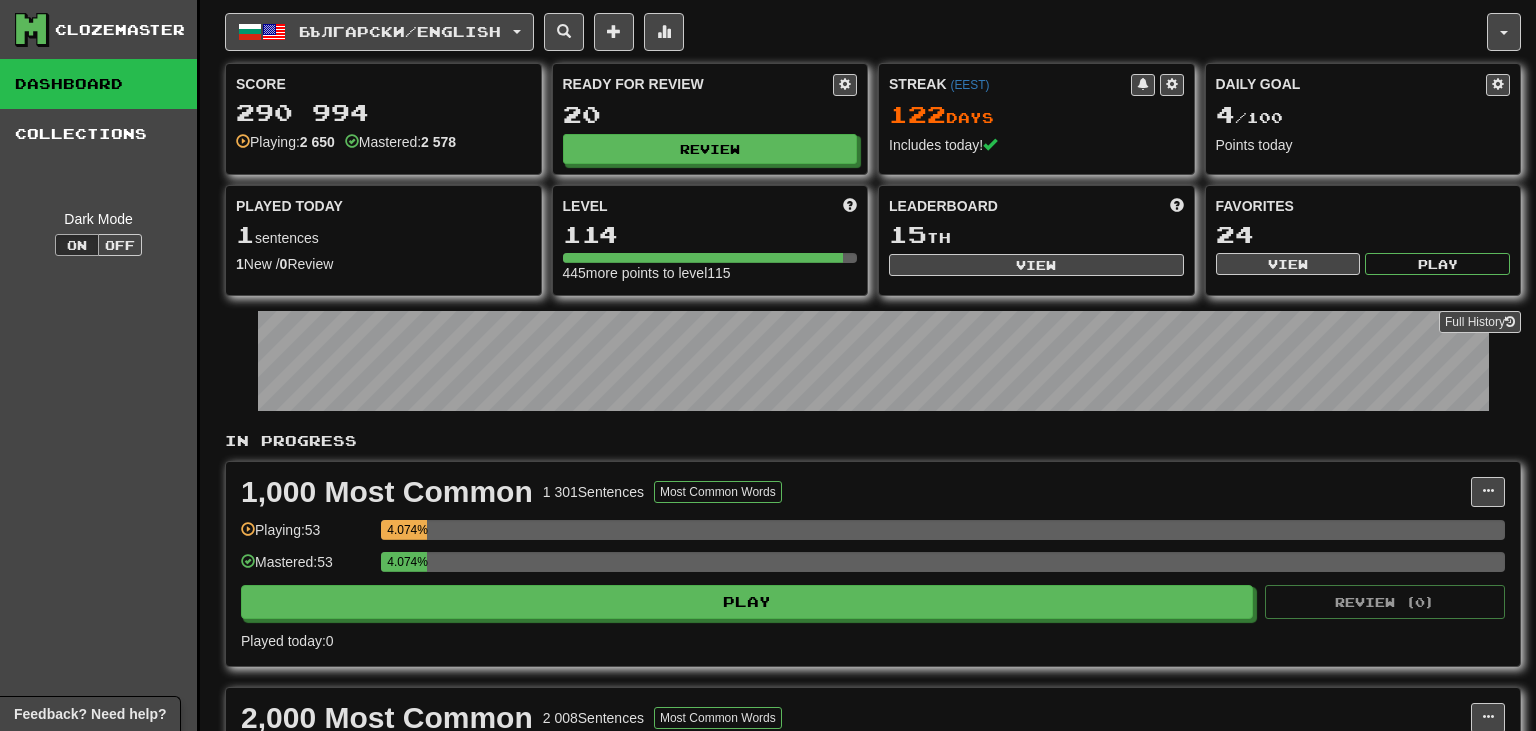 select on "**" 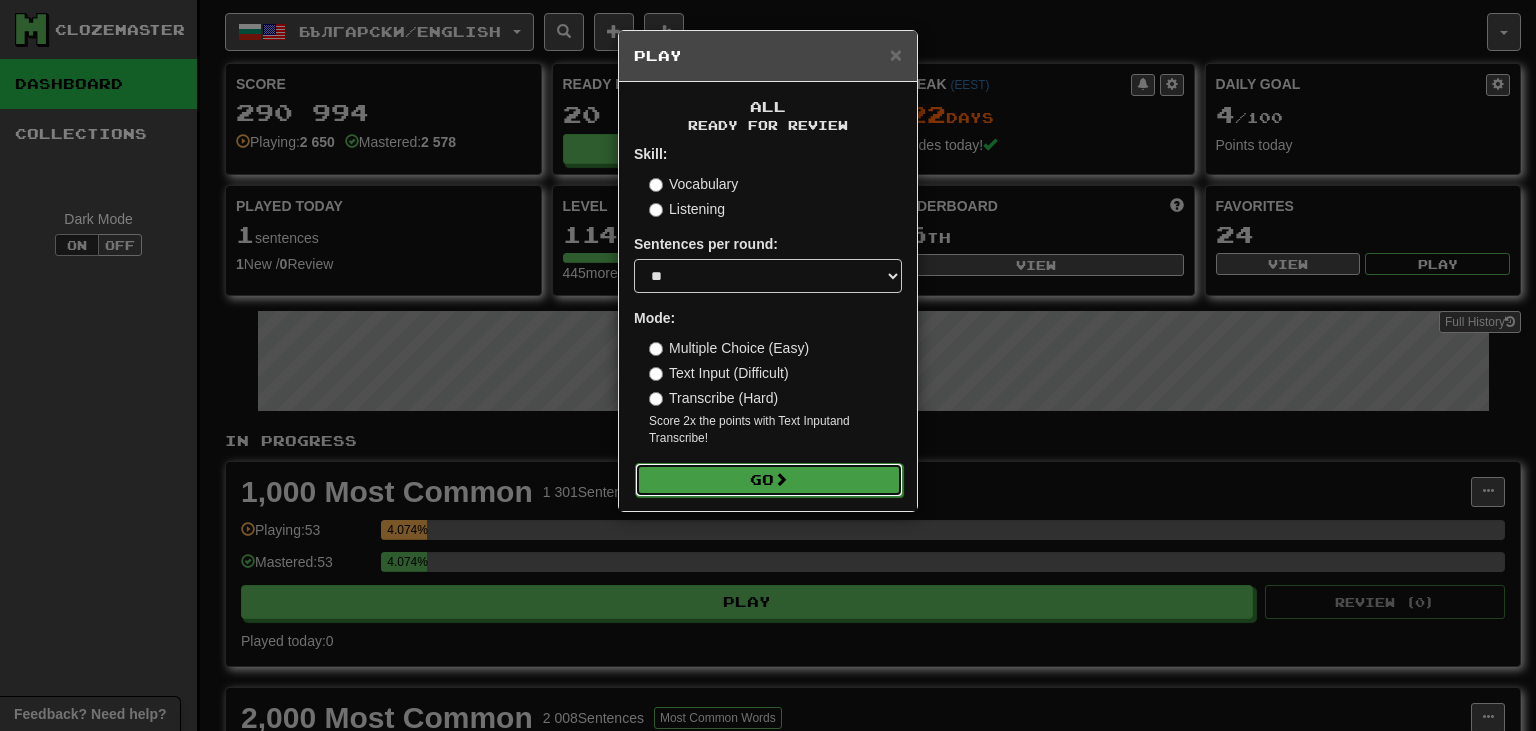 click on "Go" at bounding box center (769, 480) 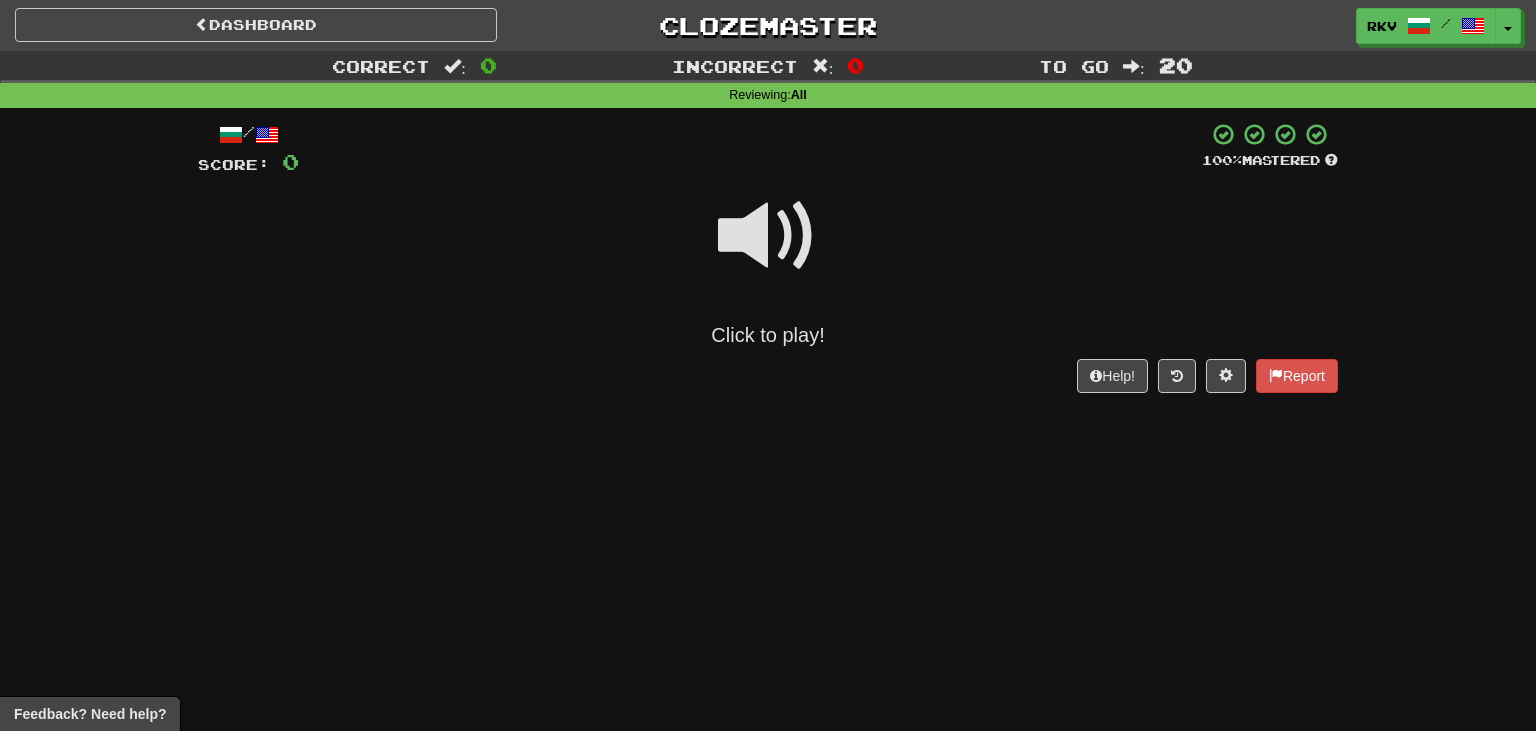 scroll, scrollTop: 0, scrollLeft: 0, axis: both 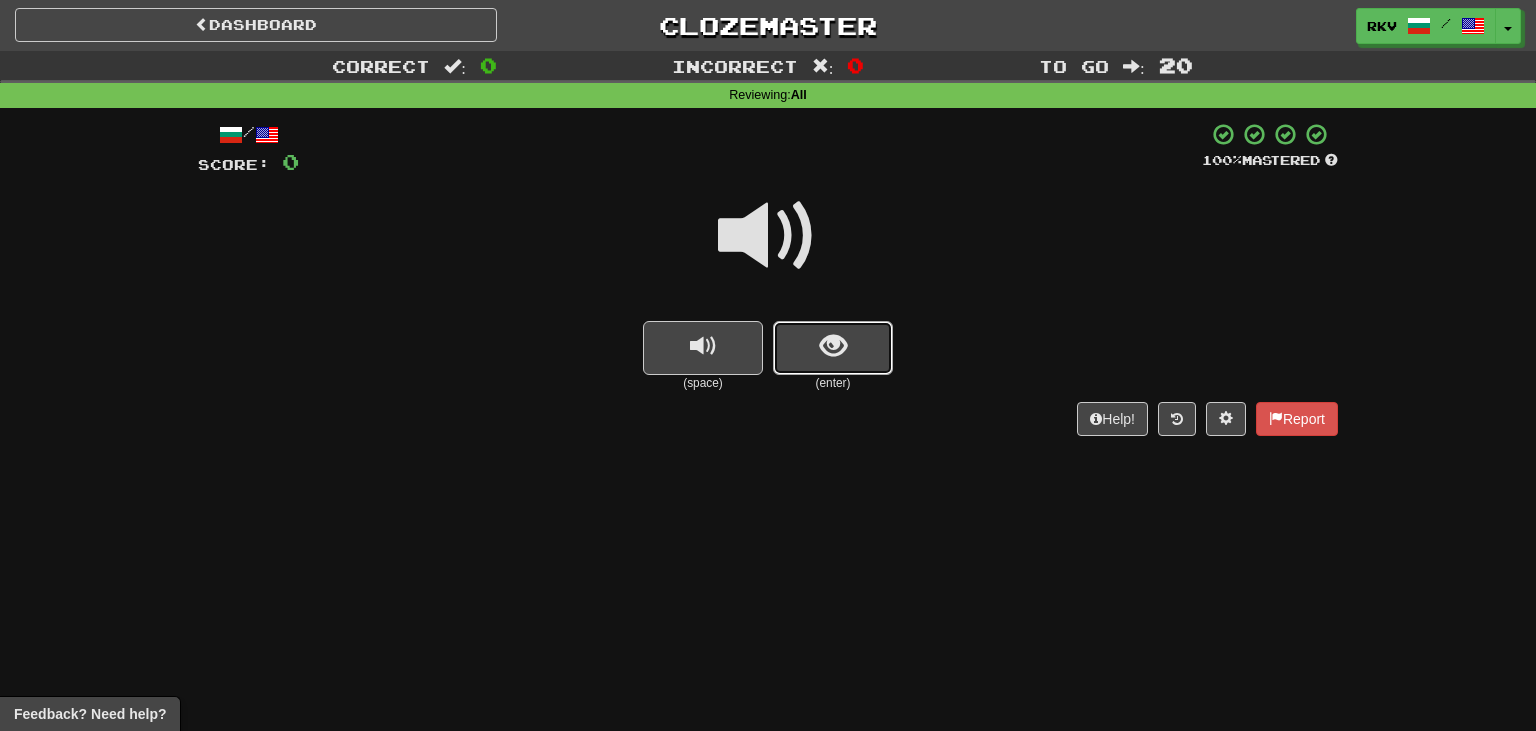 click at bounding box center (833, 348) 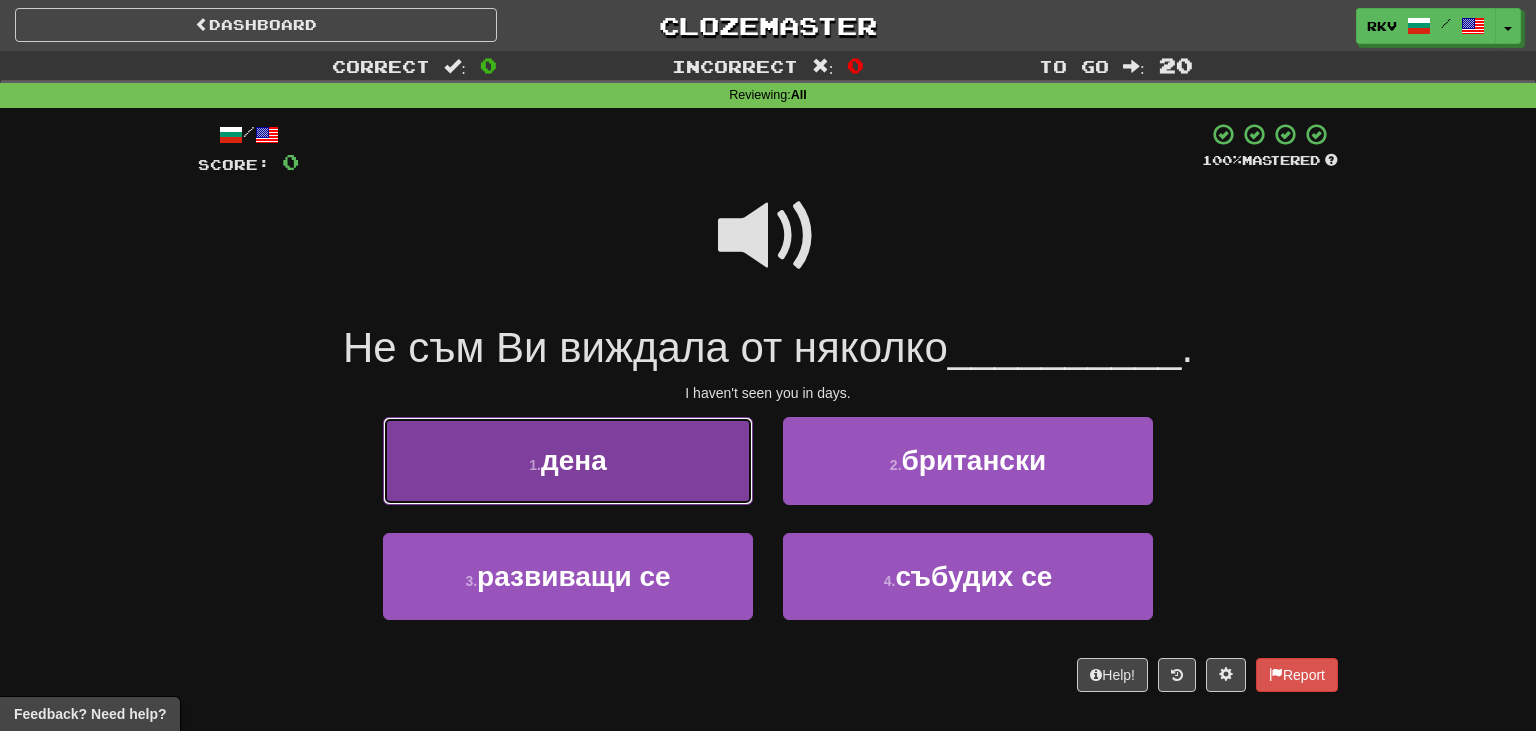 click on "1 .  дена" at bounding box center [568, 460] 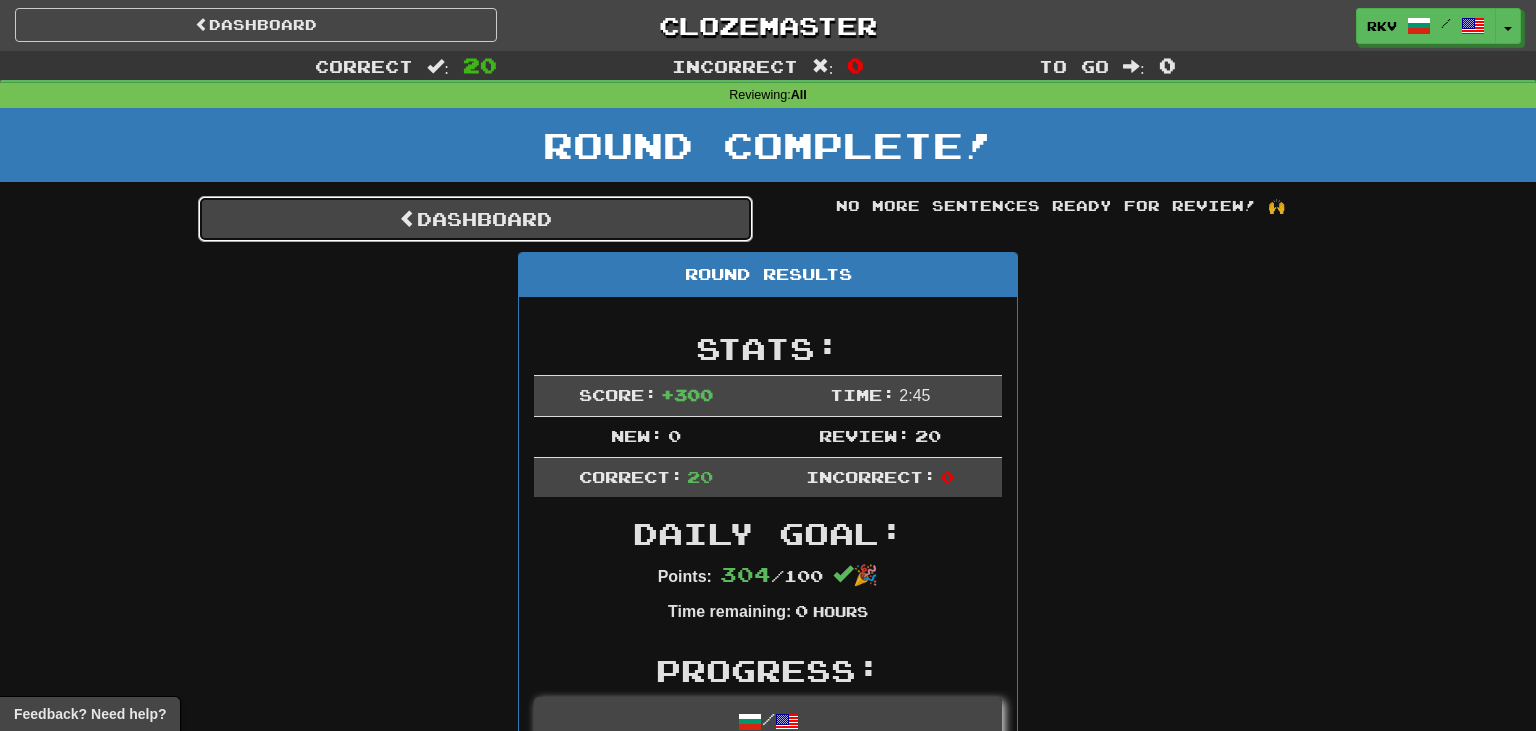 click on "Dashboard" at bounding box center (475, 219) 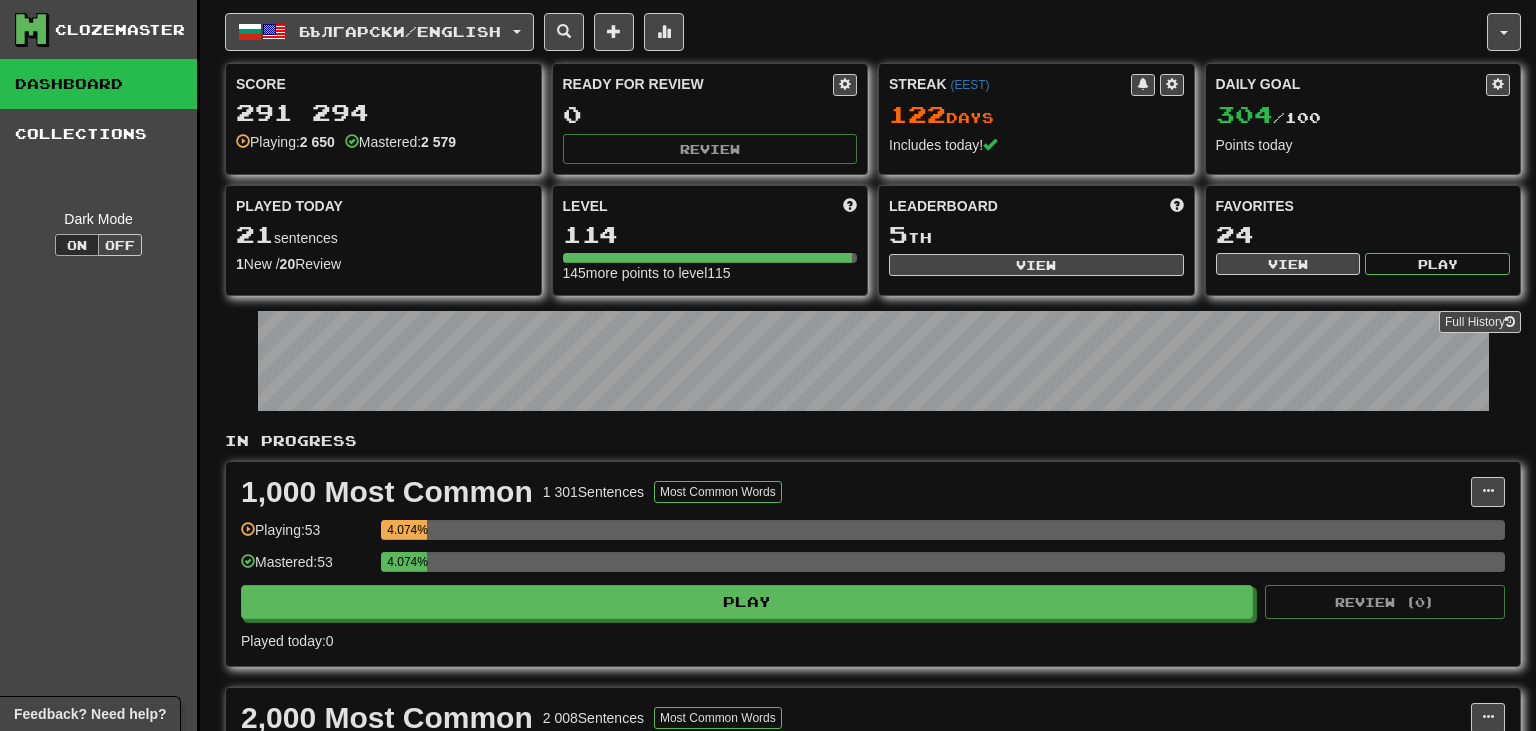 scroll, scrollTop: 0, scrollLeft: 0, axis: both 